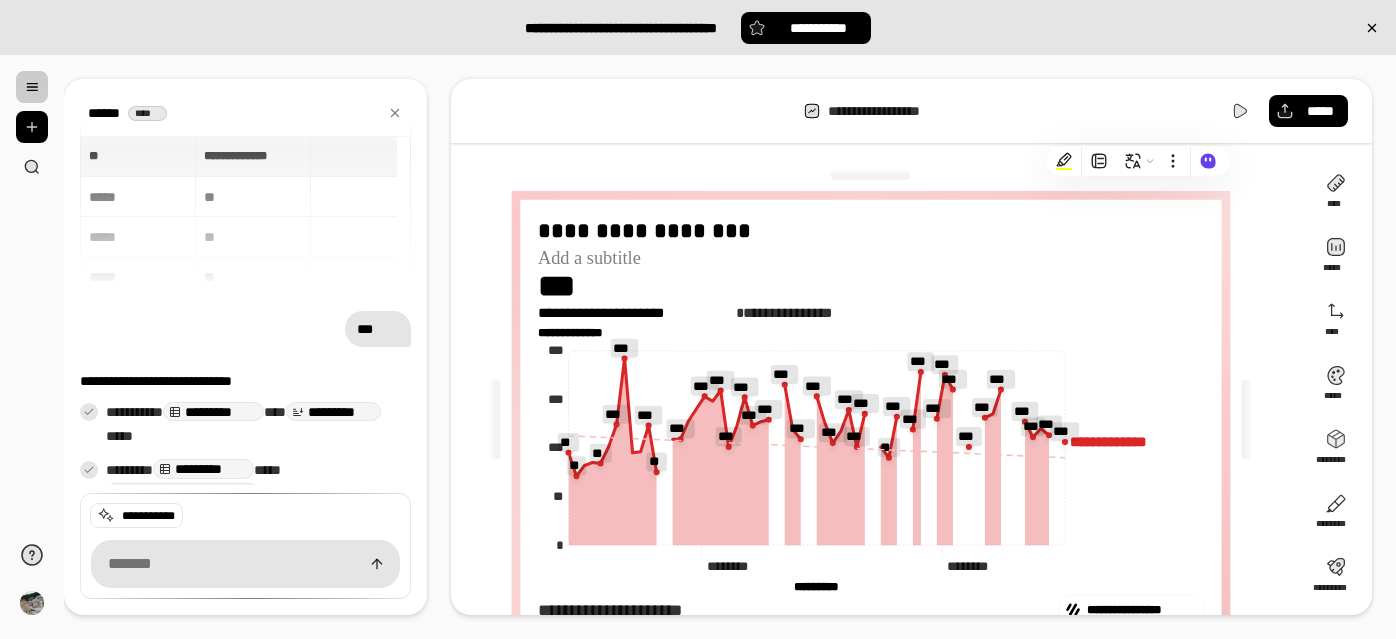 scroll, scrollTop: 0, scrollLeft: 0, axis: both 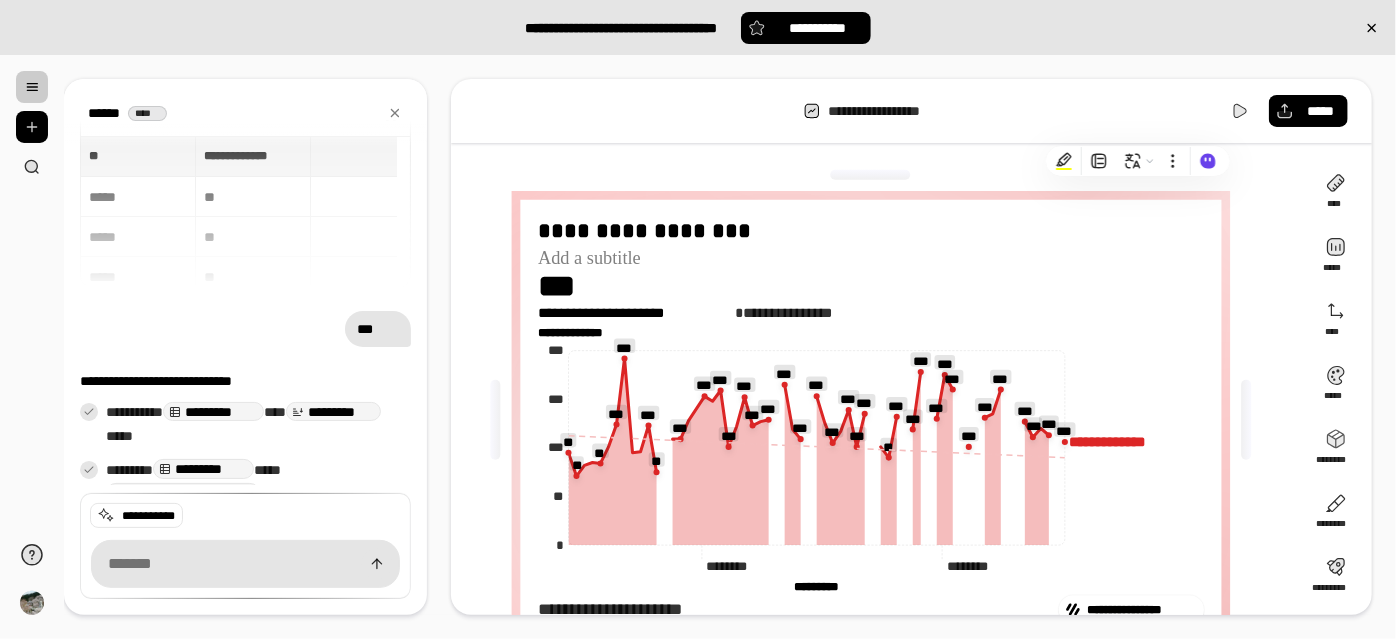 click at bounding box center [32, 87] 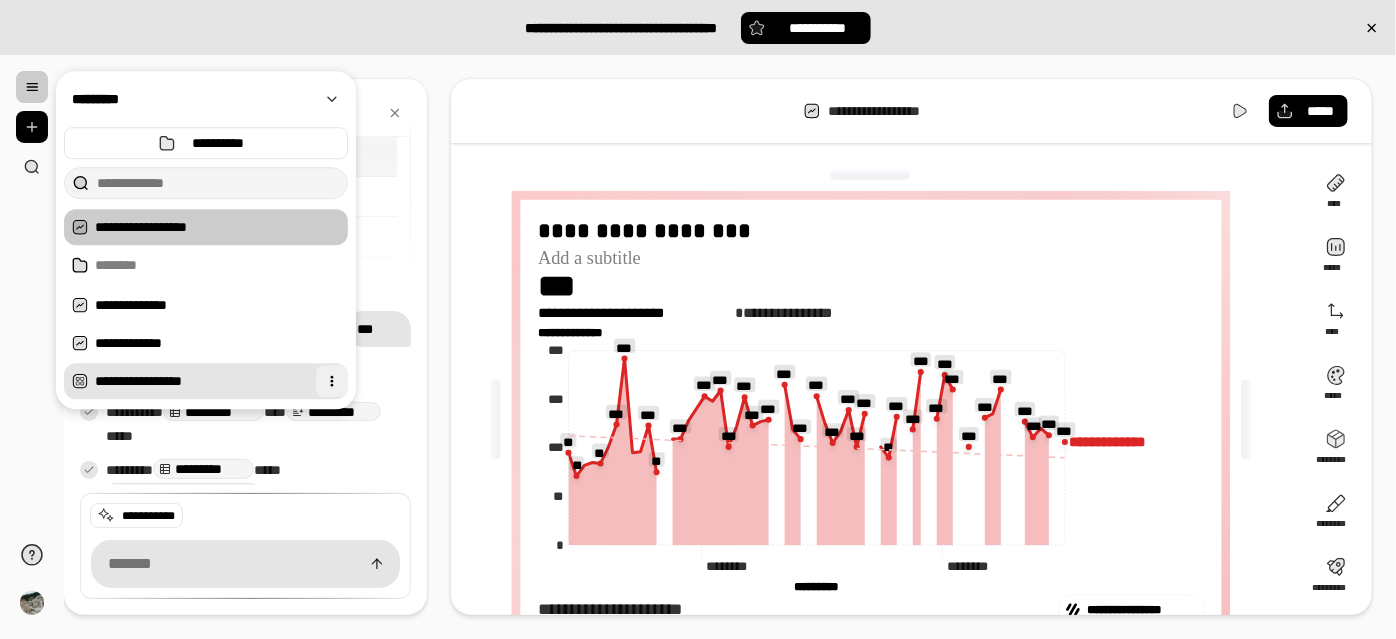 click at bounding box center (332, 381) 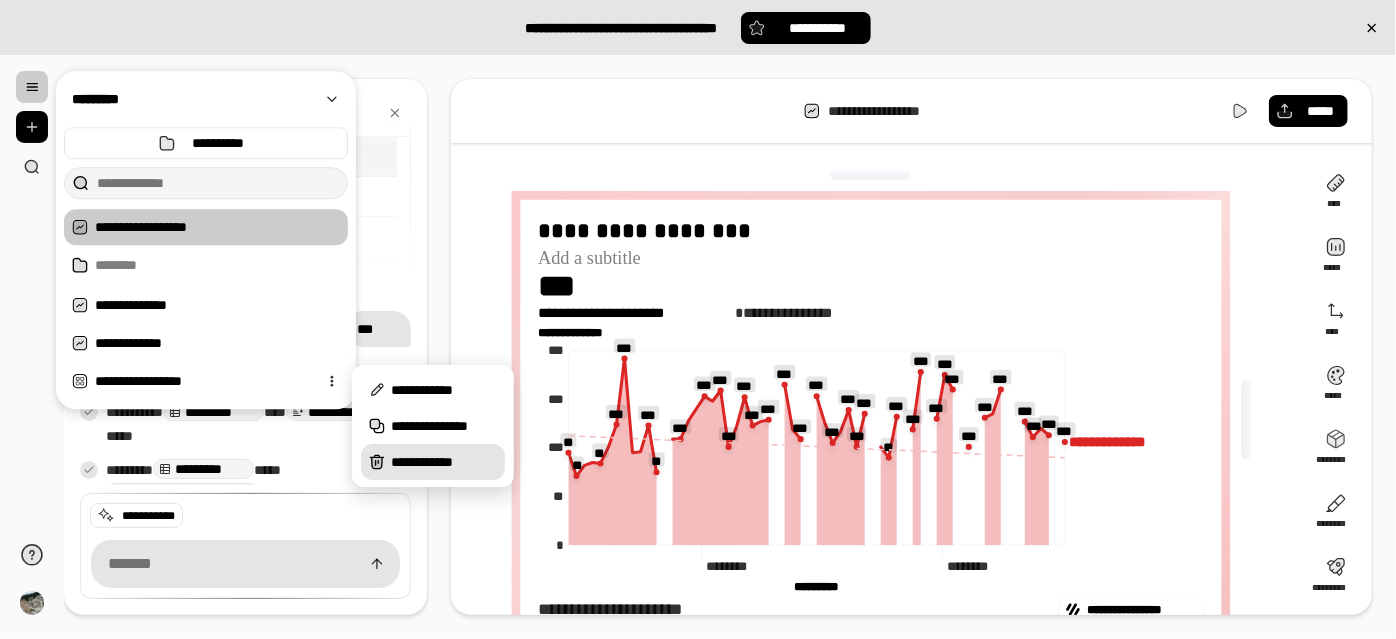 click on "**********" at bounding box center (444, 462) 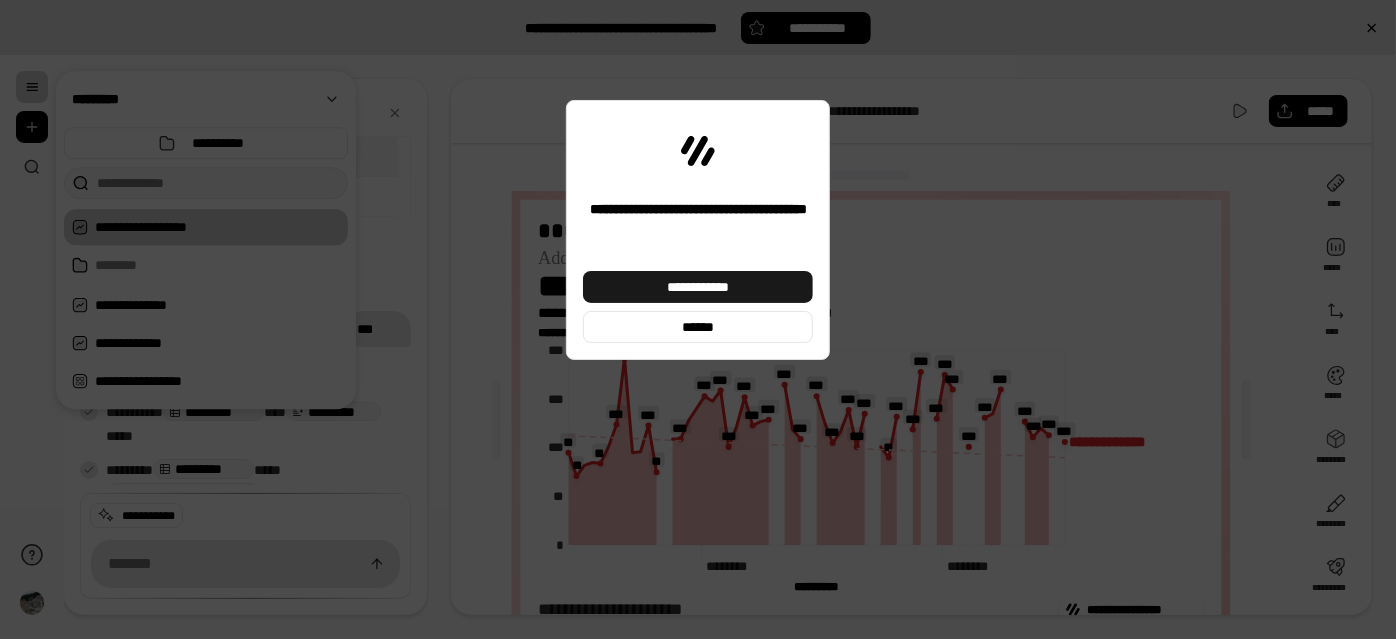 click on "**********" at bounding box center (698, 287) 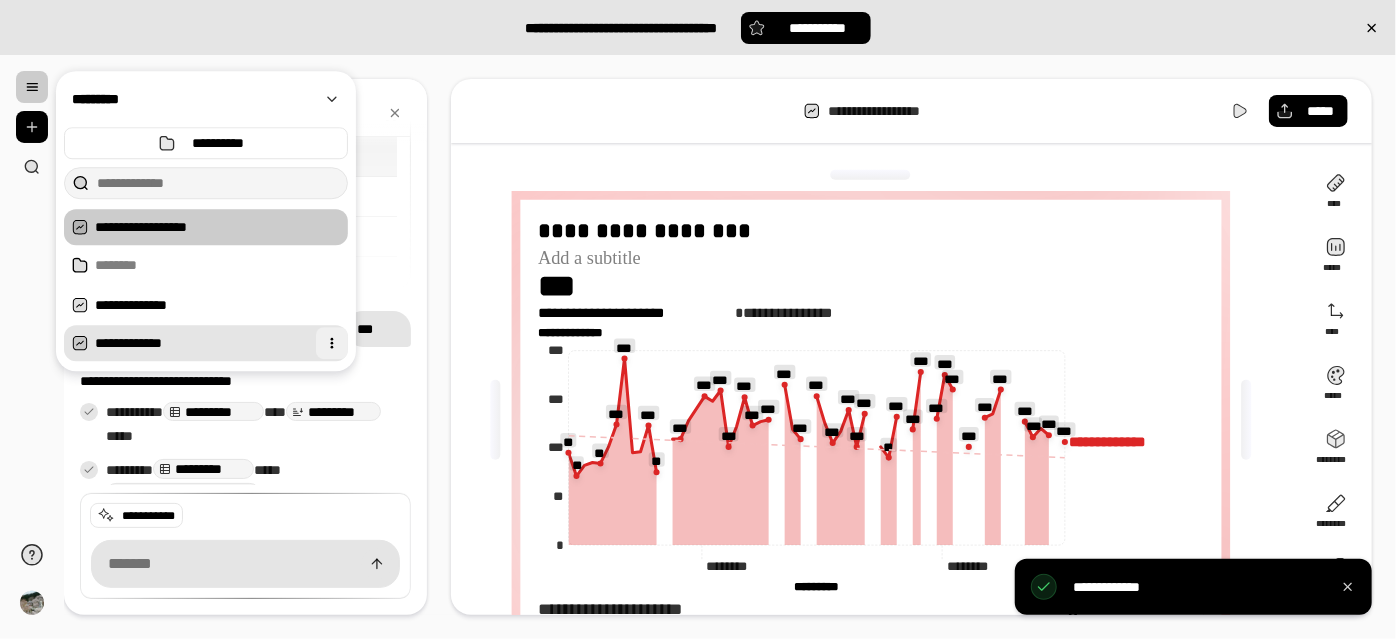 click at bounding box center [332, 343] 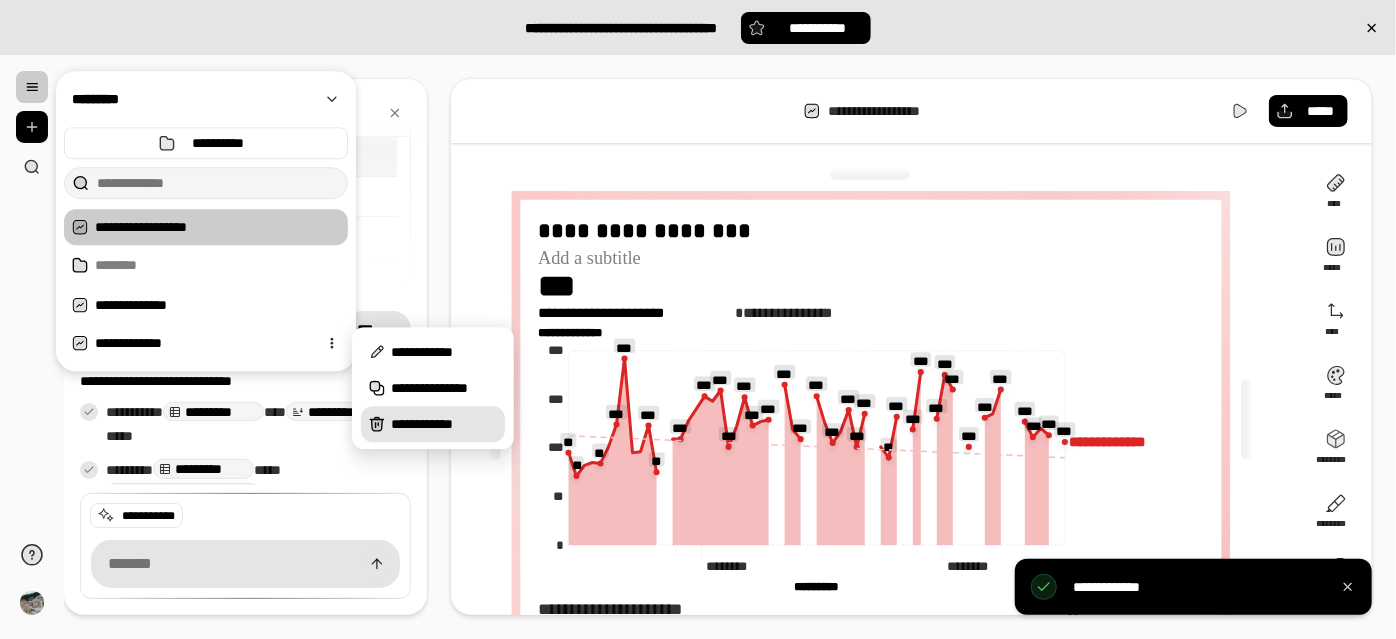 click on "**********" at bounding box center (444, 424) 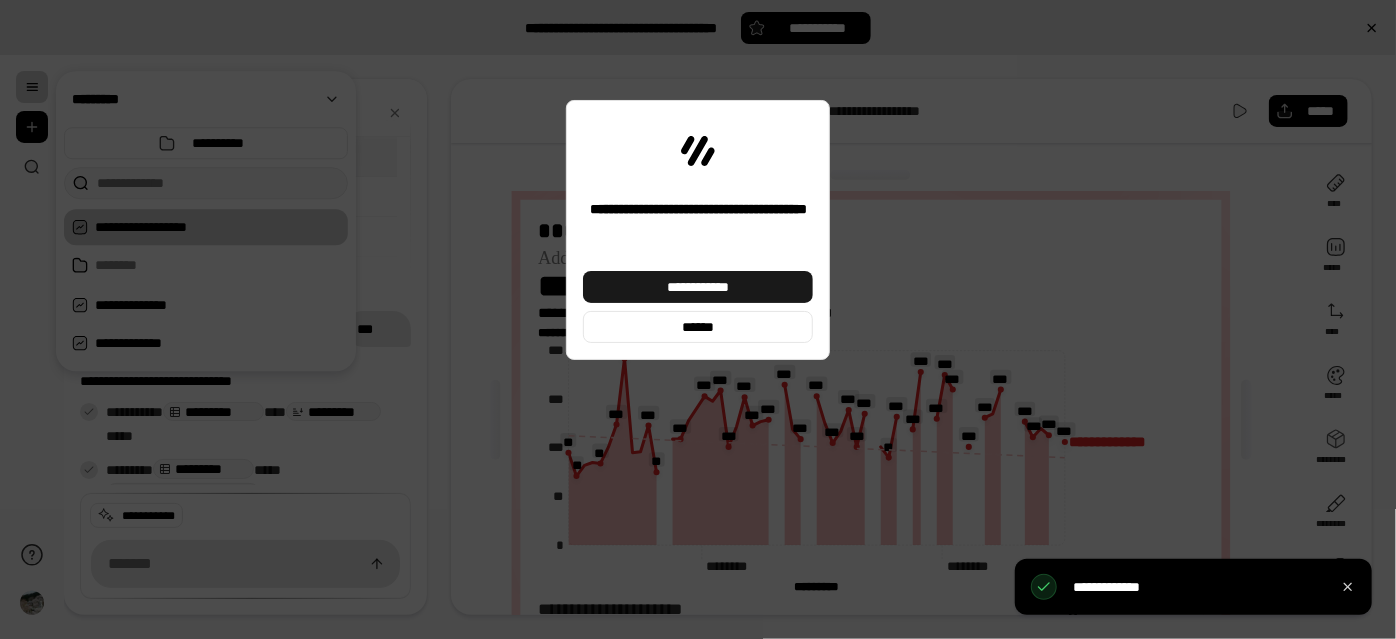 click on "**********" at bounding box center [698, 287] 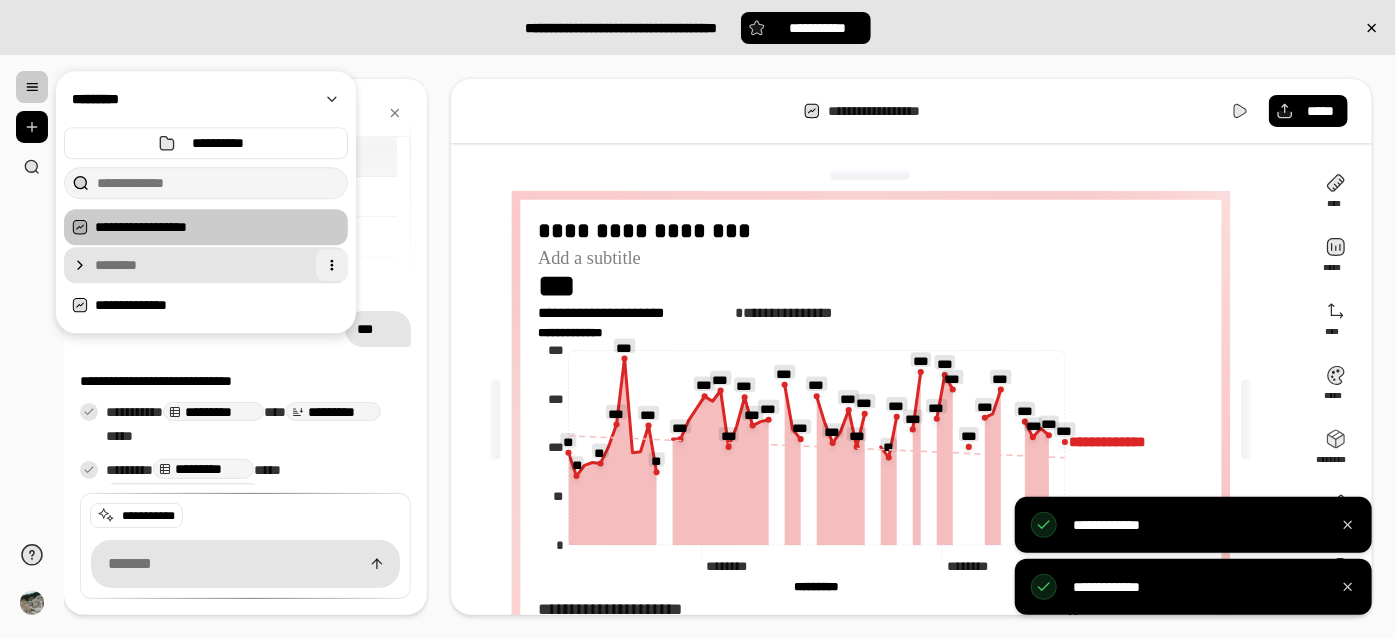 click at bounding box center [332, 265] 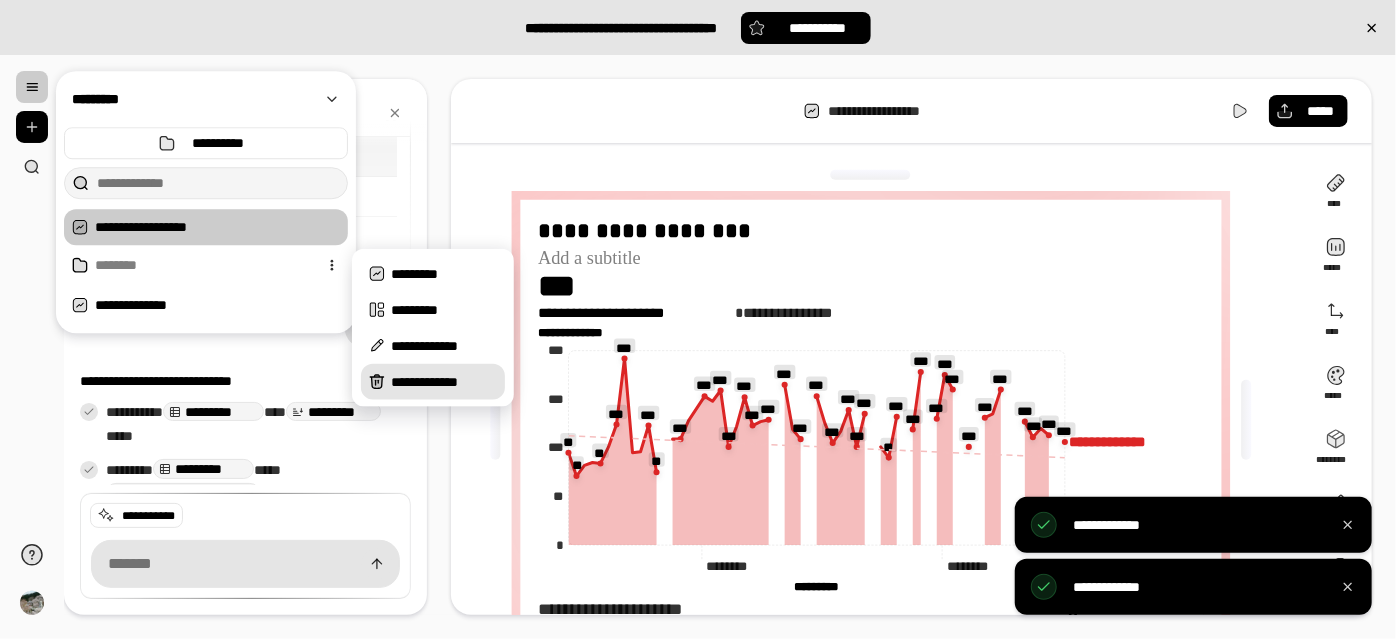 click on "**********" at bounding box center [444, 382] 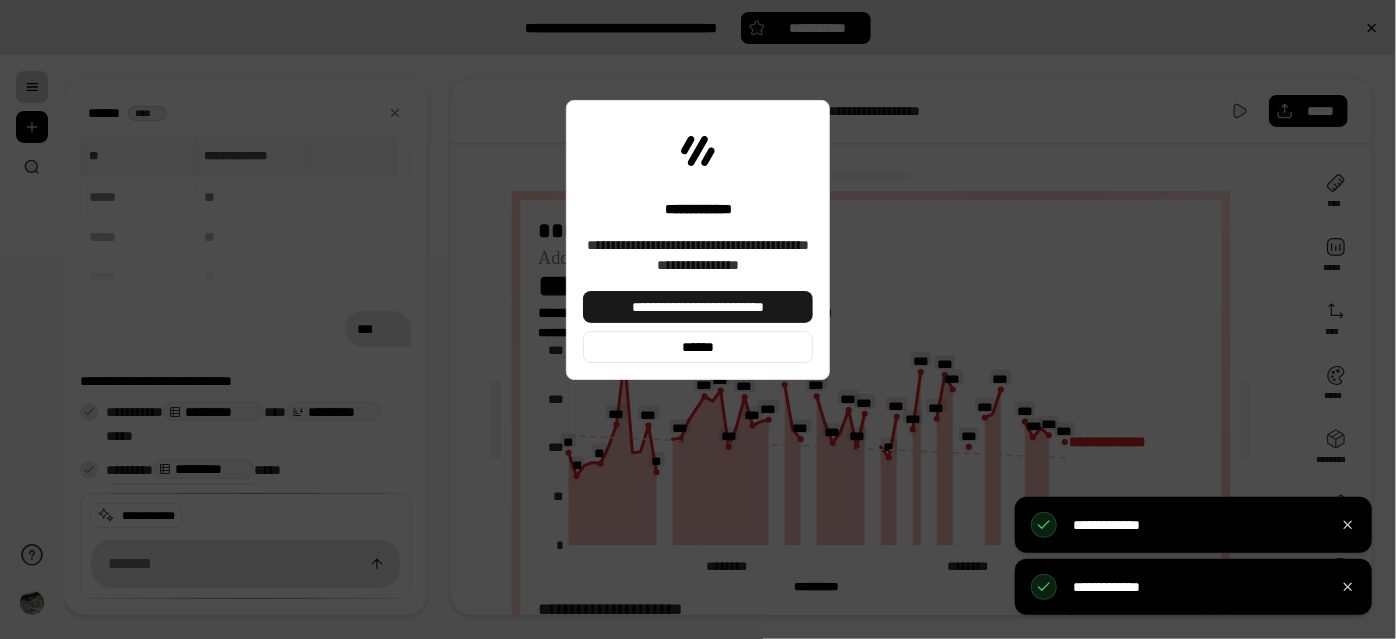 click on "**********" at bounding box center (698, 307) 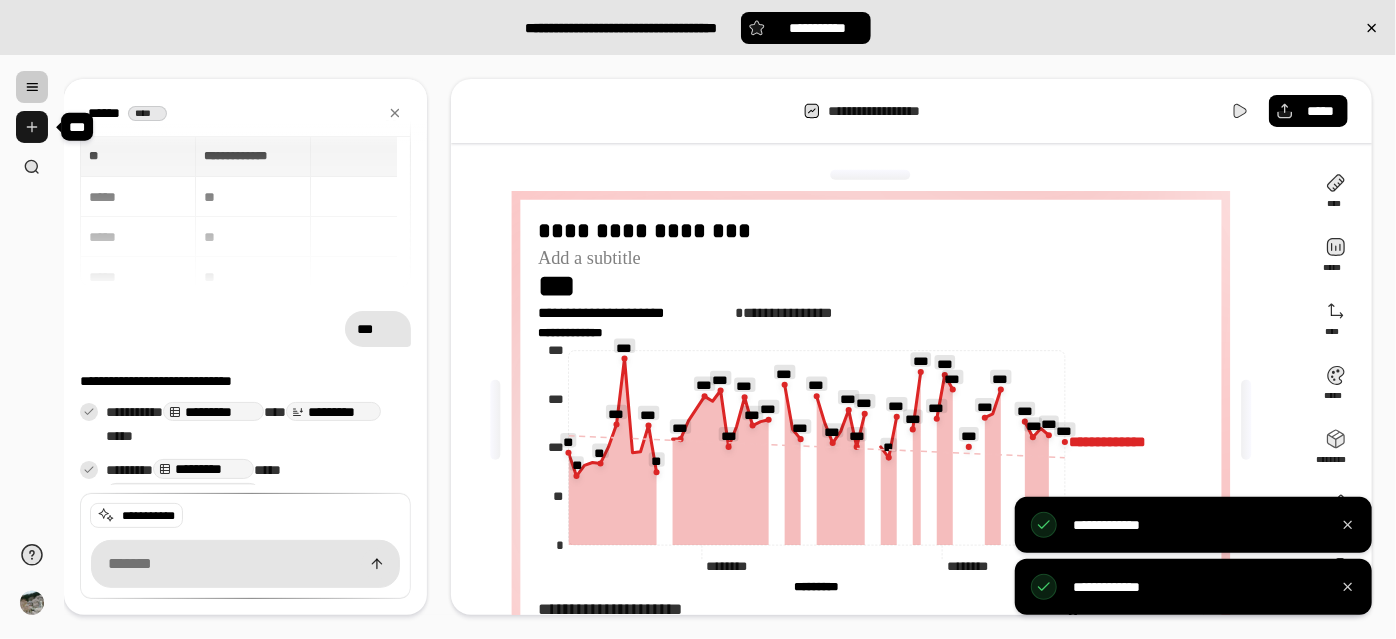 click at bounding box center (32, 127) 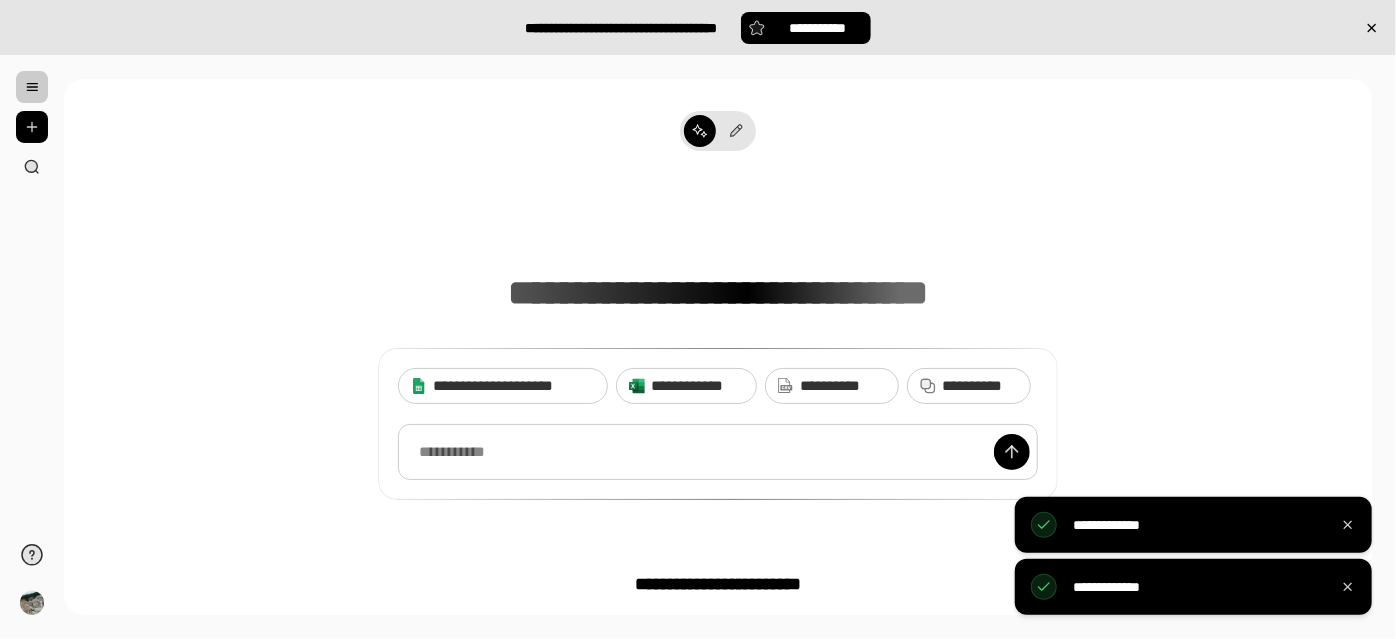 click at bounding box center (718, 452) 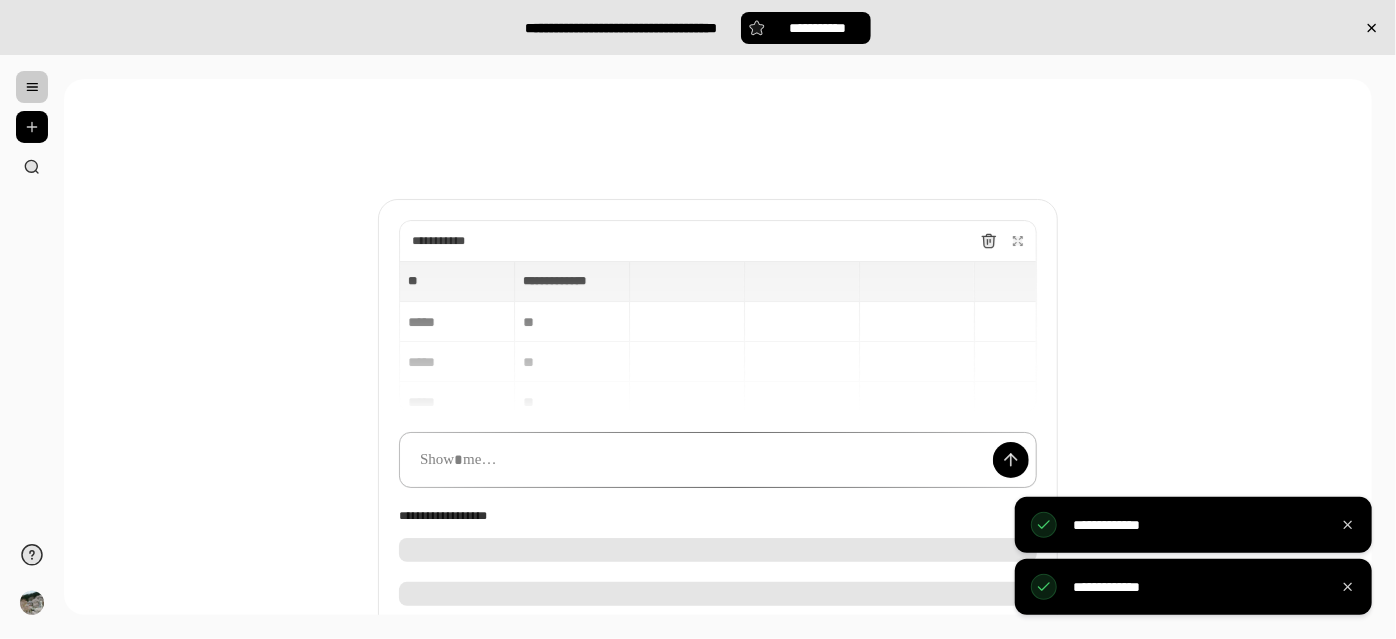 type 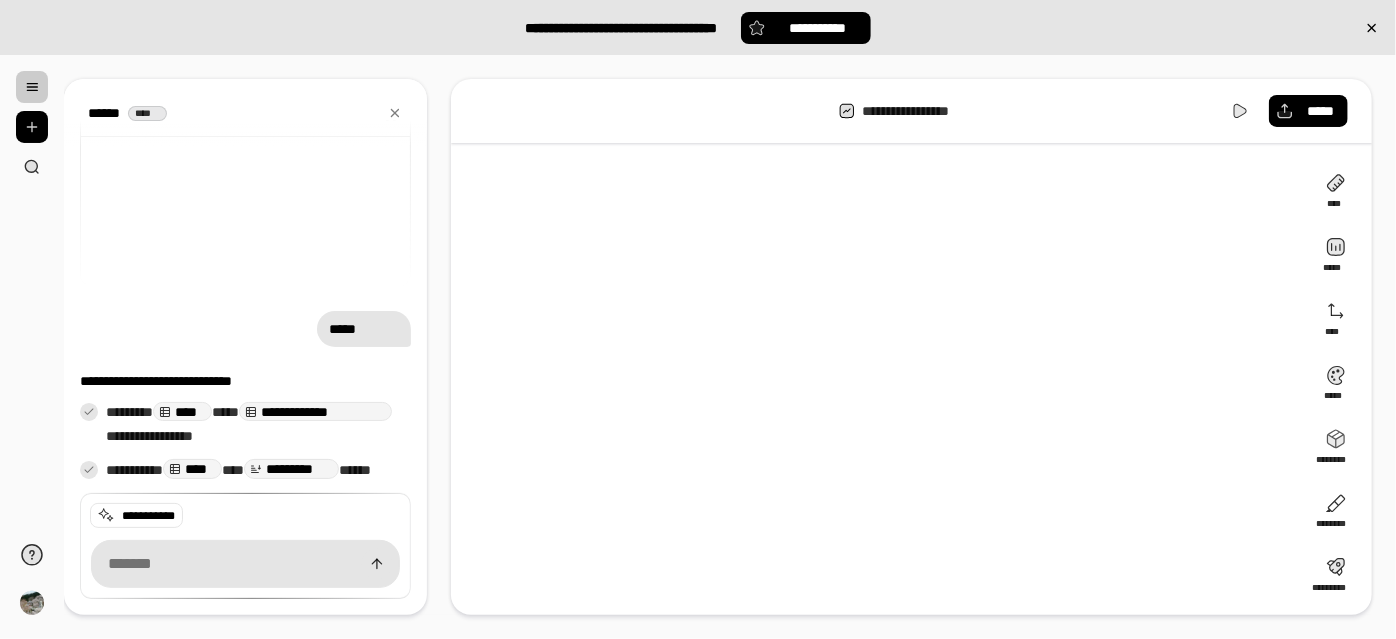 scroll, scrollTop: 84, scrollLeft: 0, axis: vertical 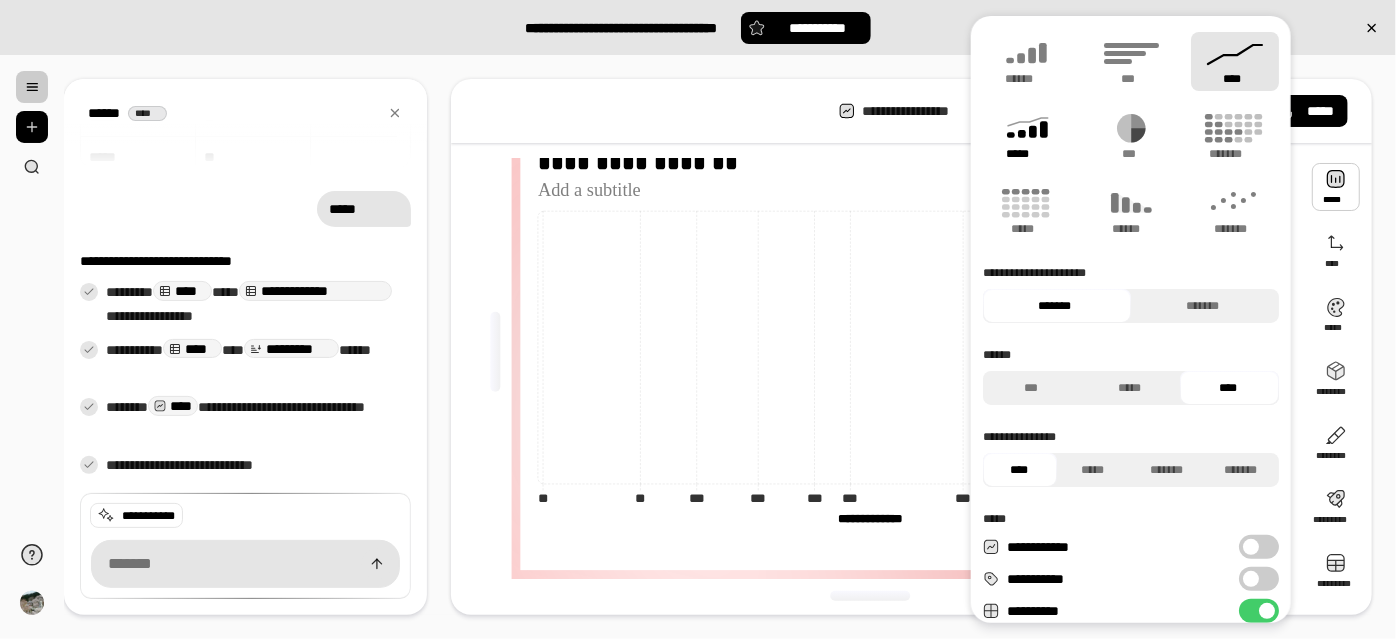 click 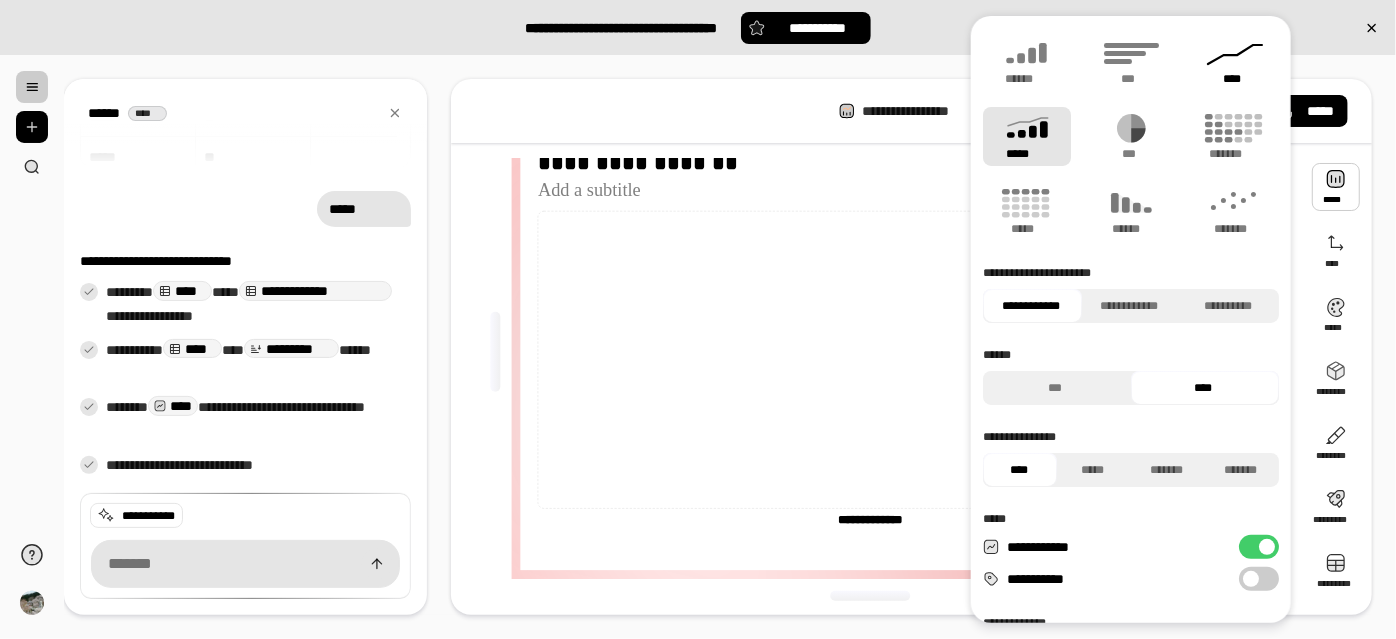 click on "****" at bounding box center (1235, 61) 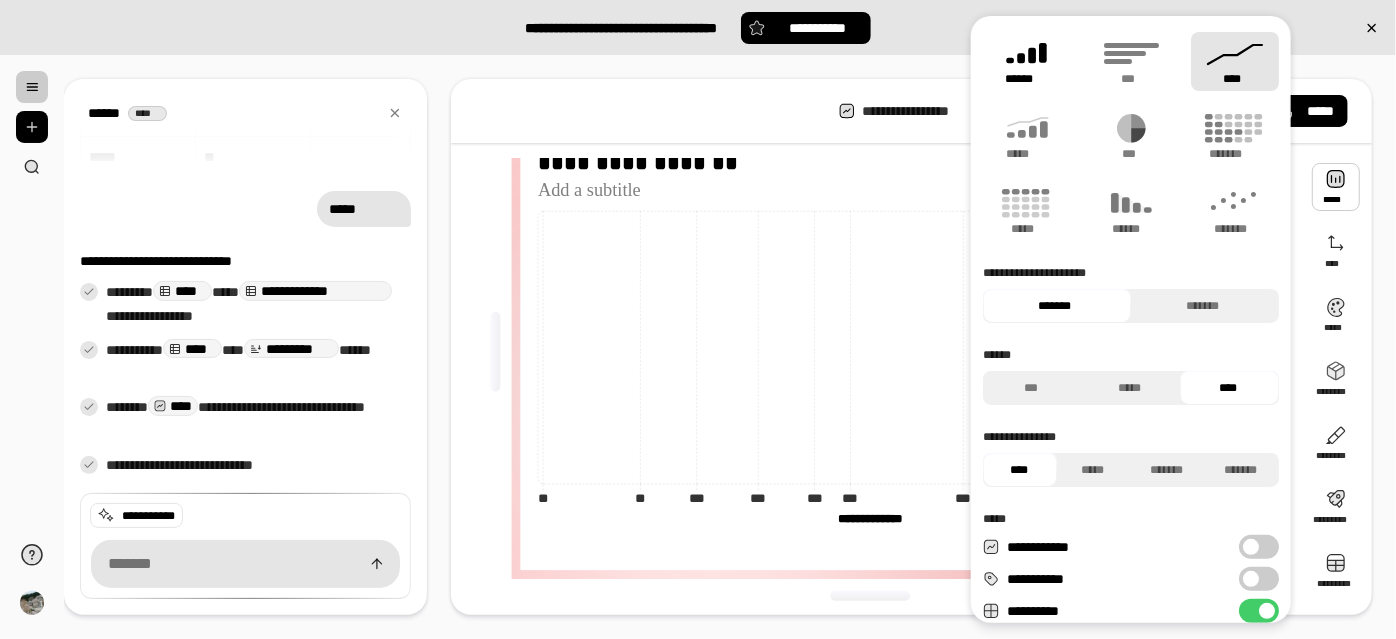 click 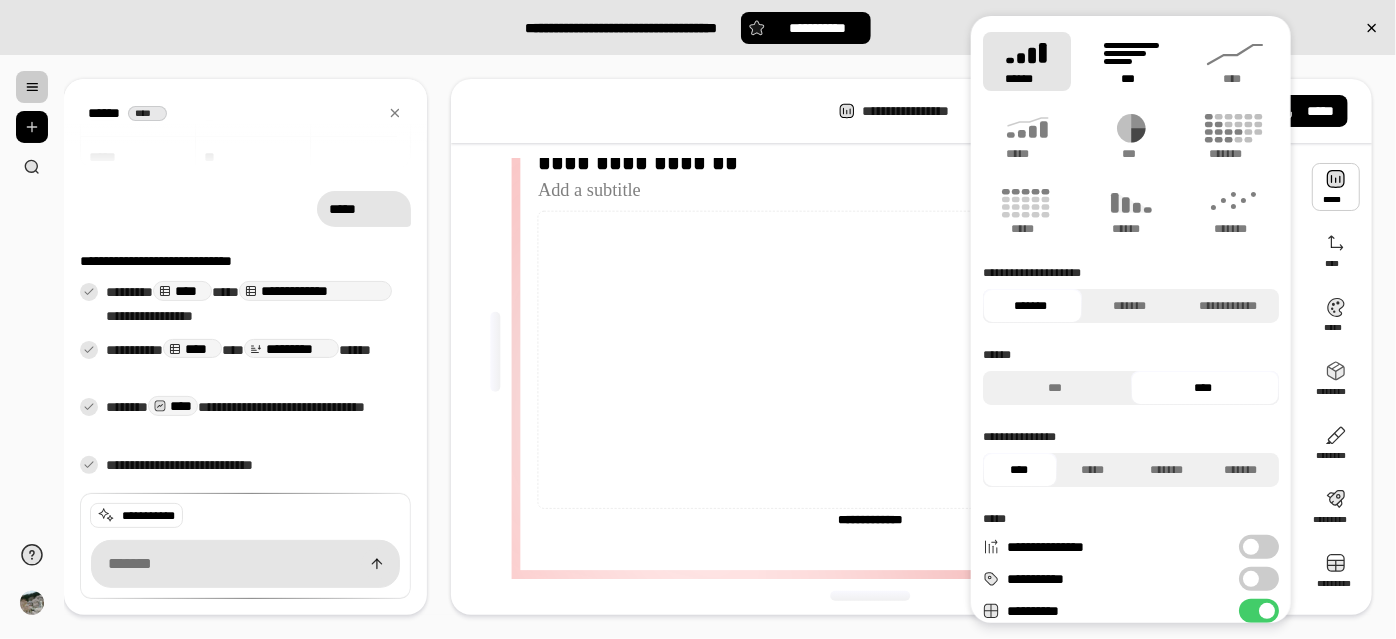 click 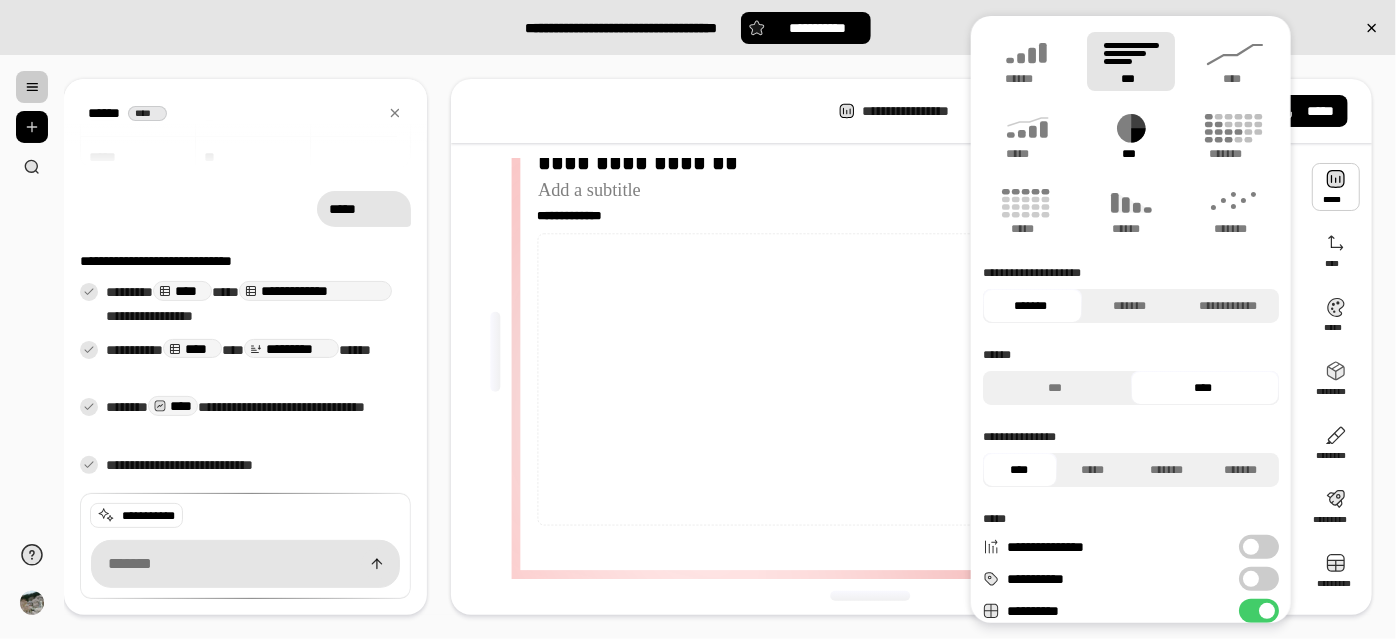 click 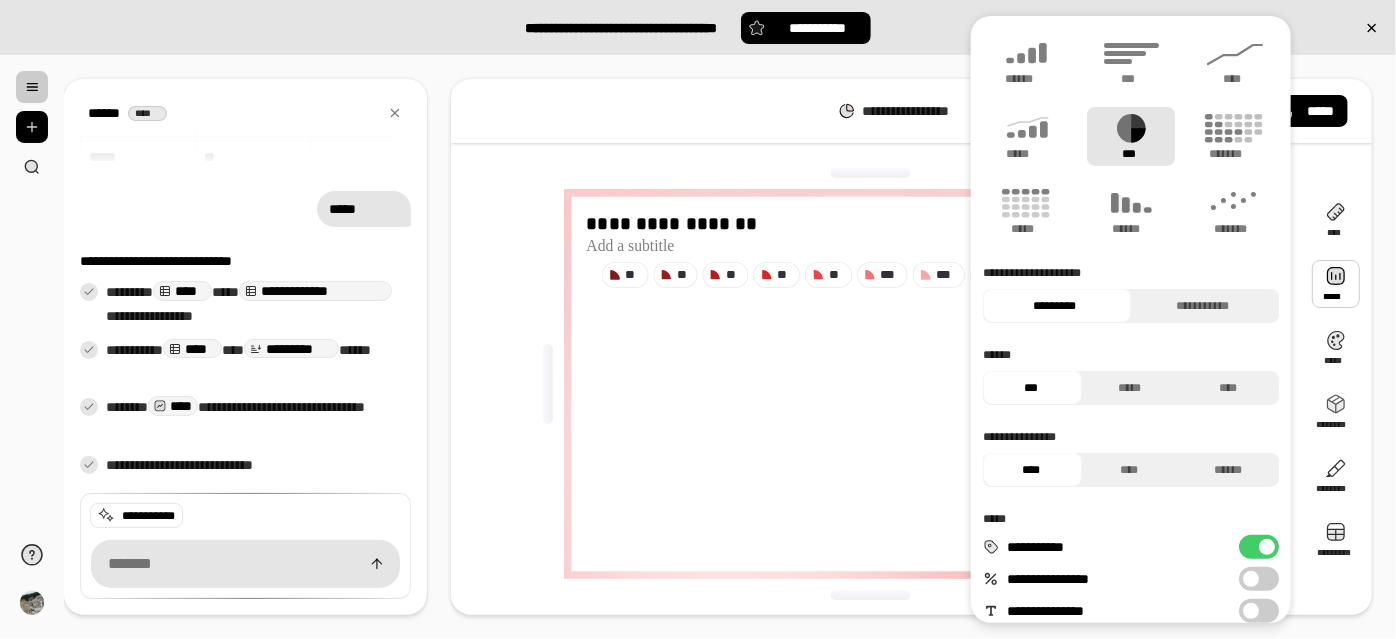 scroll, scrollTop: 2, scrollLeft: 0, axis: vertical 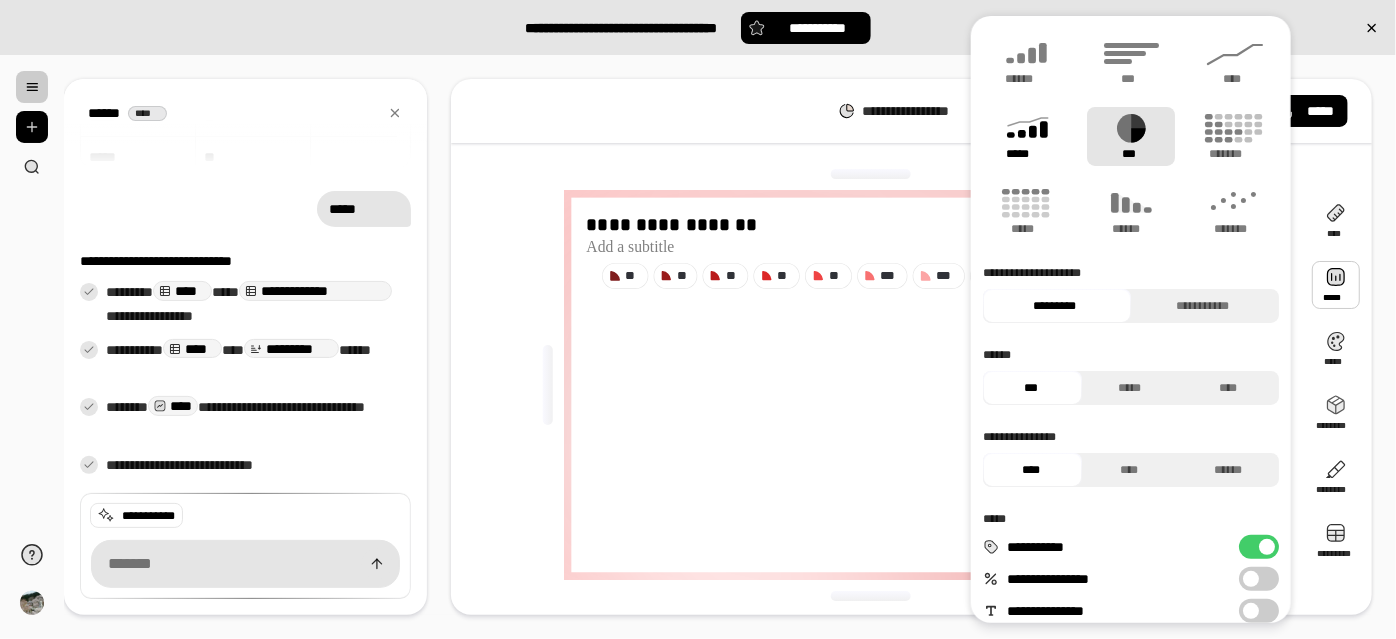click 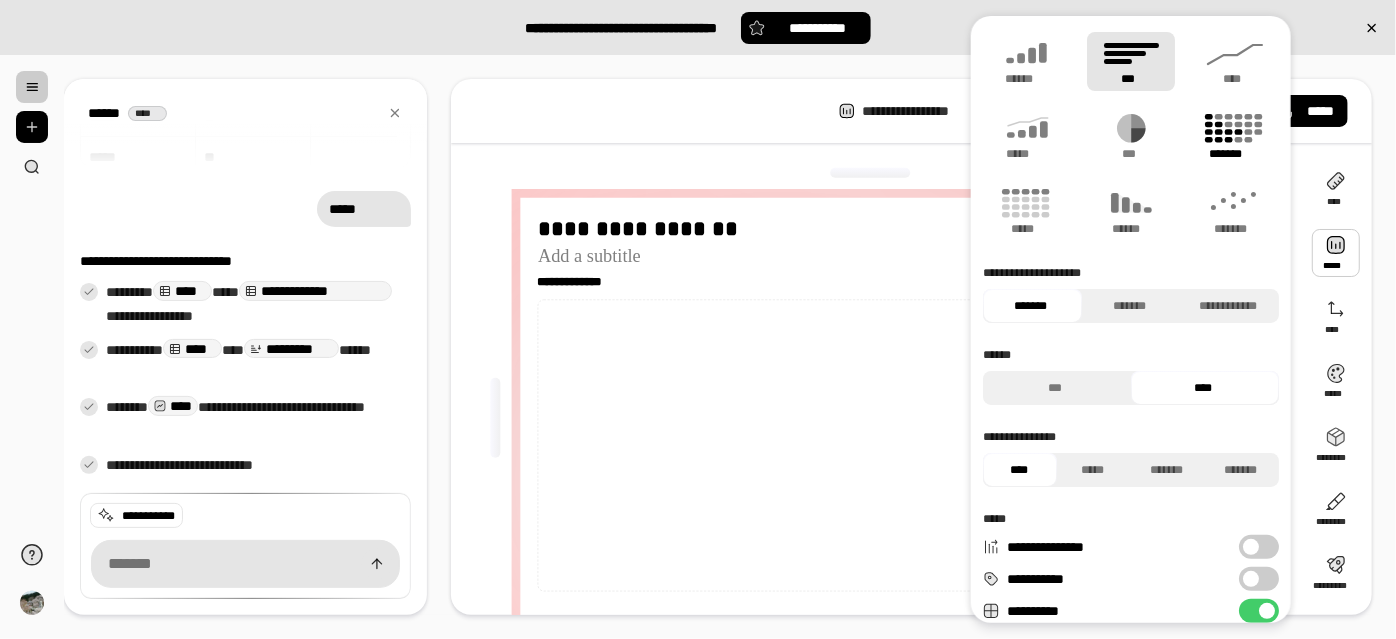 click 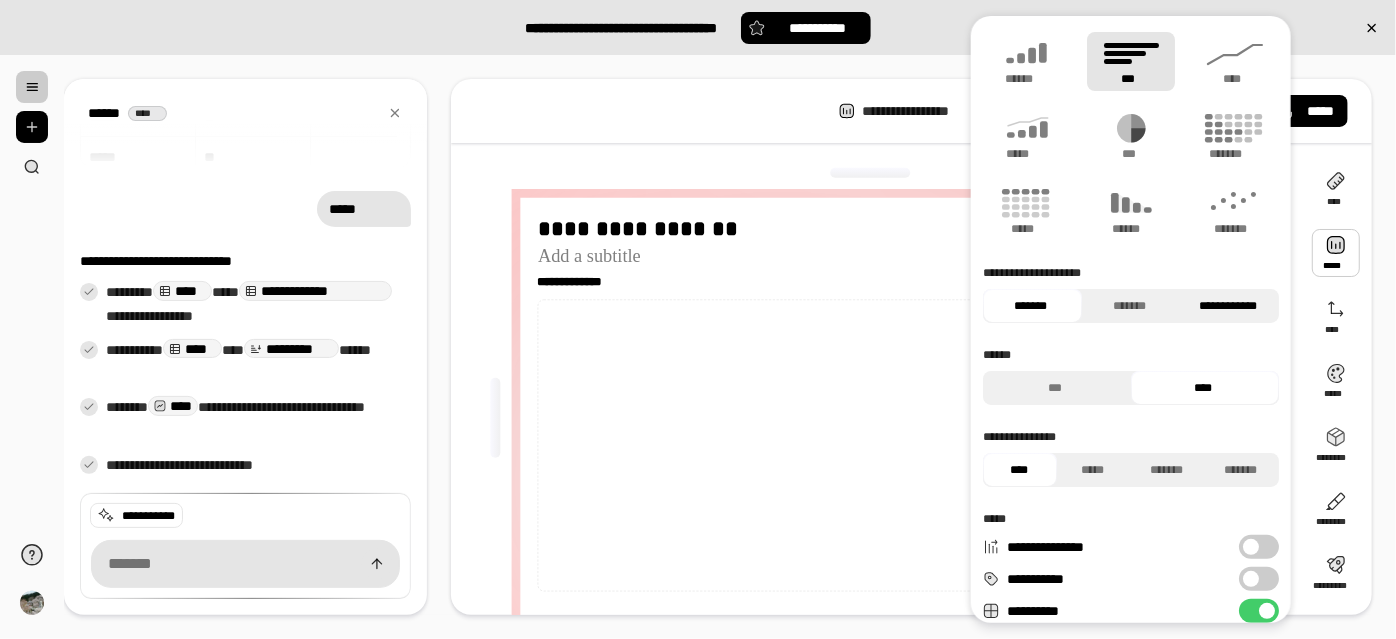 click on "**********" at bounding box center [1228, 306] 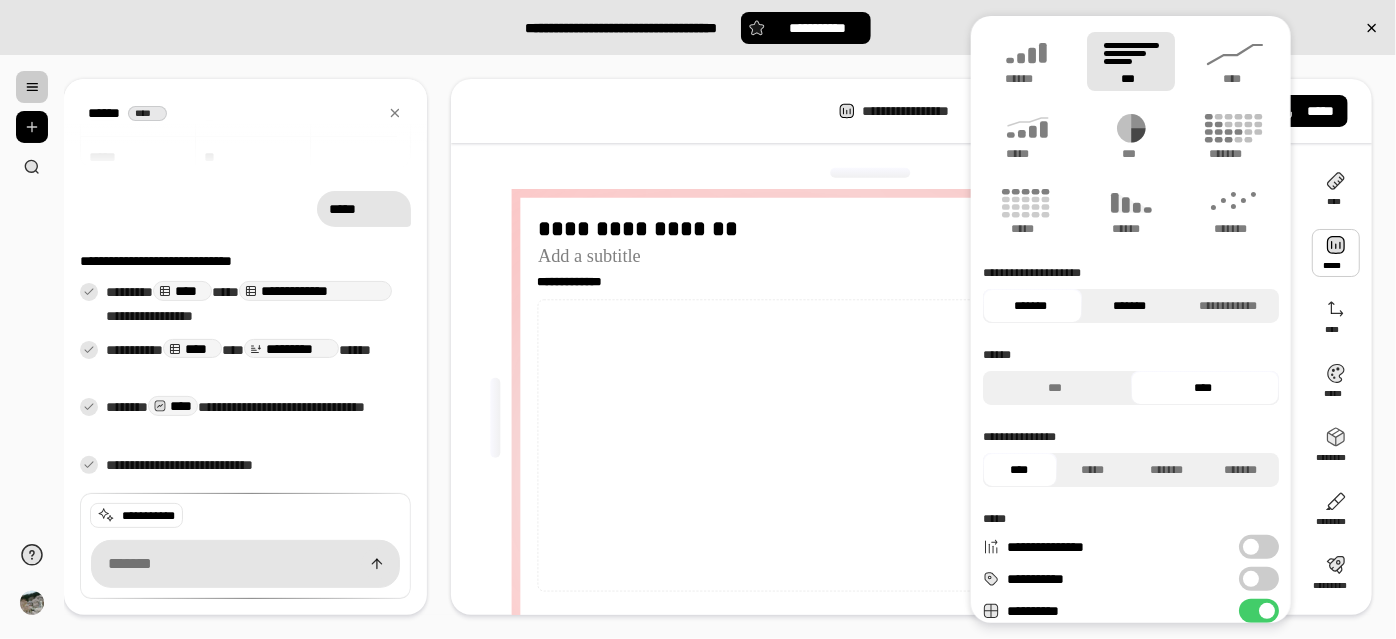 click on "*******" at bounding box center [1130, 306] 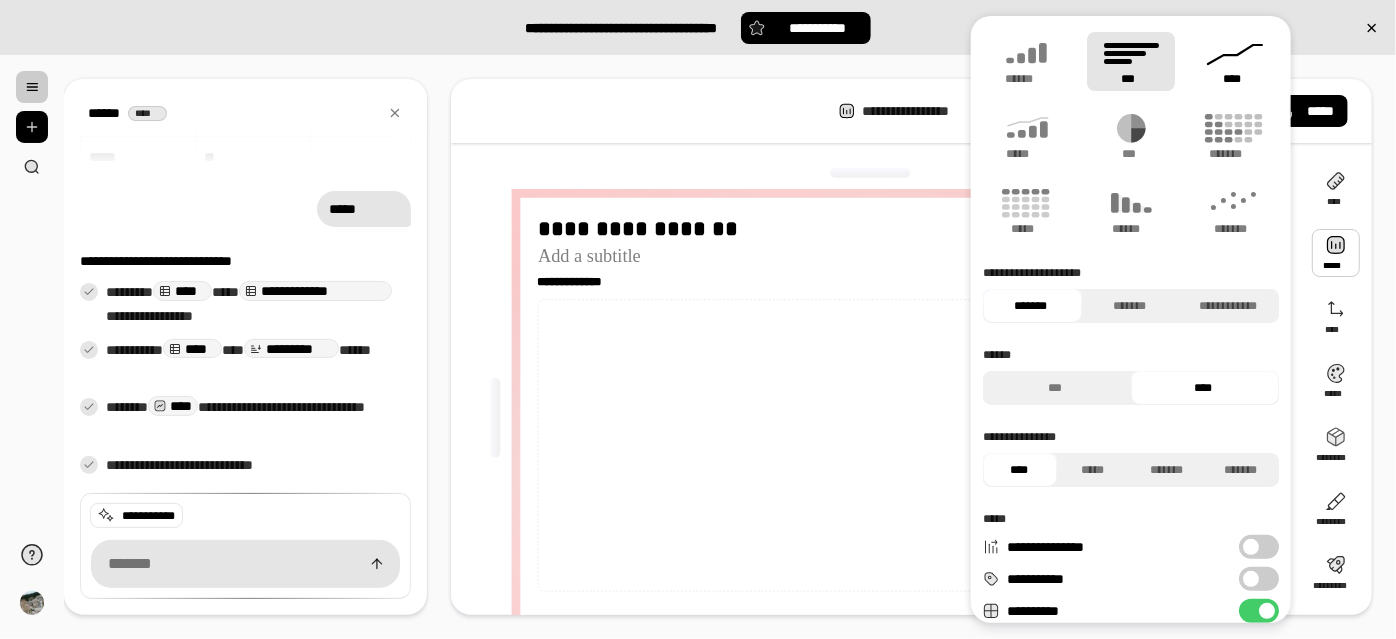 click 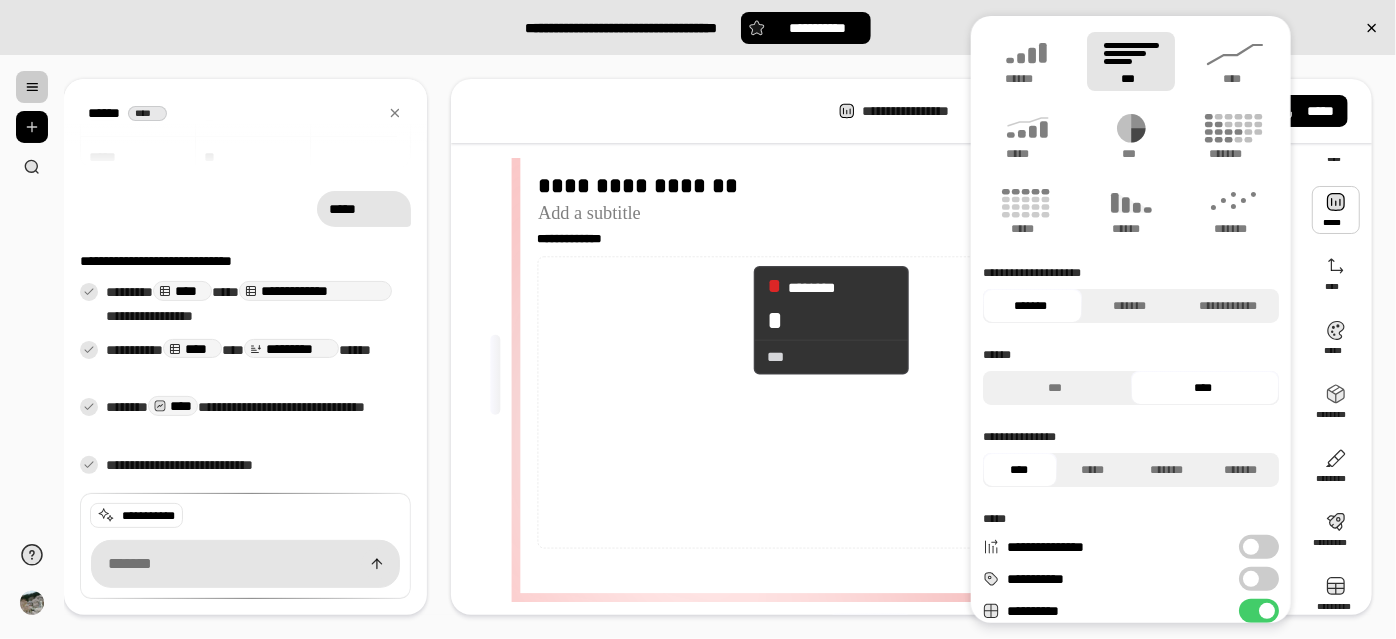 scroll, scrollTop: 68, scrollLeft: 0, axis: vertical 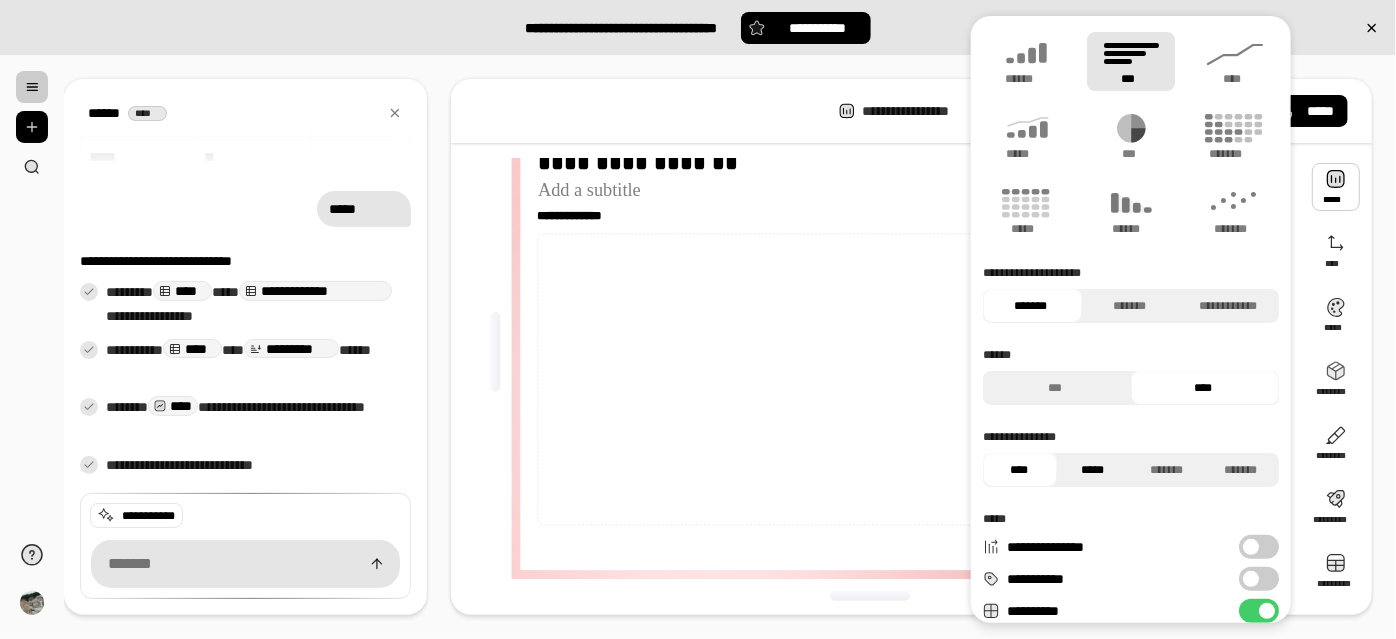 click on "*****" at bounding box center (1093, 470) 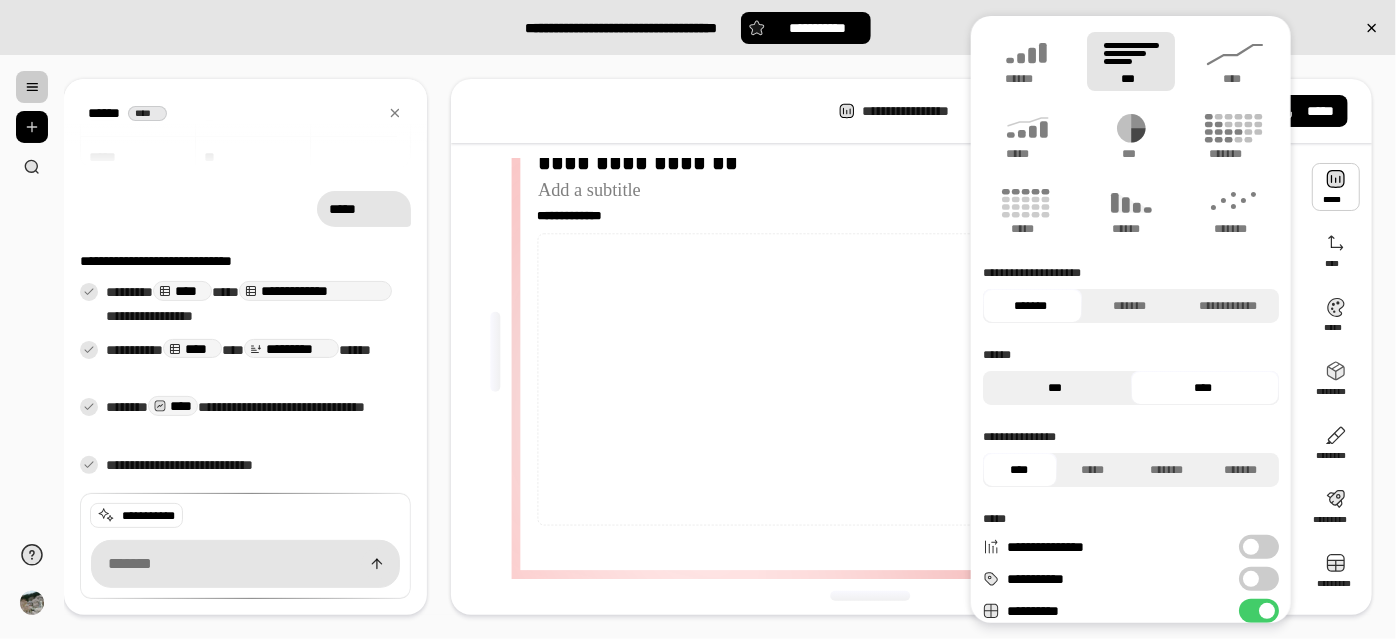 click on "***" at bounding box center (1054, 388) 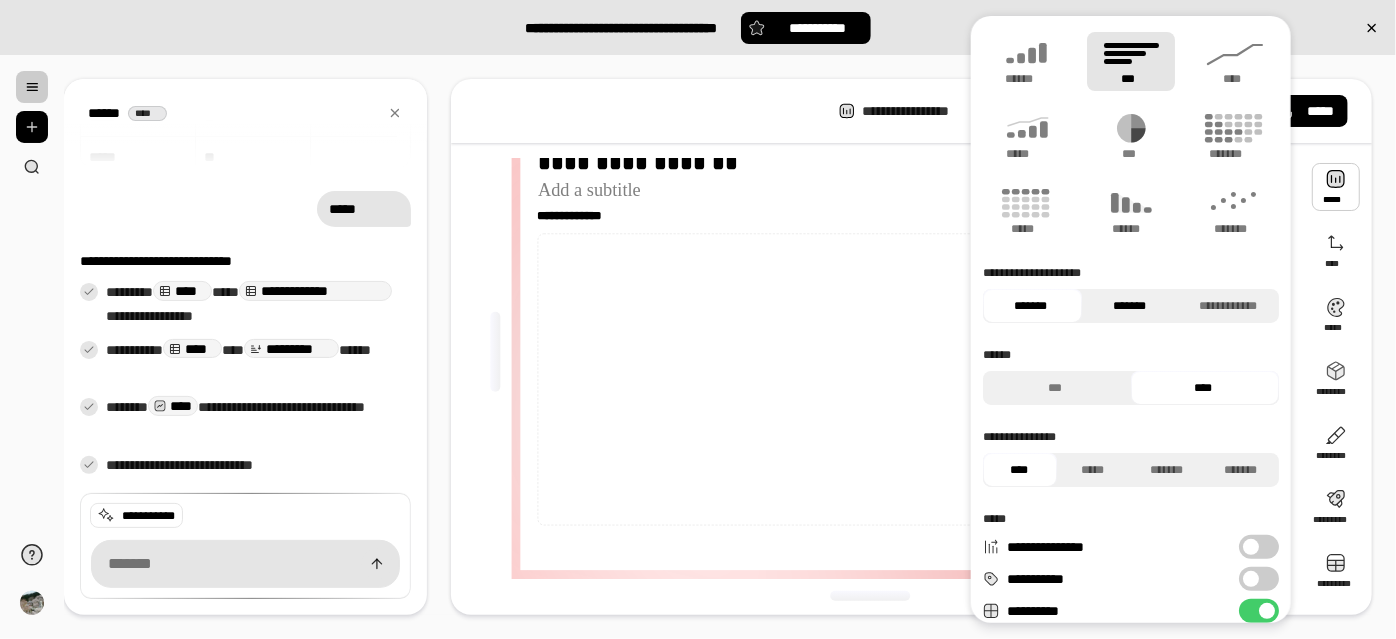 click on "*******" at bounding box center [1130, 306] 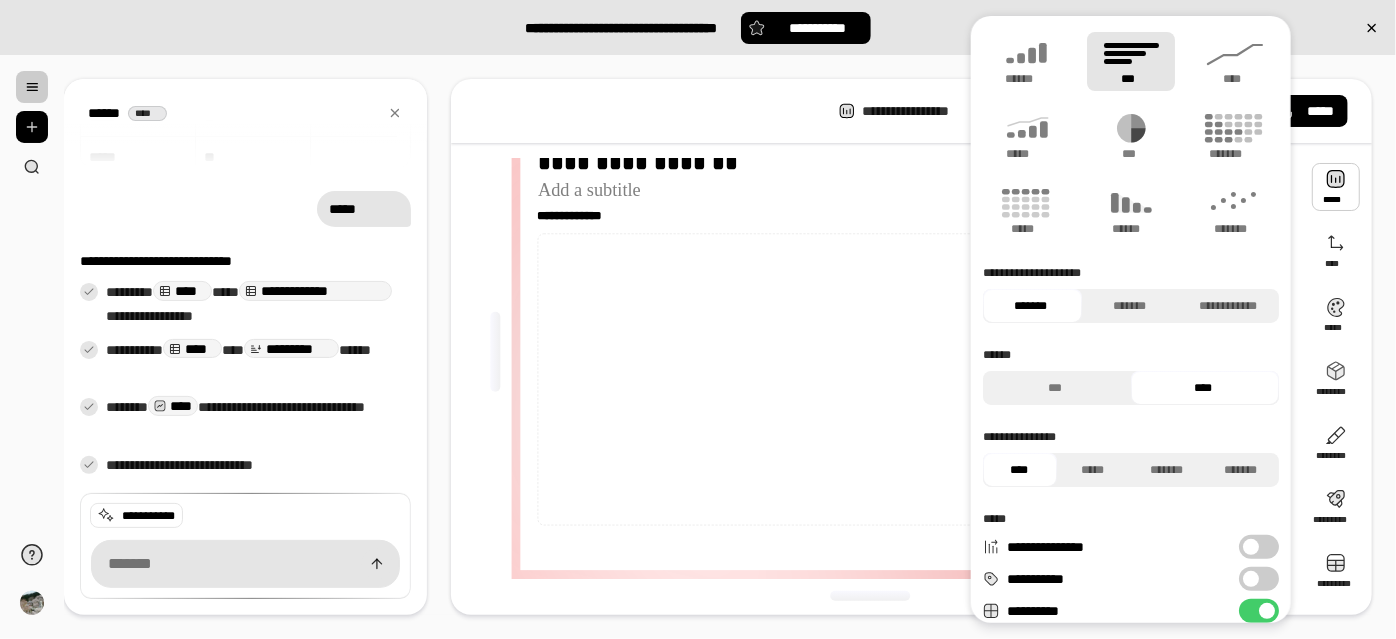scroll, scrollTop: 0, scrollLeft: 0, axis: both 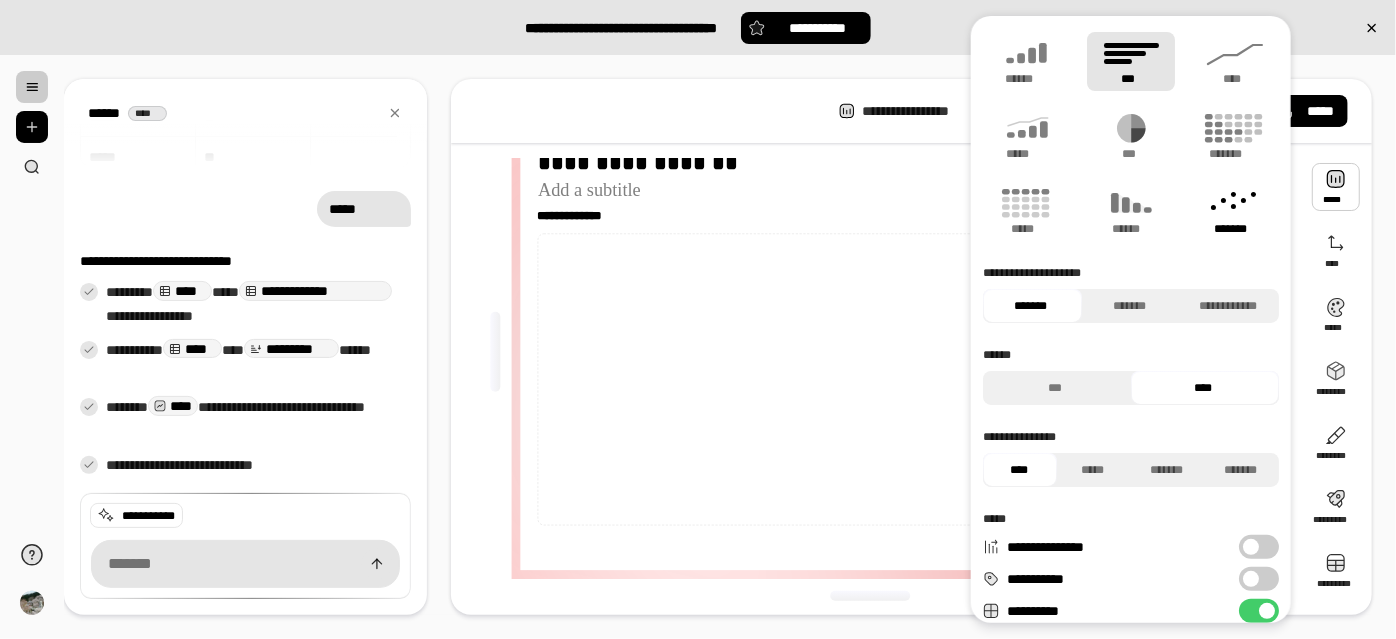 click on "*******" at bounding box center [1235, 211] 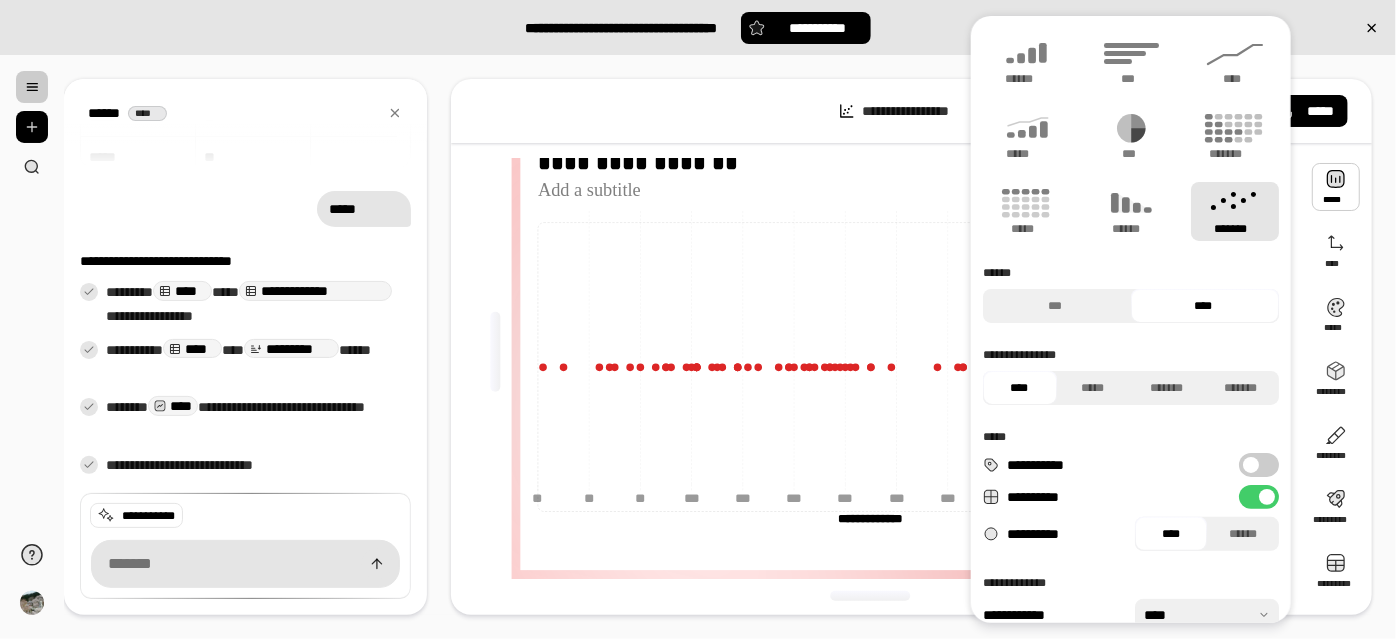 click on "*******" at bounding box center [1235, 211] 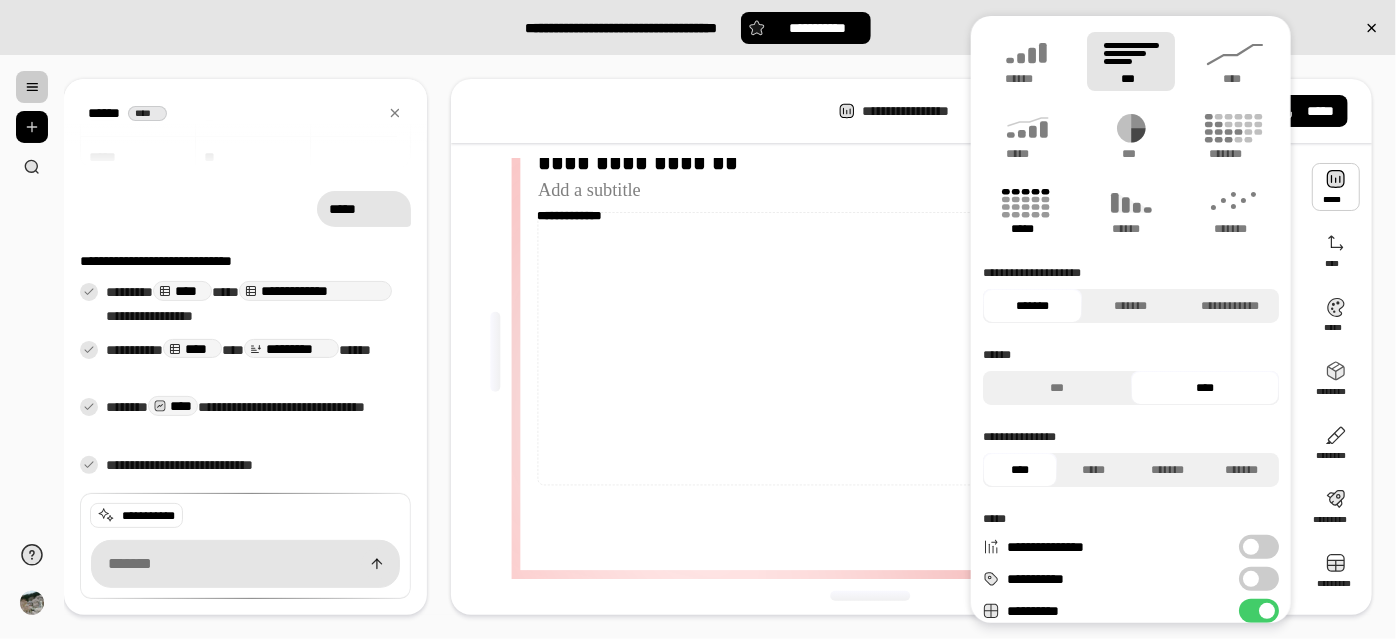 click 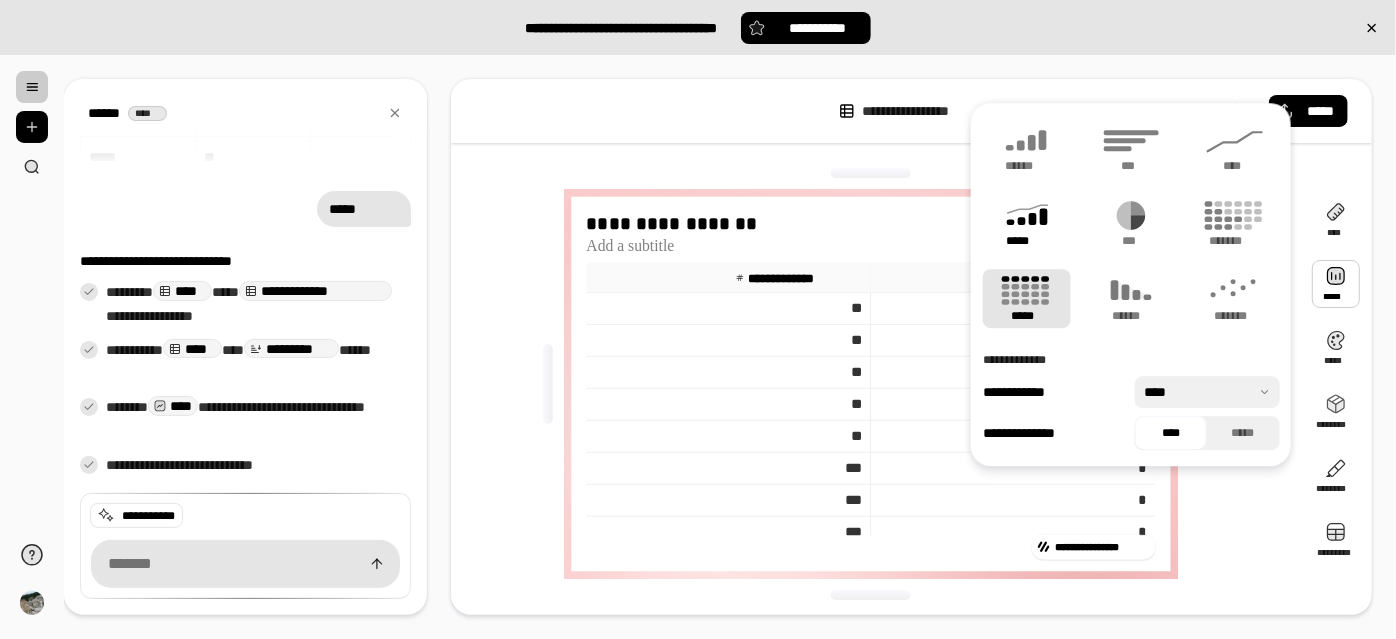 scroll, scrollTop: 2, scrollLeft: 0, axis: vertical 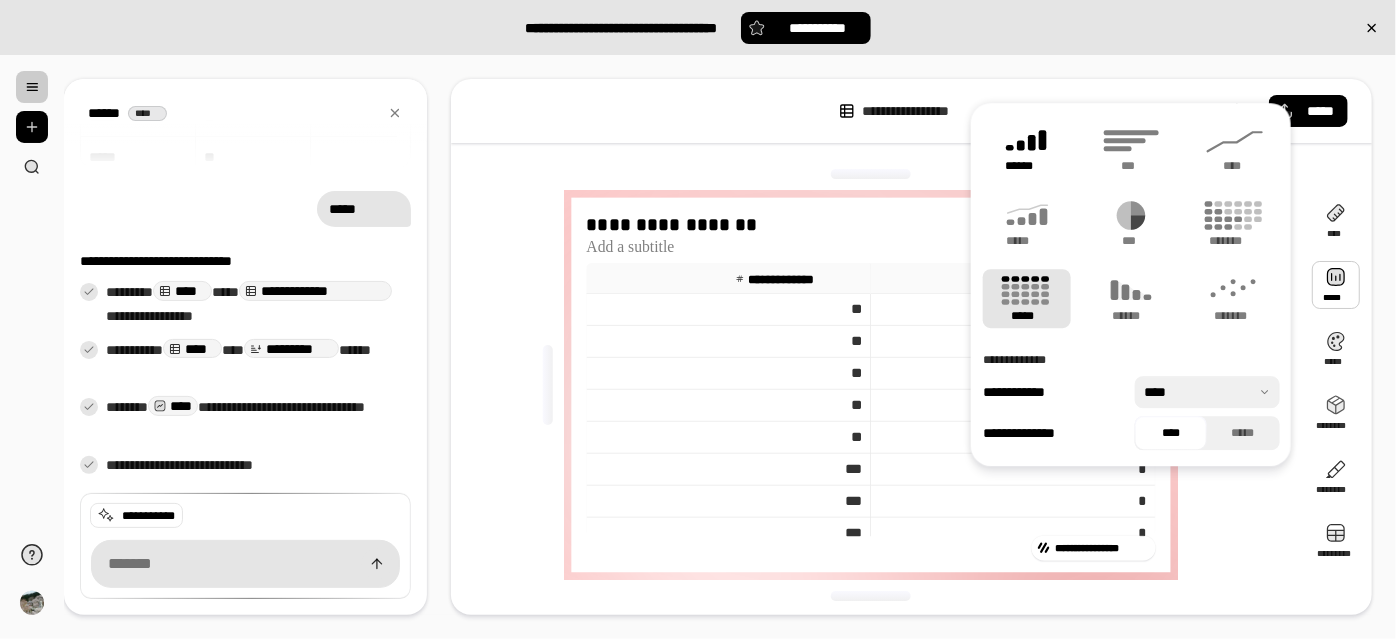 click 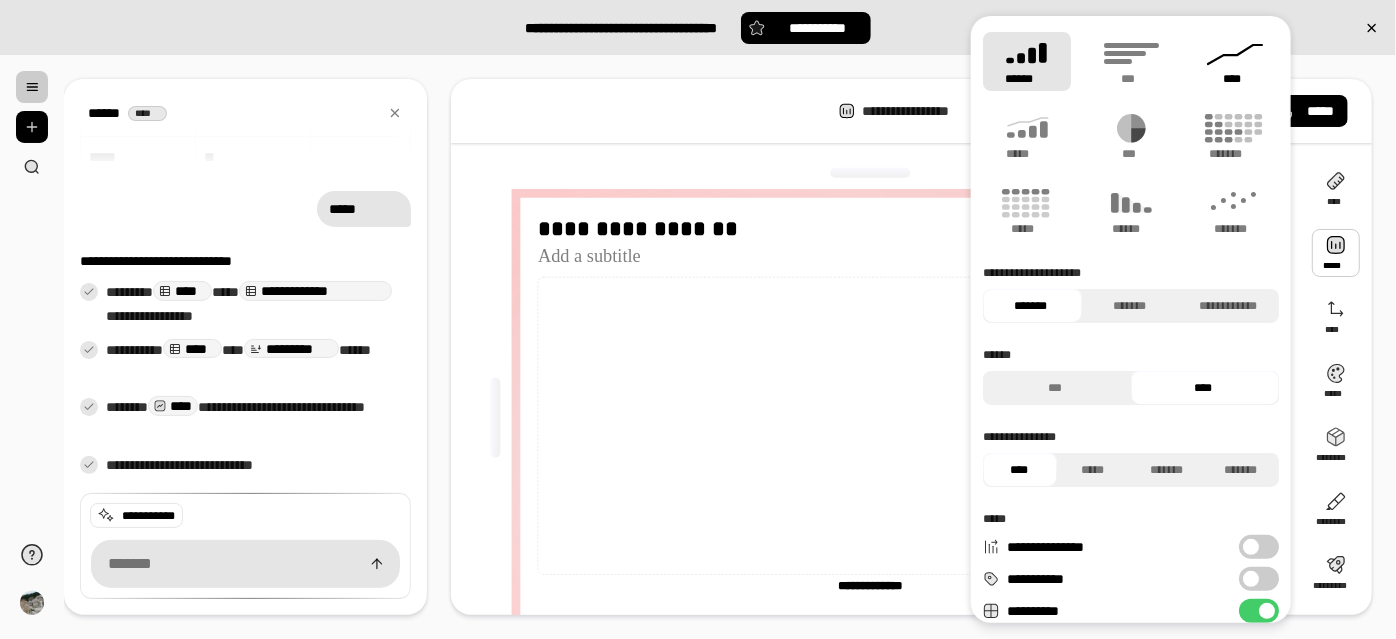 click 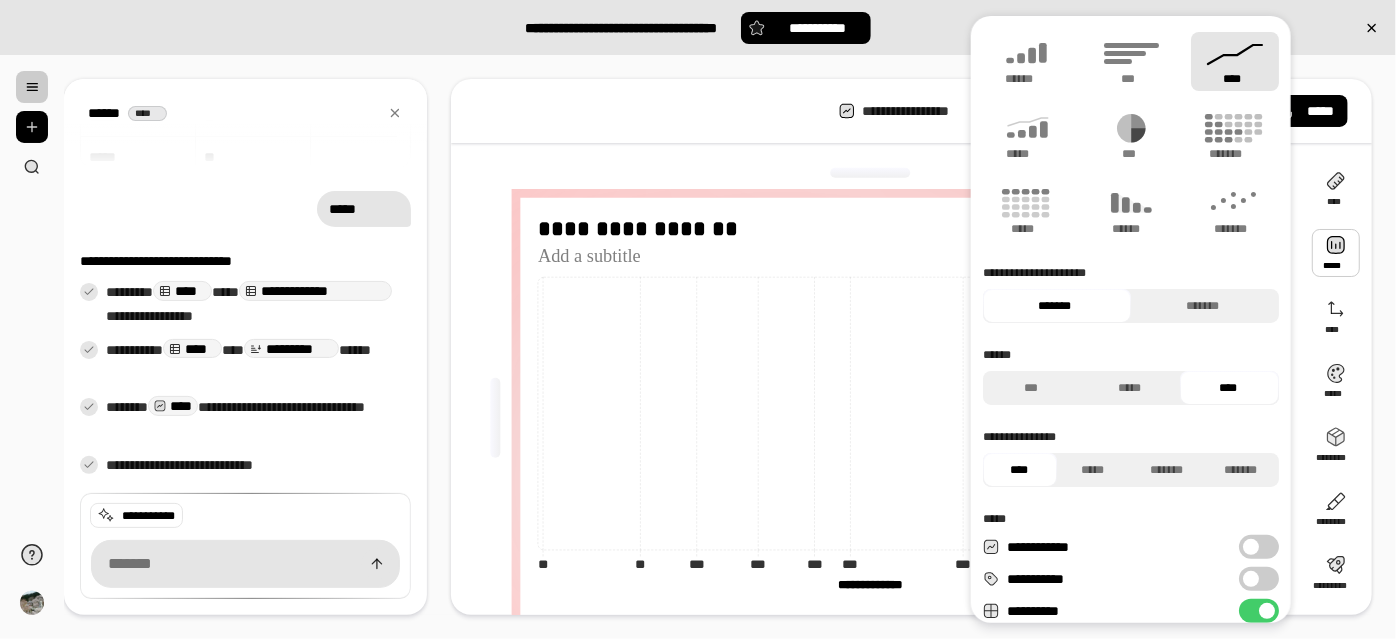 click on "**********" at bounding box center [911, 347] 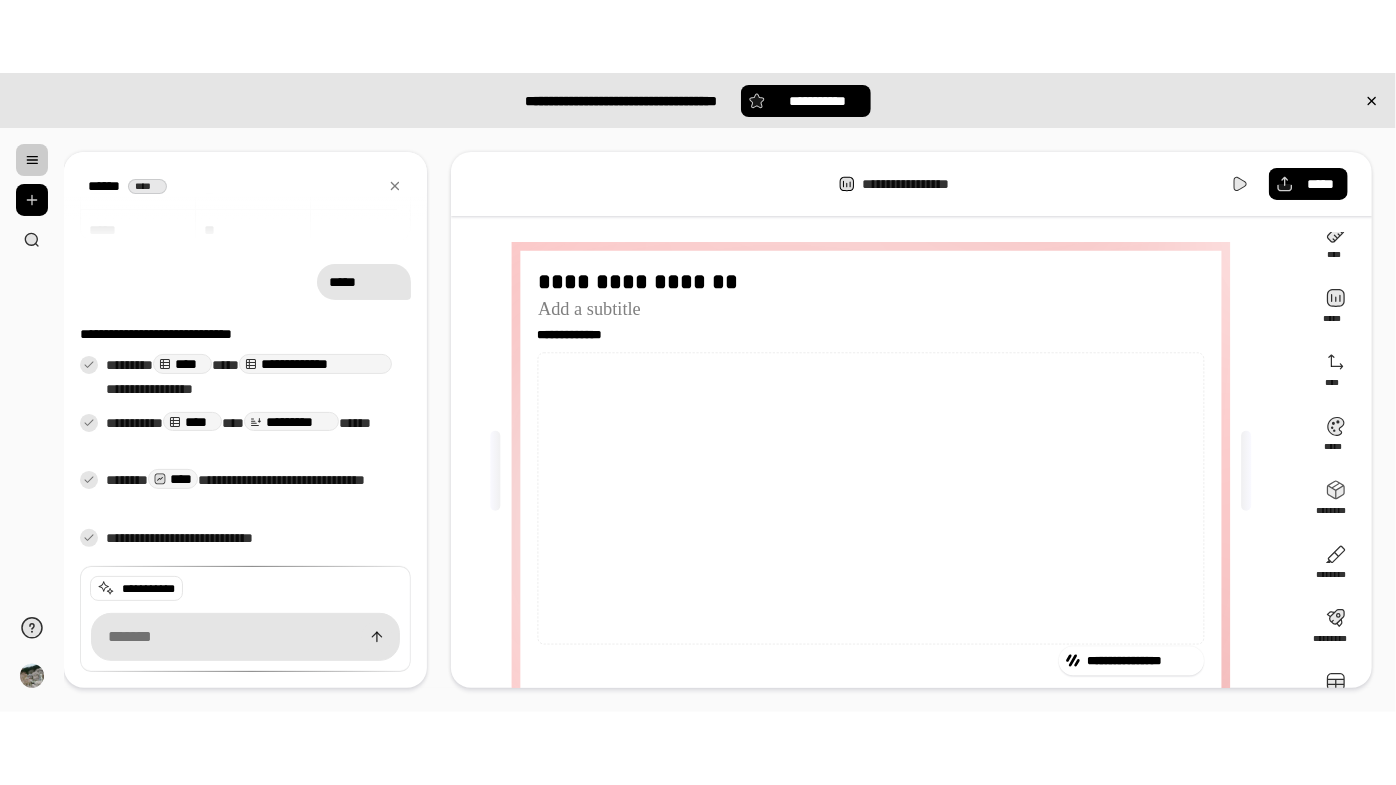 scroll, scrollTop: 0, scrollLeft: 0, axis: both 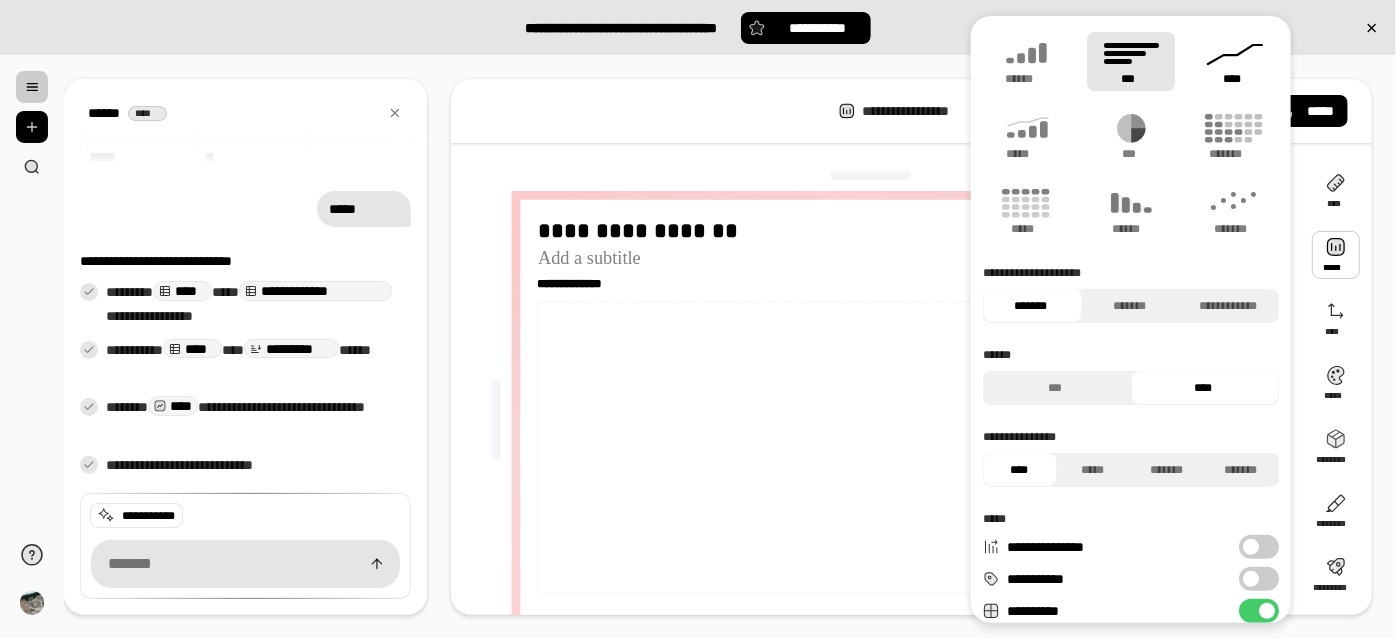 click on "****" at bounding box center (1235, 79) 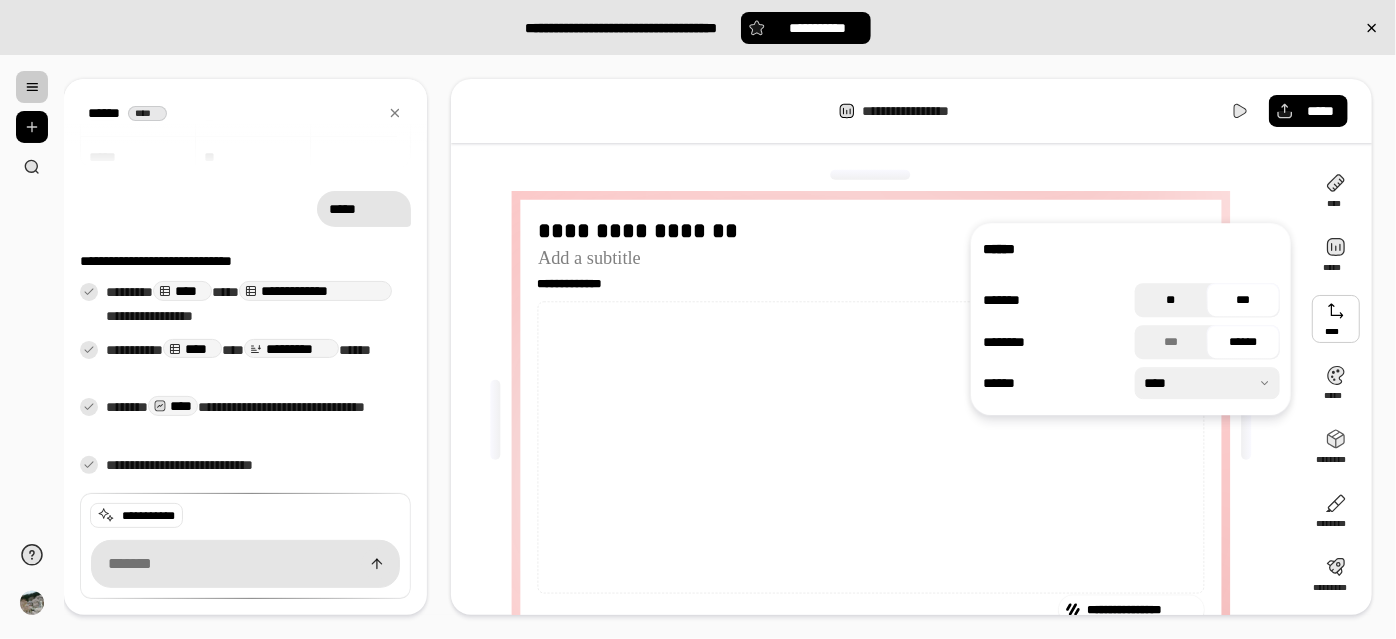 click on "**" at bounding box center [1171, 300] 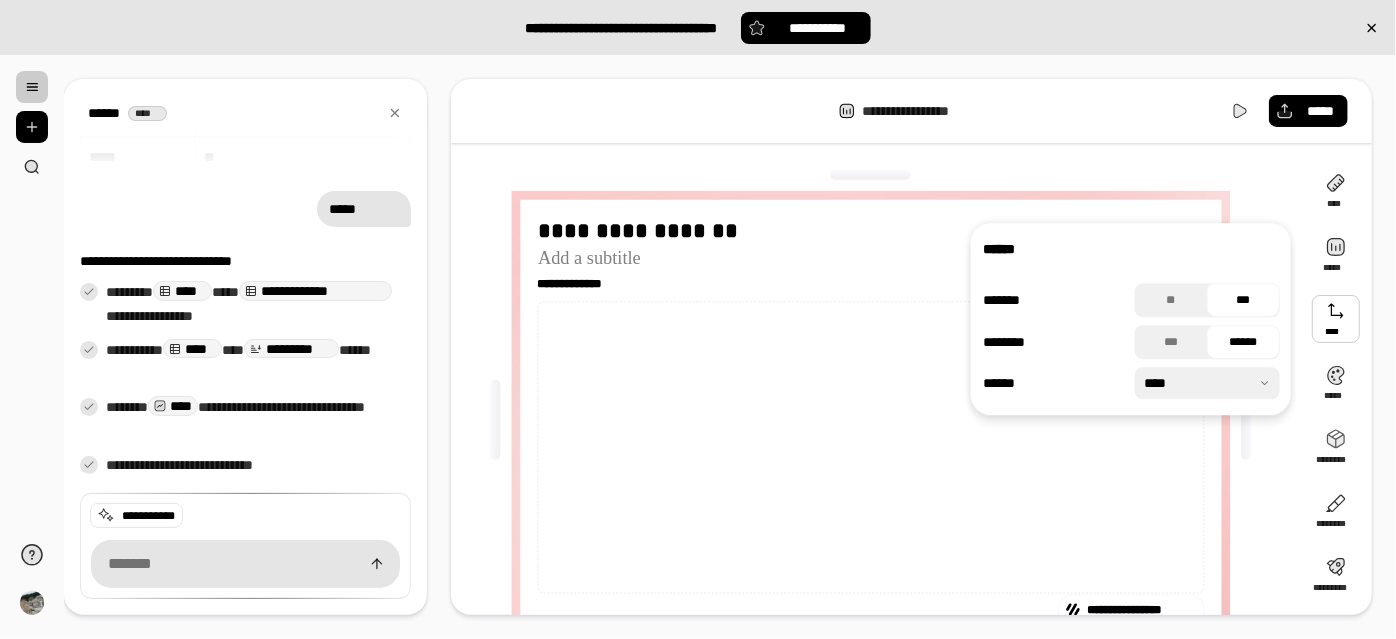 click on "***" at bounding box center (1243, 300) 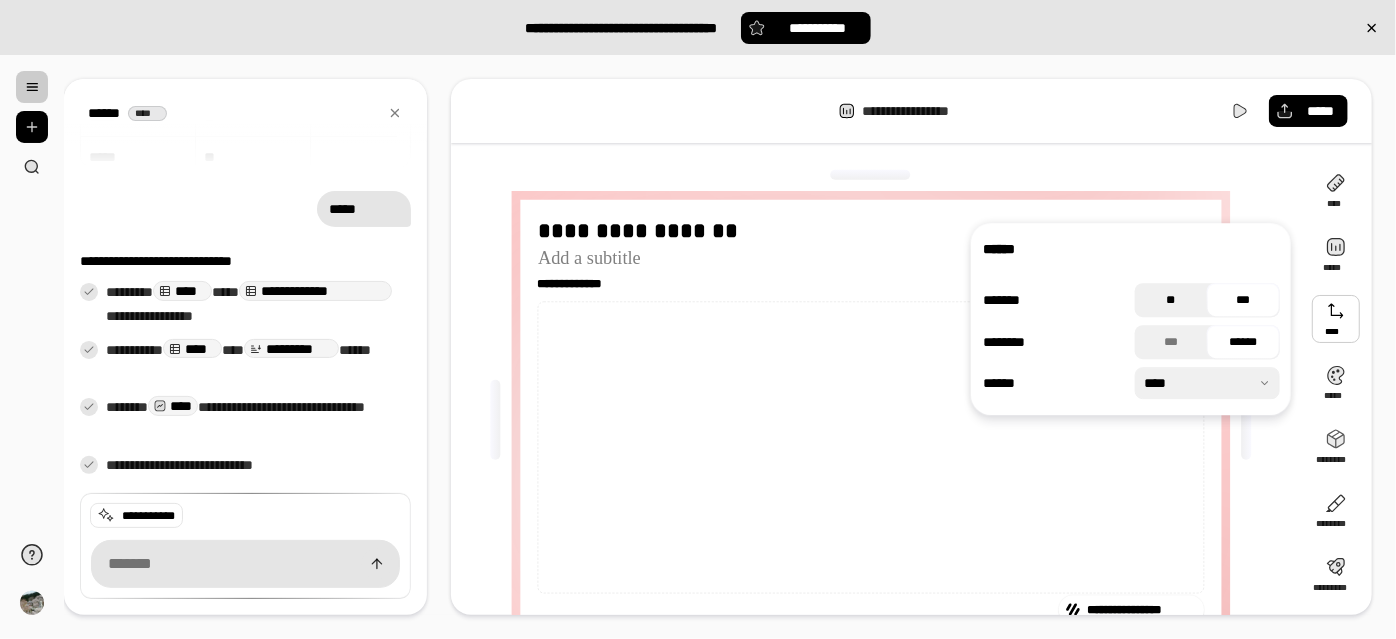 click on "**" at bounding box center (1171, 300) 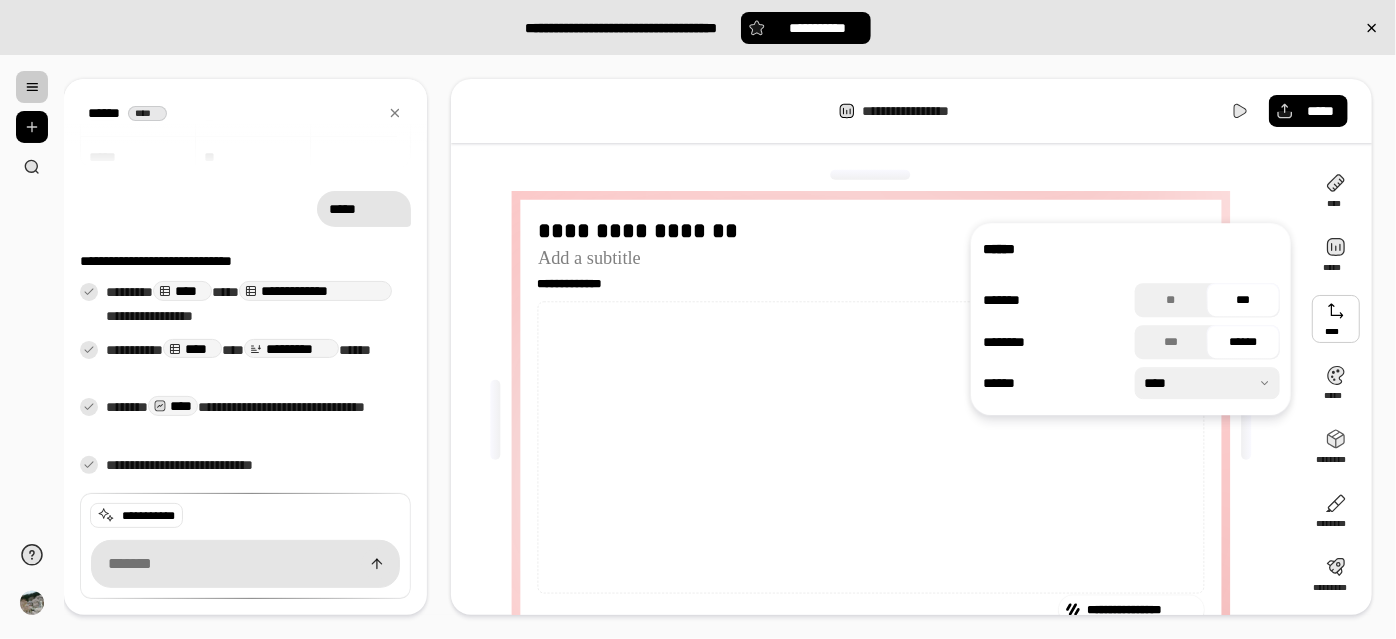 click on "******" at bounding box center [1243, 342] 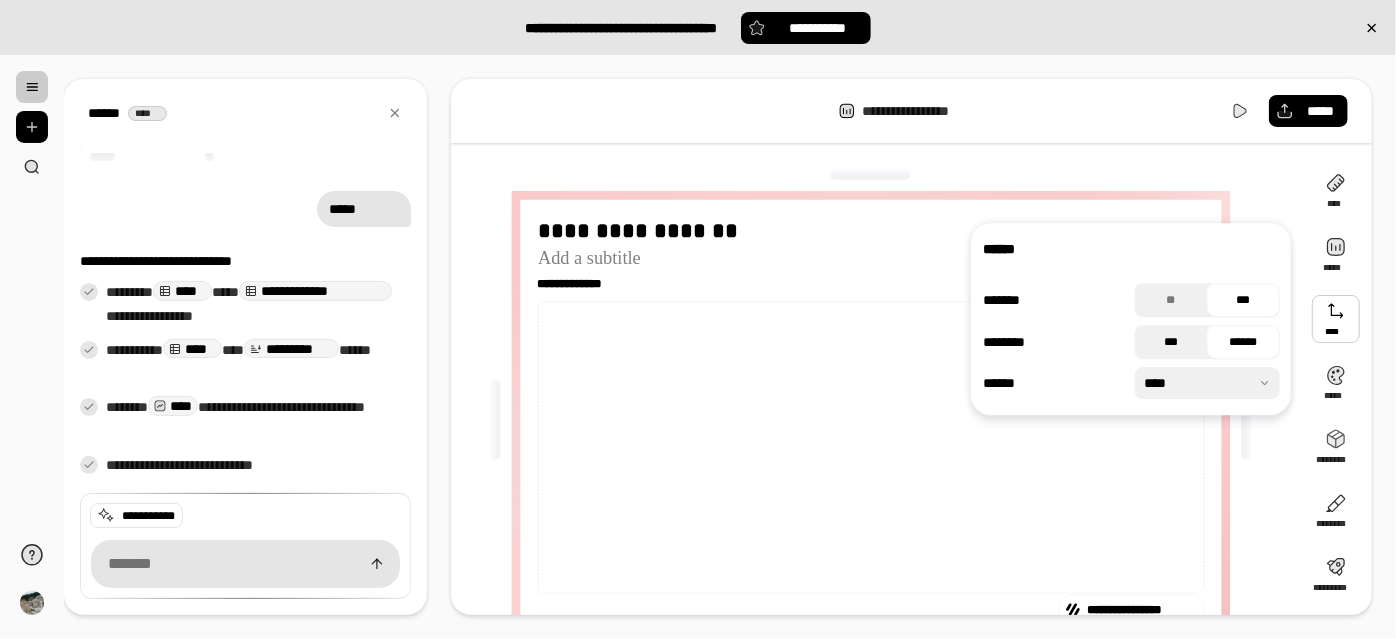 click on "***" at bounding box center (1171, 342) 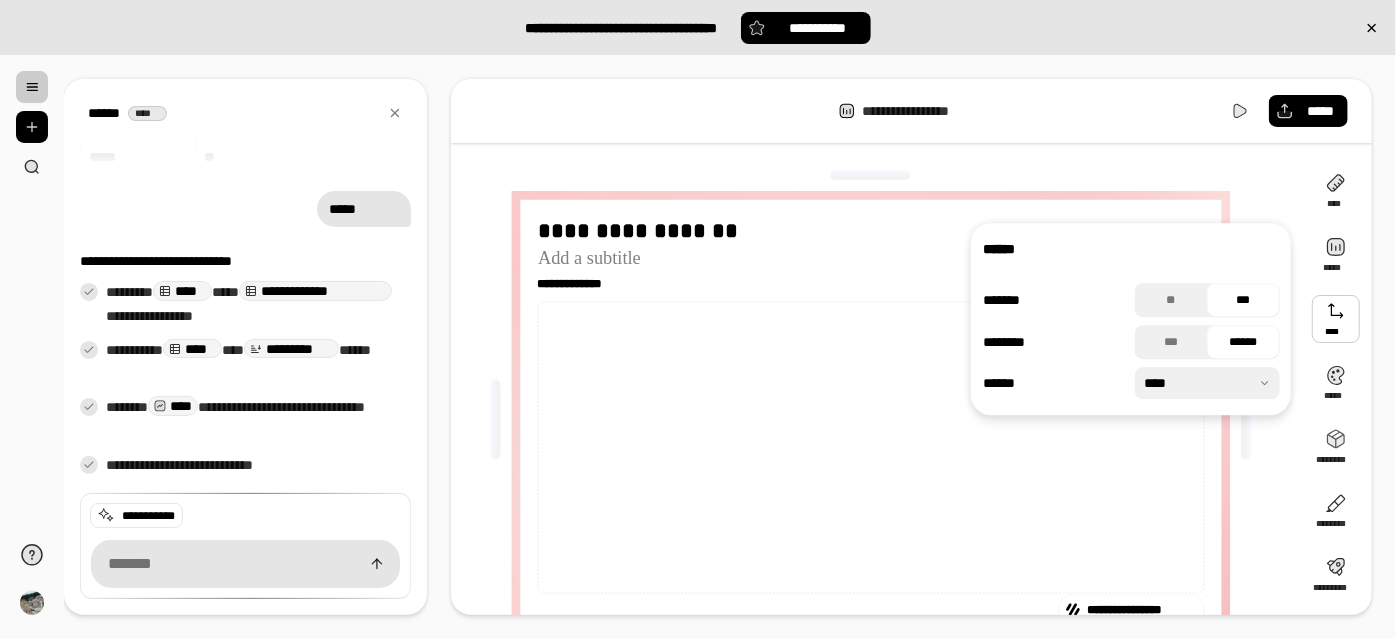 click at bounding box center [1207, 383] 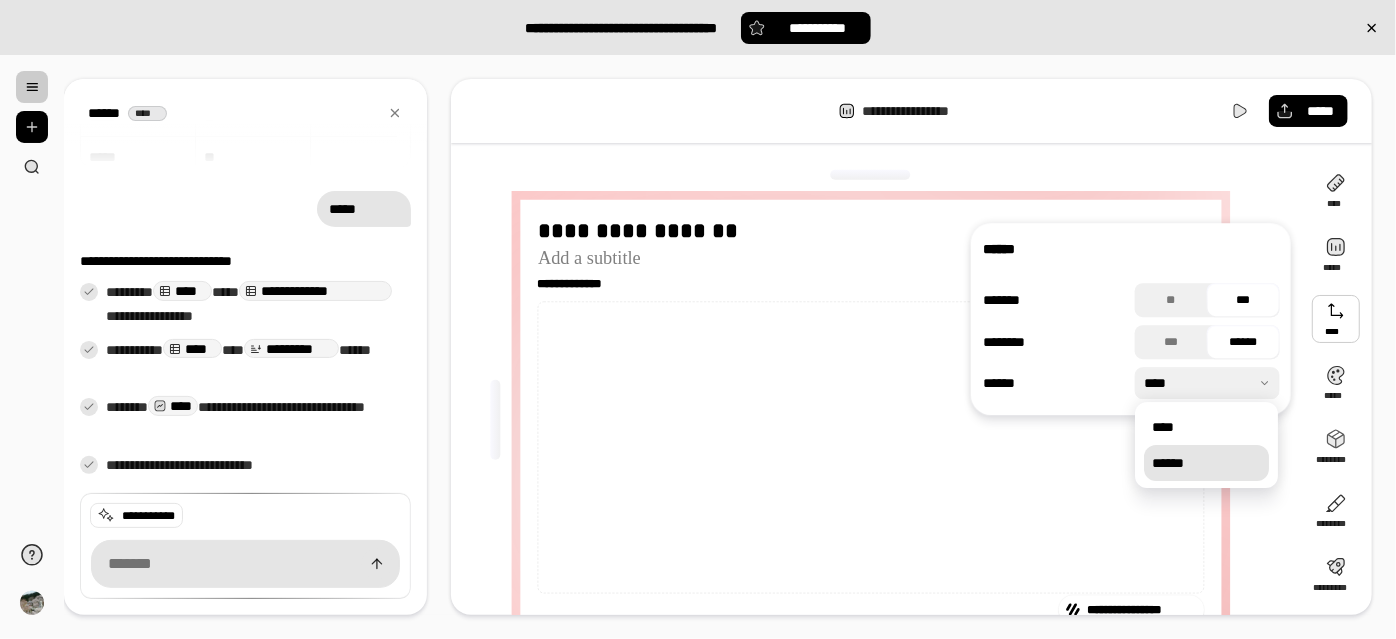 click on "******" at bounding box center (1206, 463) 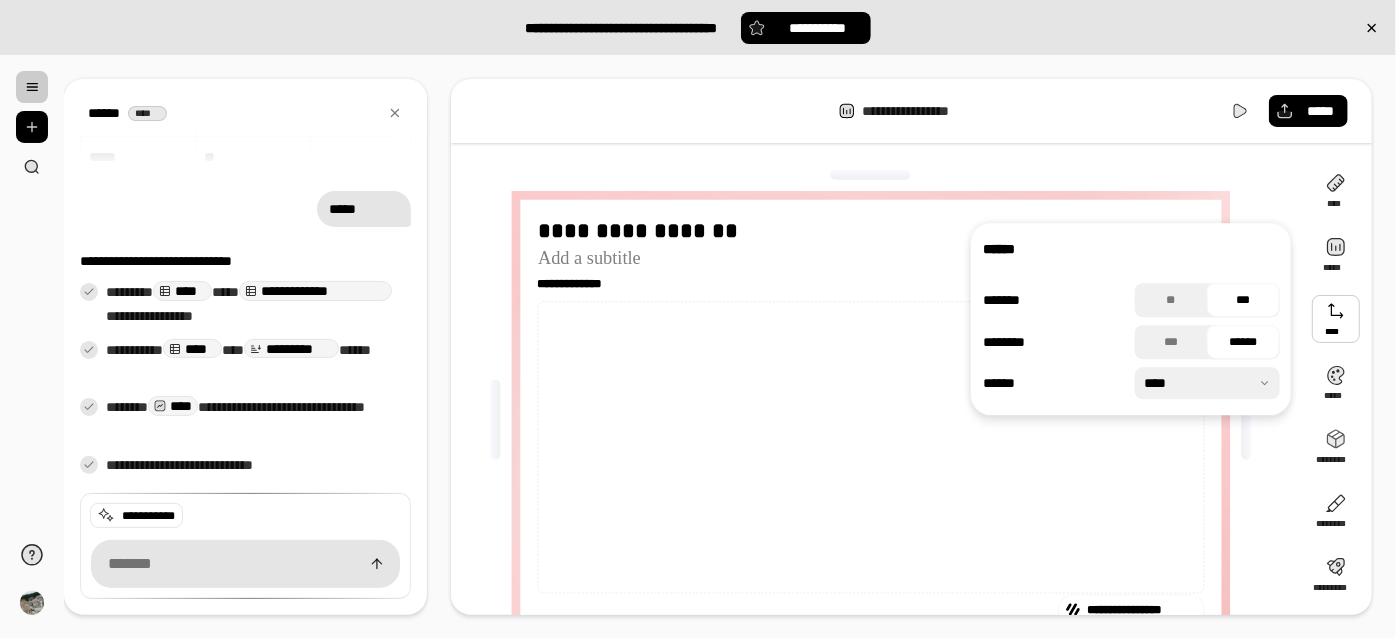 click at bounding box center [1207, 383] 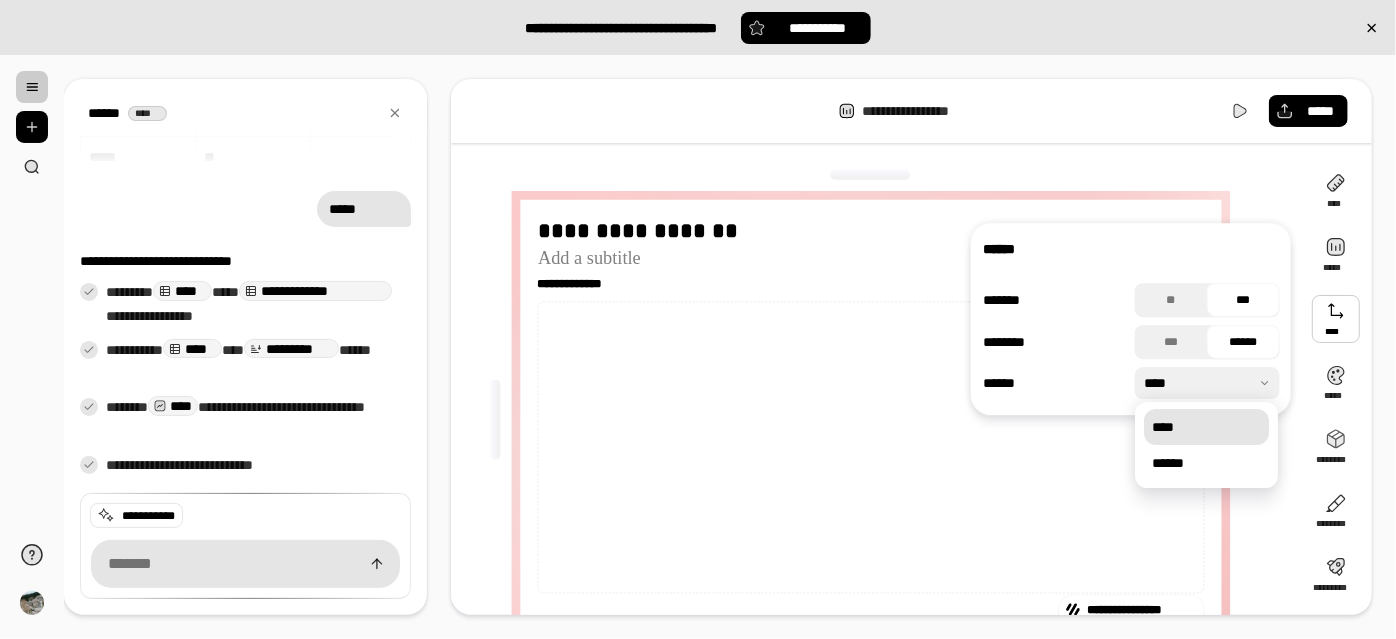 click on "****" at bounding box center (1206, 427) 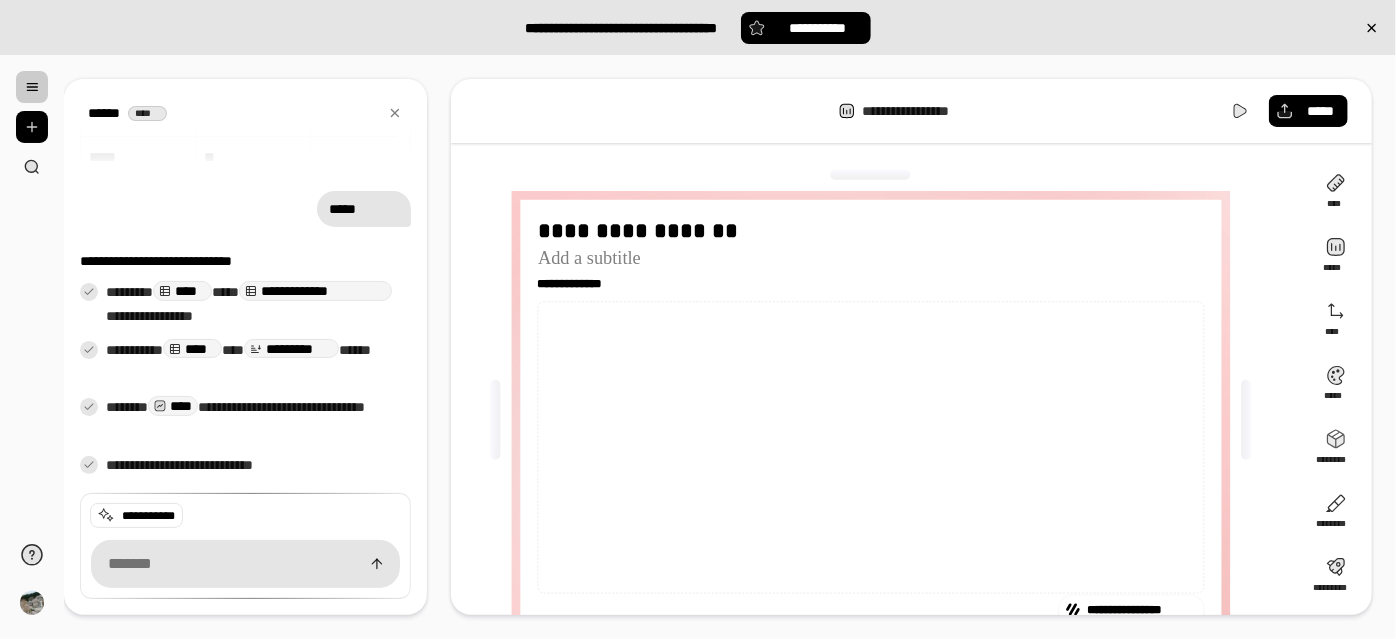 click on "**********" at bounding box center [877, 419] 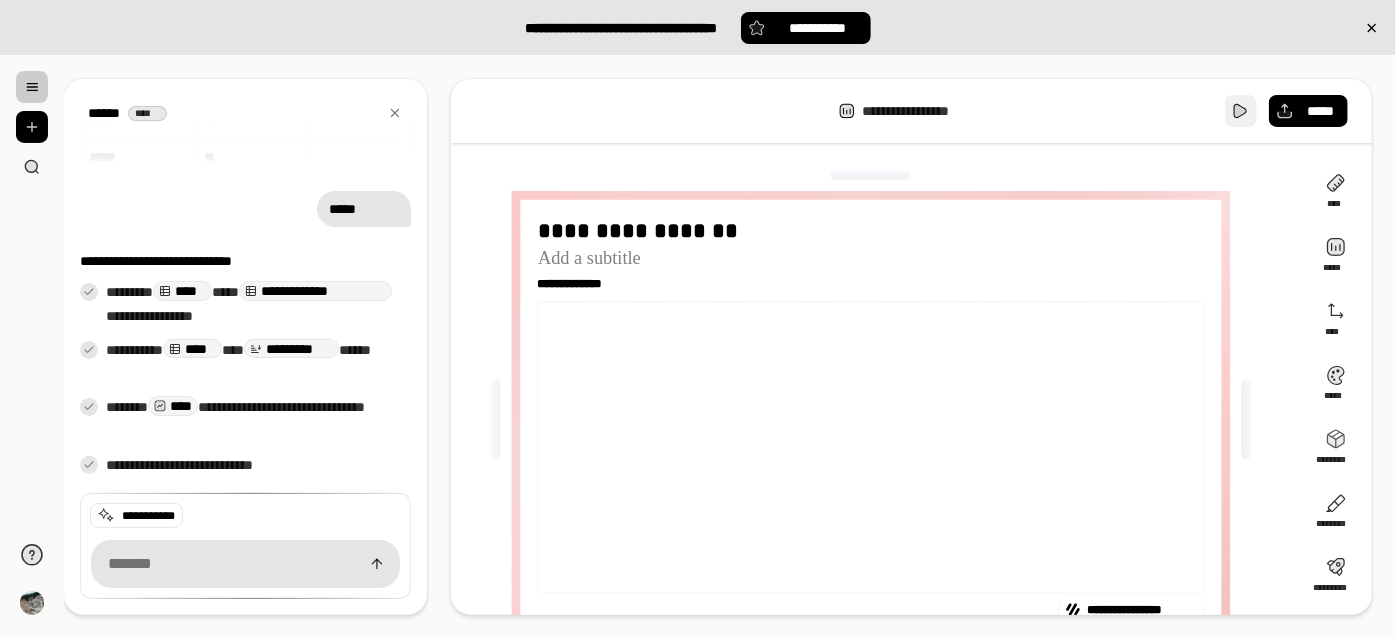 click at bounding box center [1241, 111] 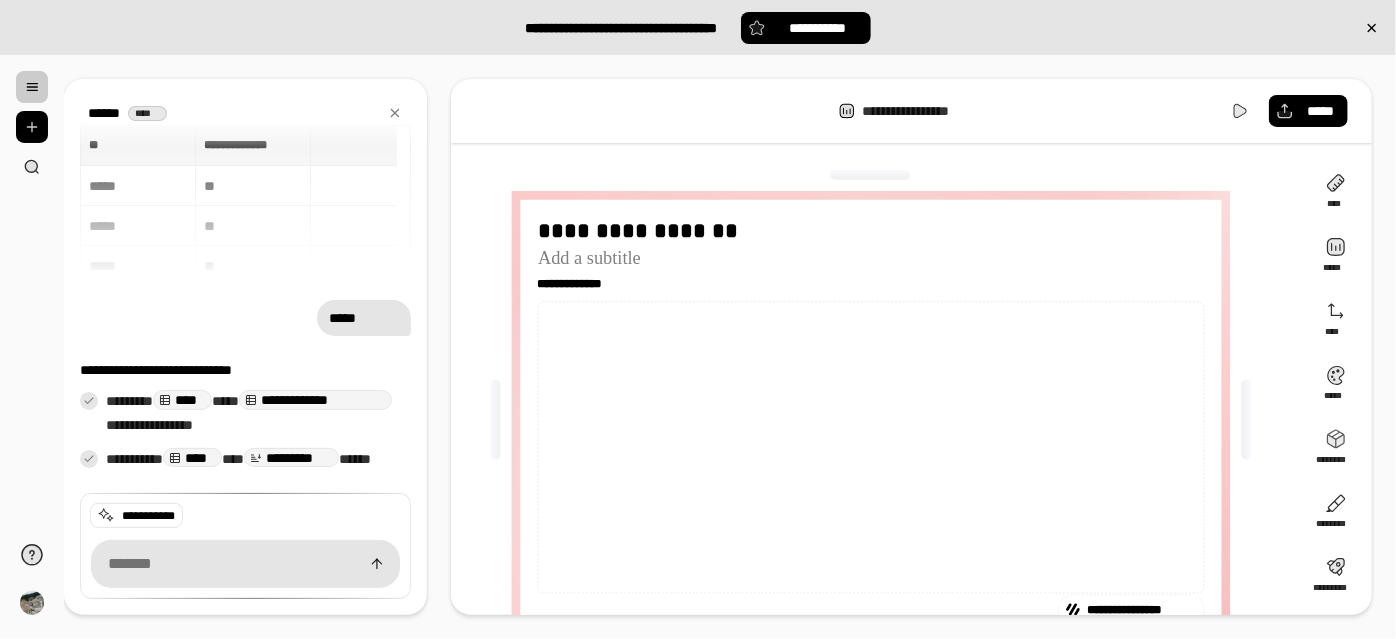 scroll, scrollTop: 0, scrollLeft: 0, axis: both 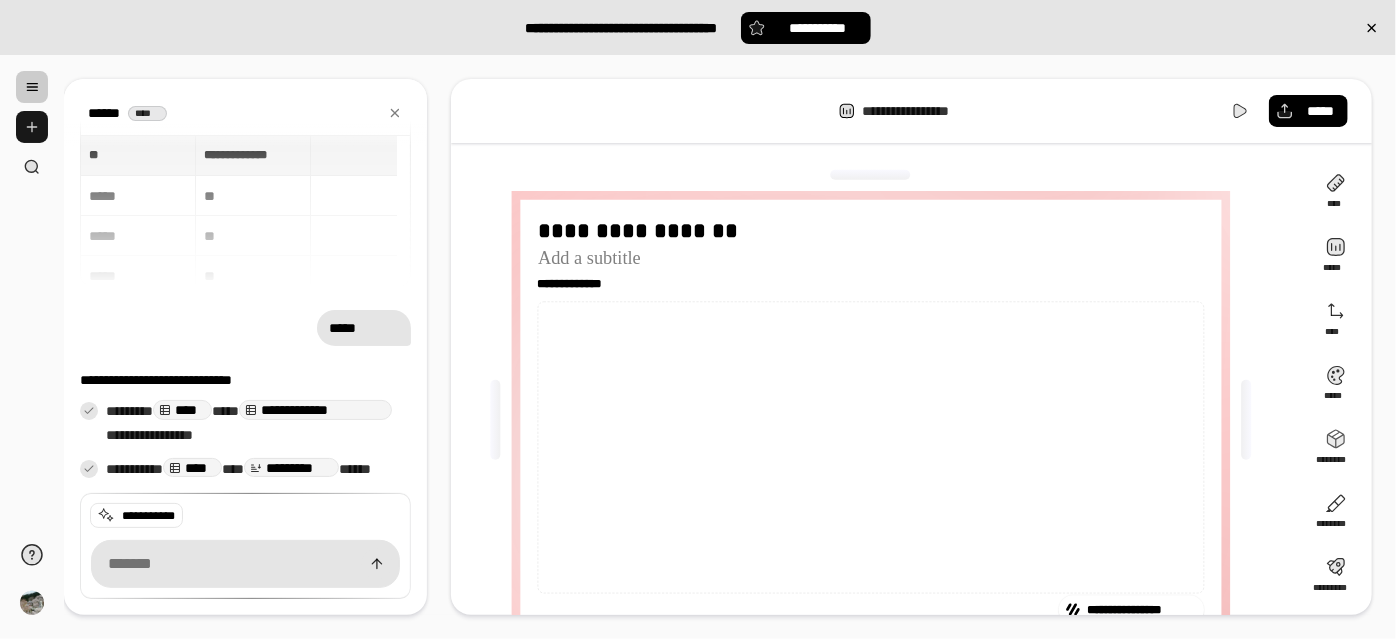 click at bounding box center [32, 127] 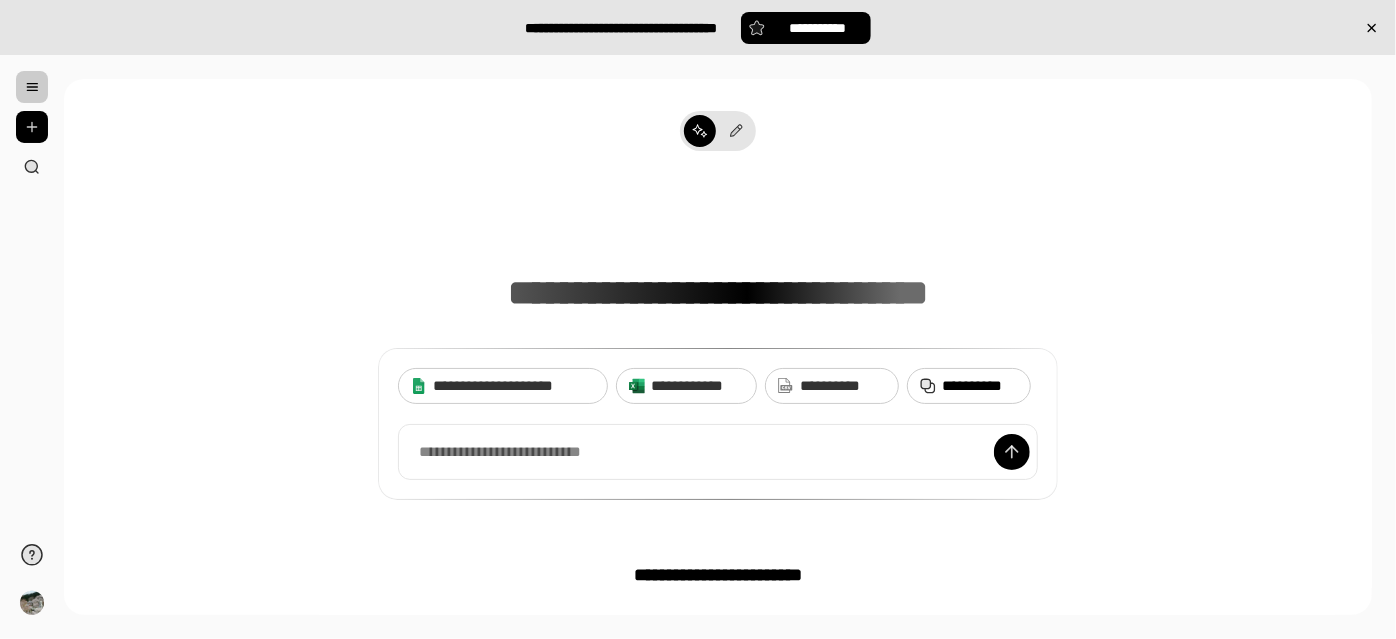 click on "**********" at bounding box center [980, 386] 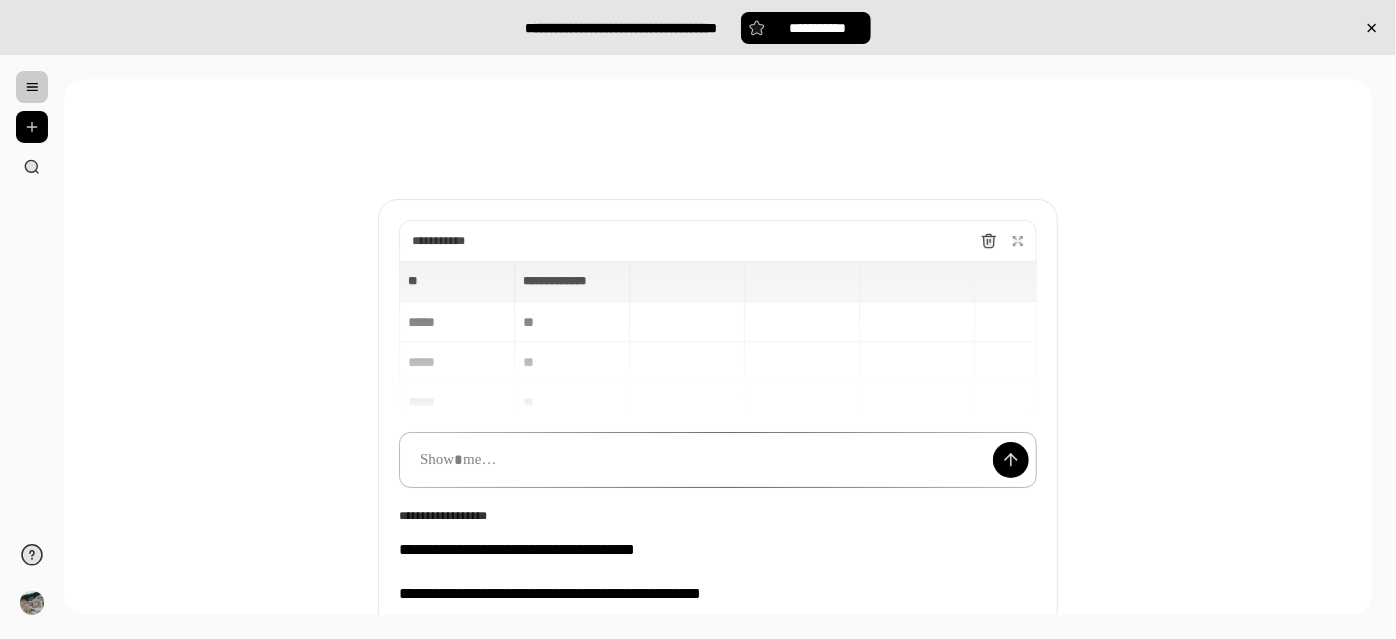click at bounding box center (718, 460) 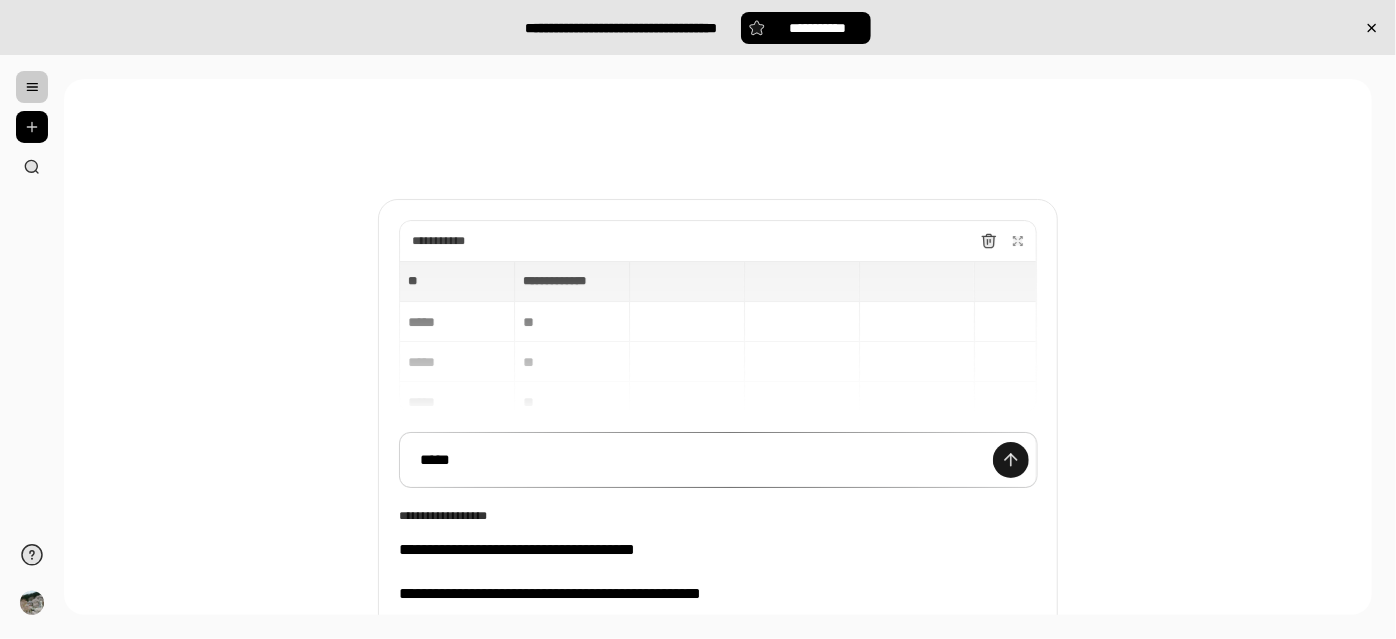 click at bounding box center [1011, 460] 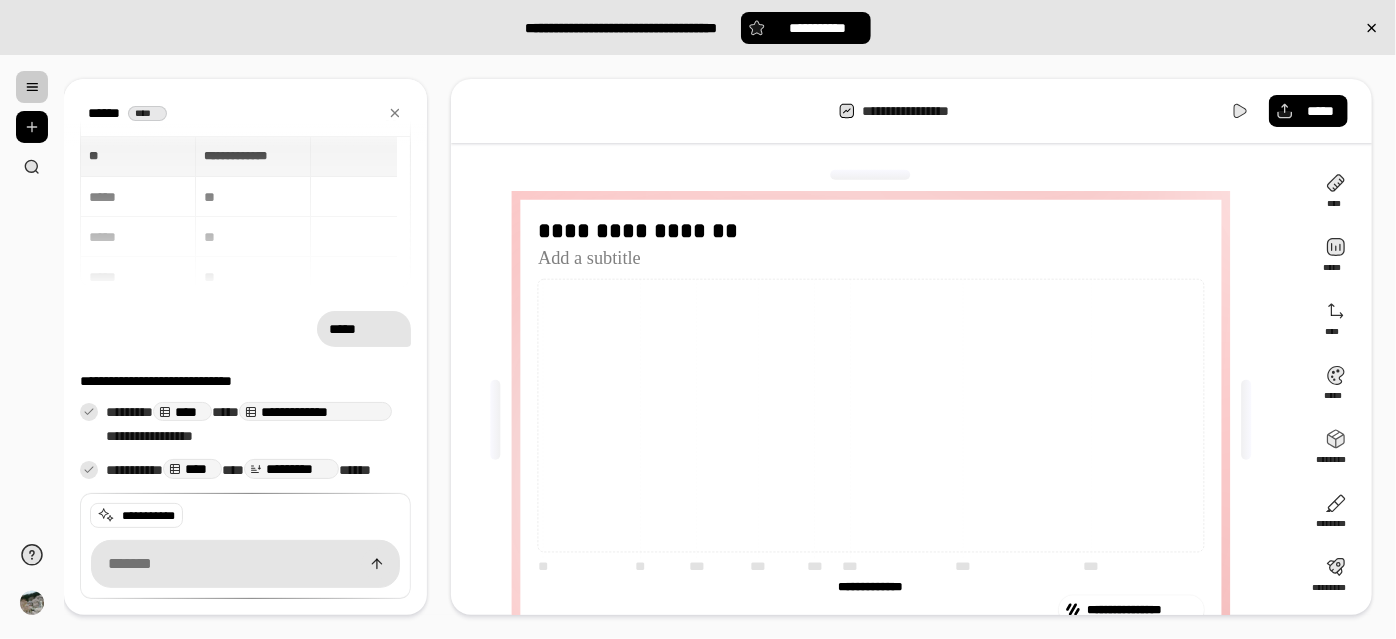 scroll, scrollTop: 60, scrollLeft: 0, axis: vertical 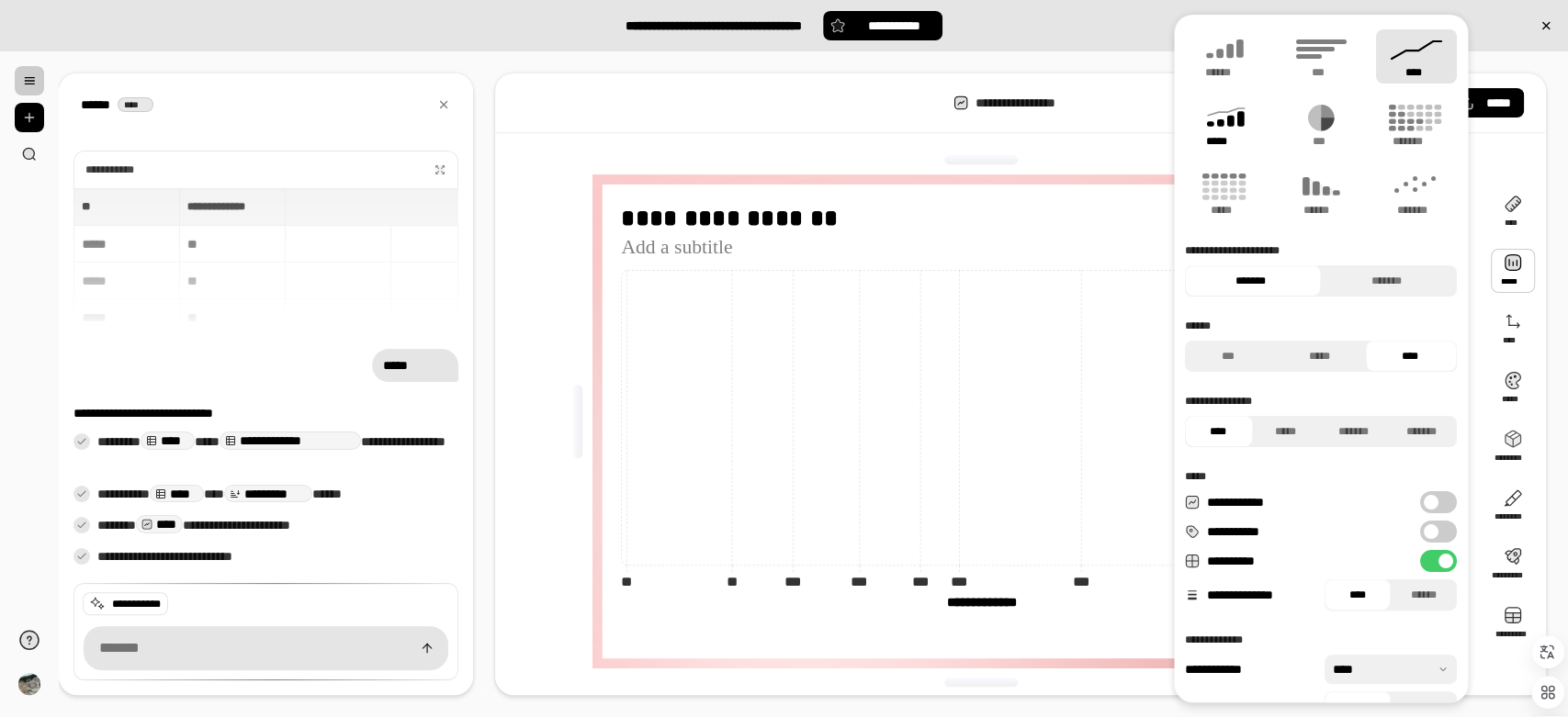 click 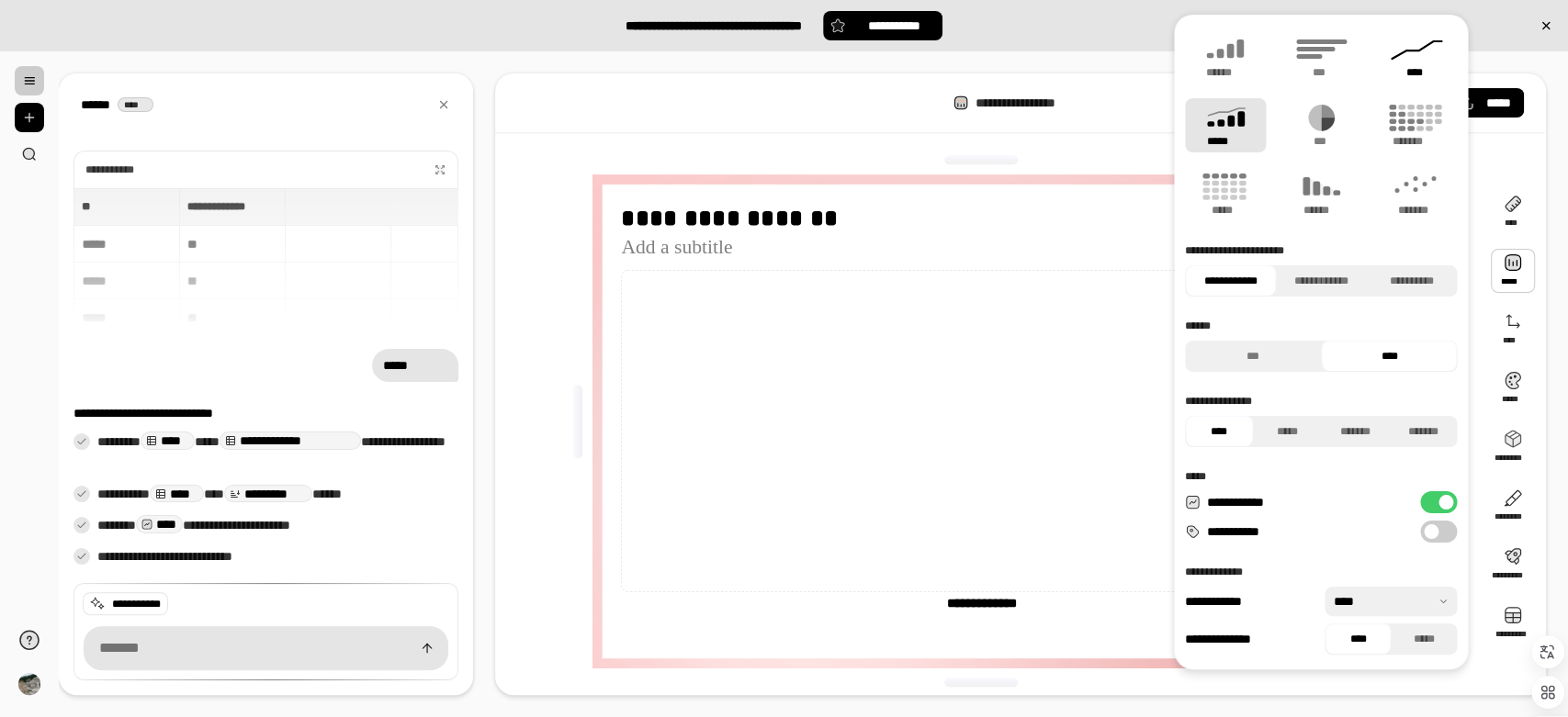 click on "****" at bounding box center [1416, 56] 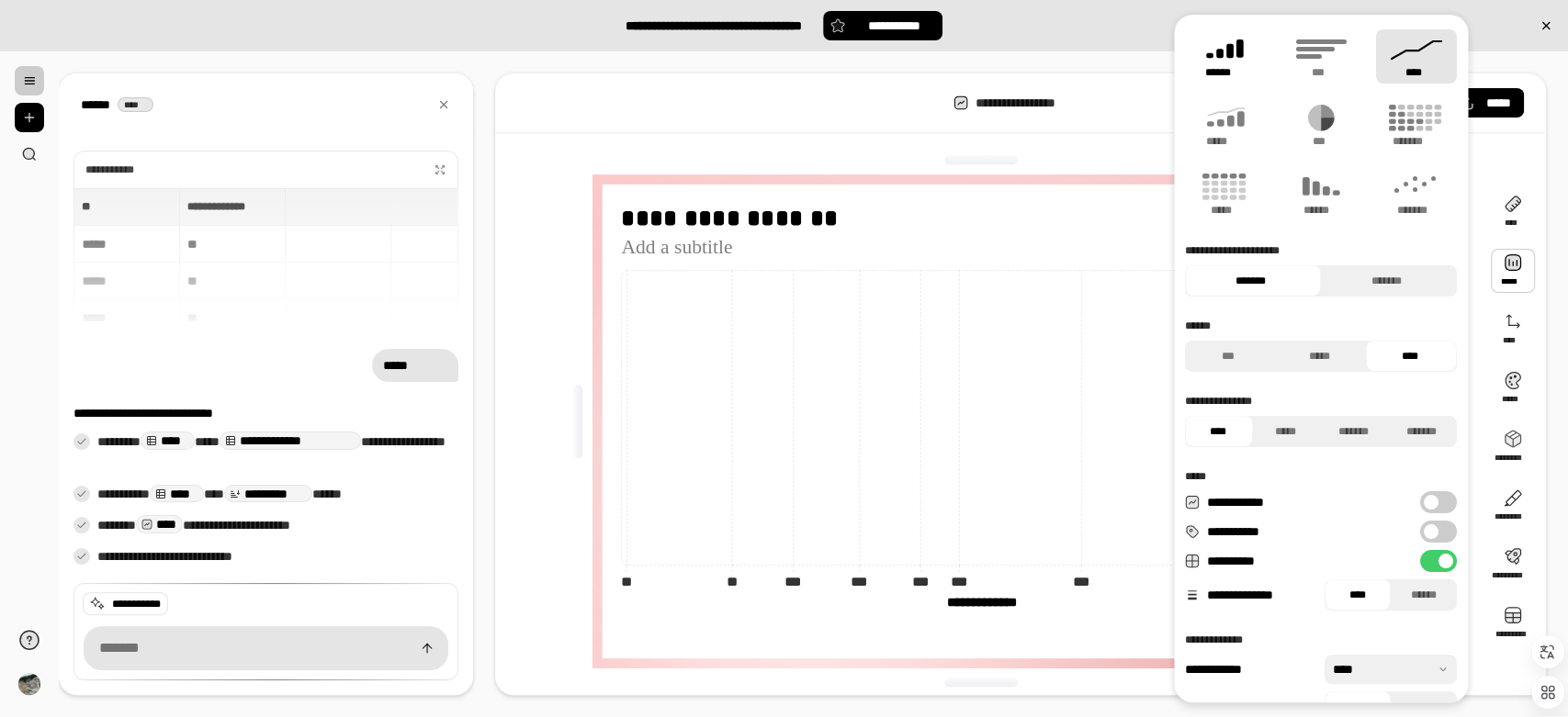 click 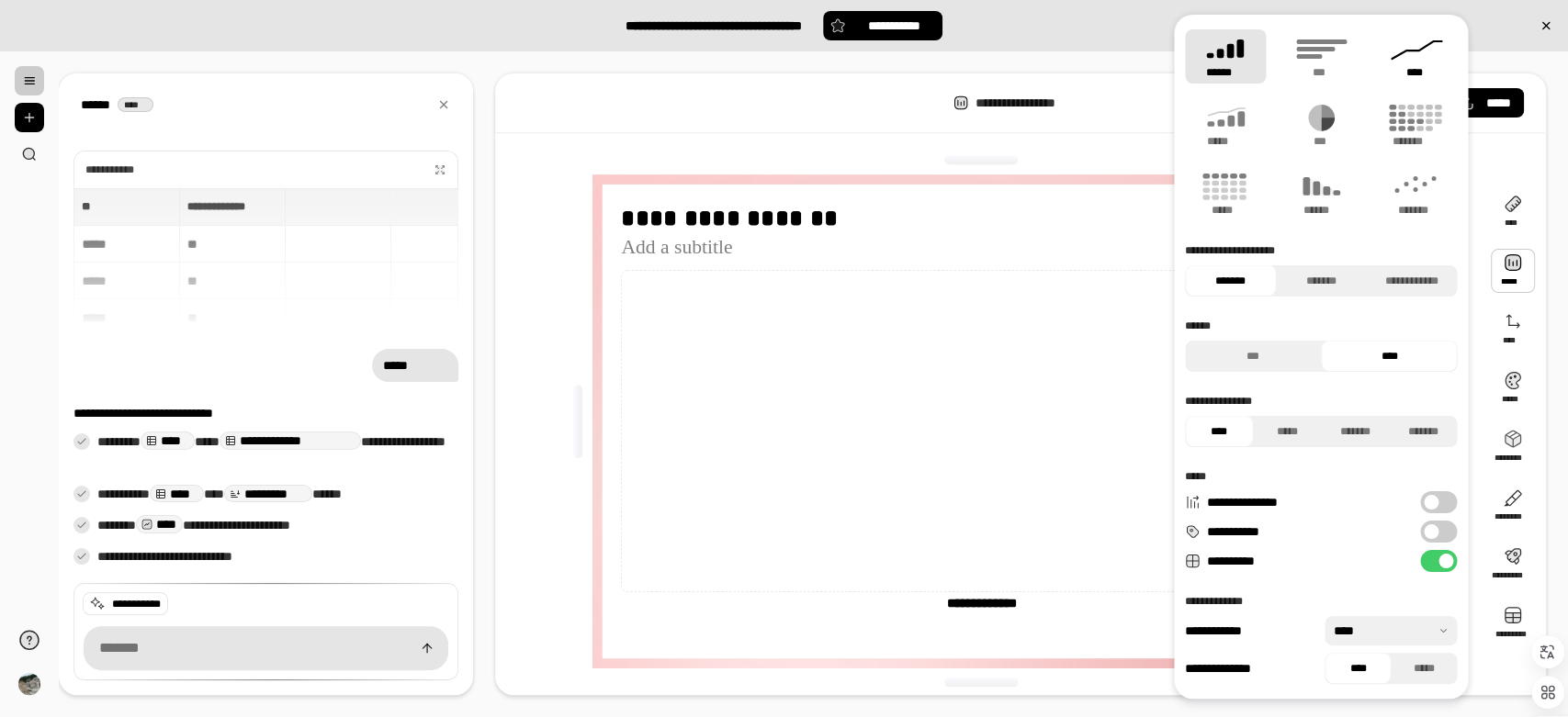 click on "****" at bounding box center [1416, 73] 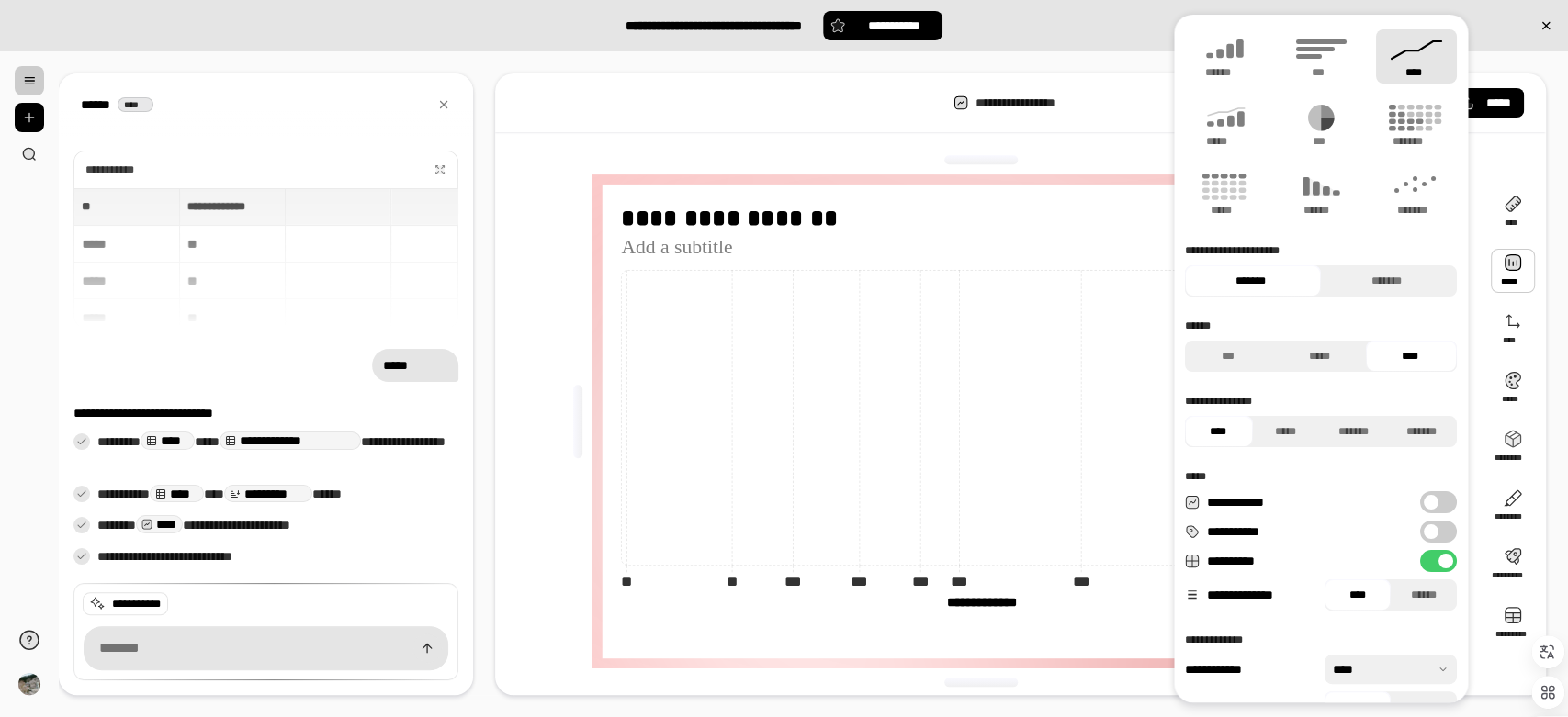 click on "****" at bounding box center (1416, 56) 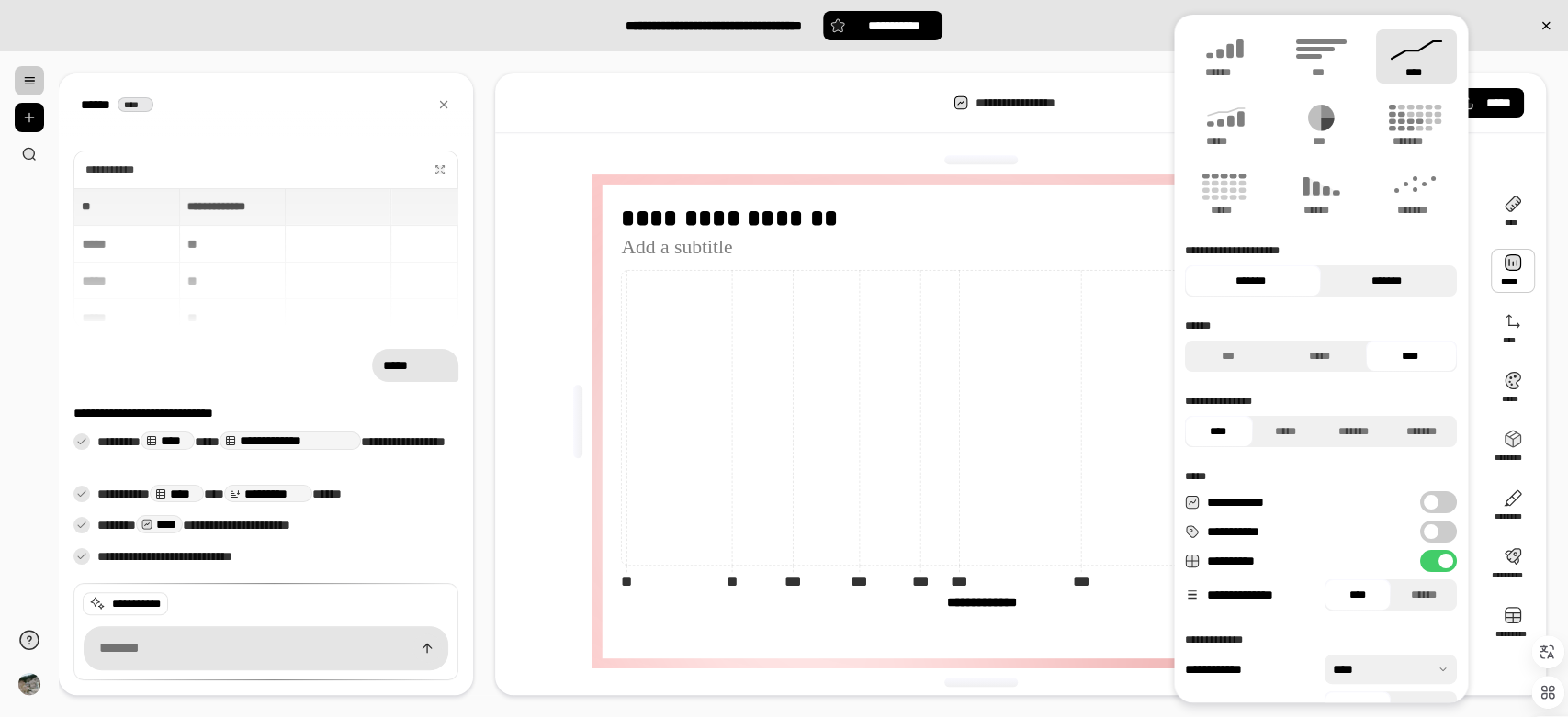 click on "*******" at bounding box center (1386, 281) 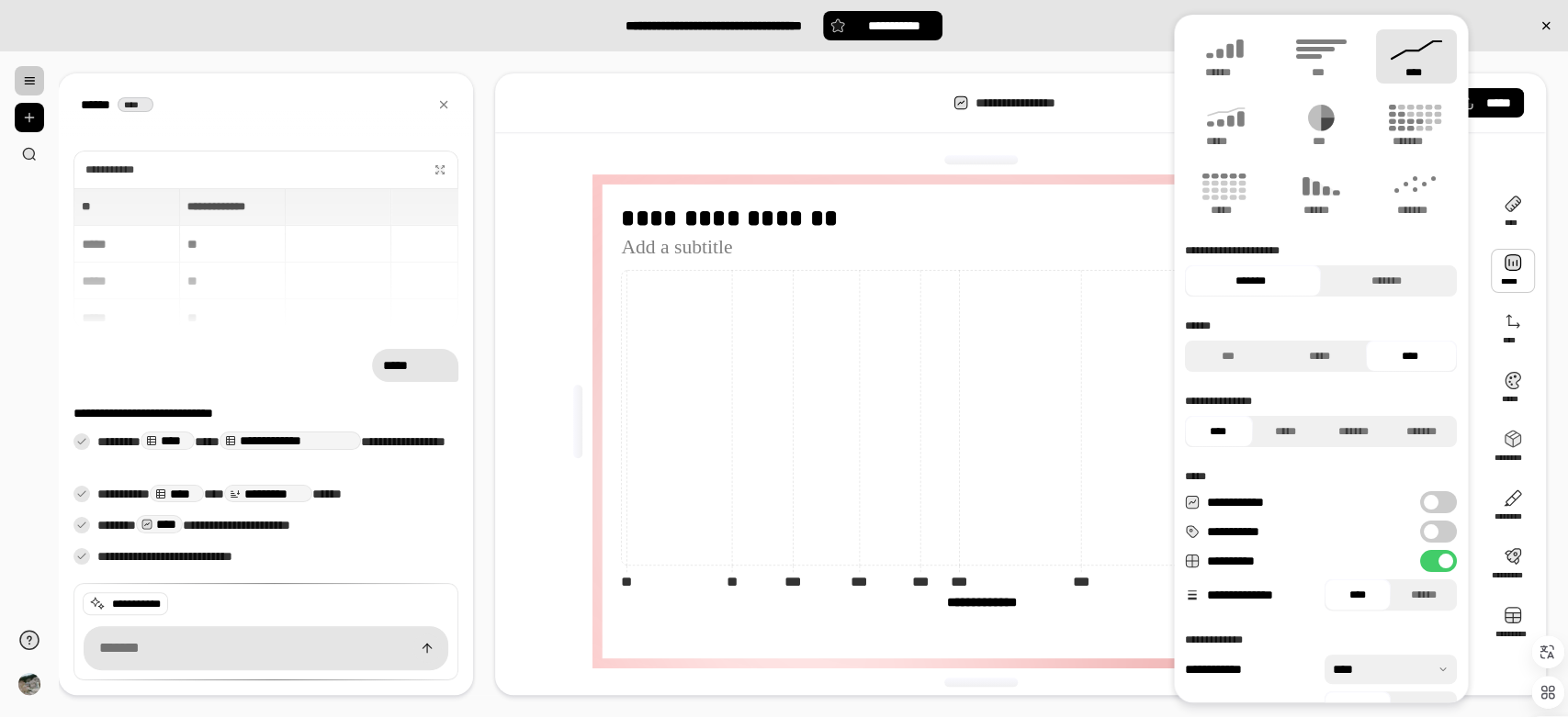 drag, startPoint x: 1262, startPoint y: 255, endPoint x: 1293, endPoint y: 260, distance: 31.40064 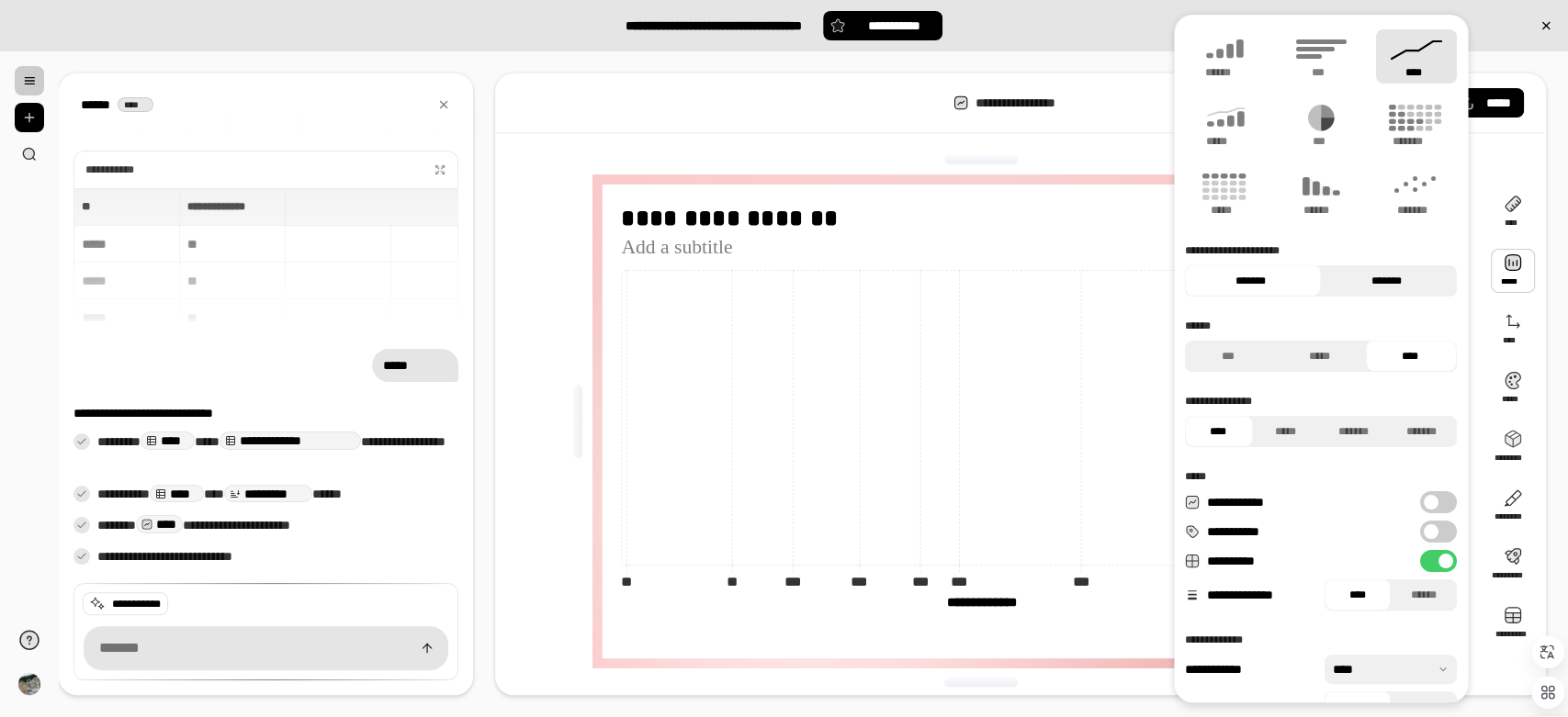 drag, startPoint x: 1267, startPoint y: 267, endPoint x: 1390, endPoint y: 276, distance: 123.32883 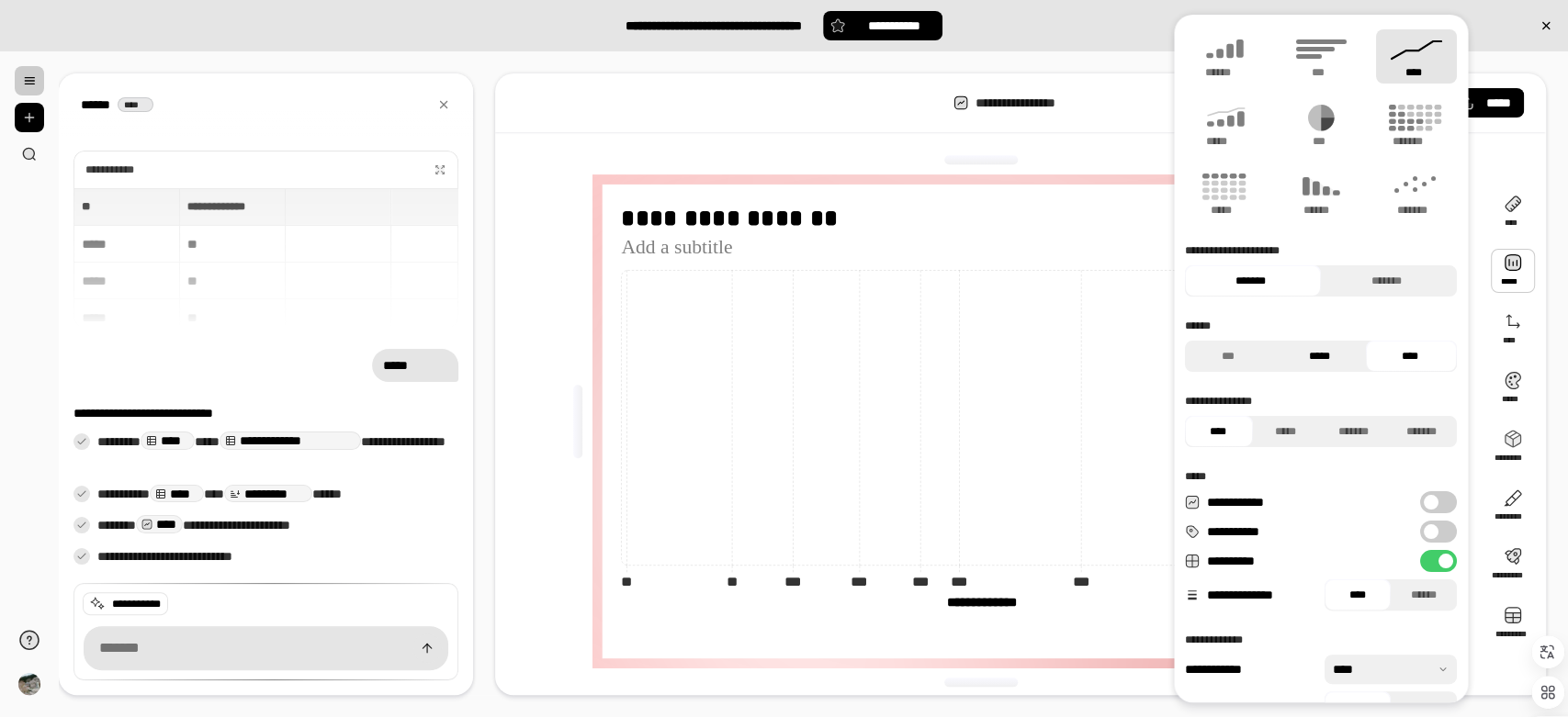 click on "*****" at bounding box center [1319, 356] 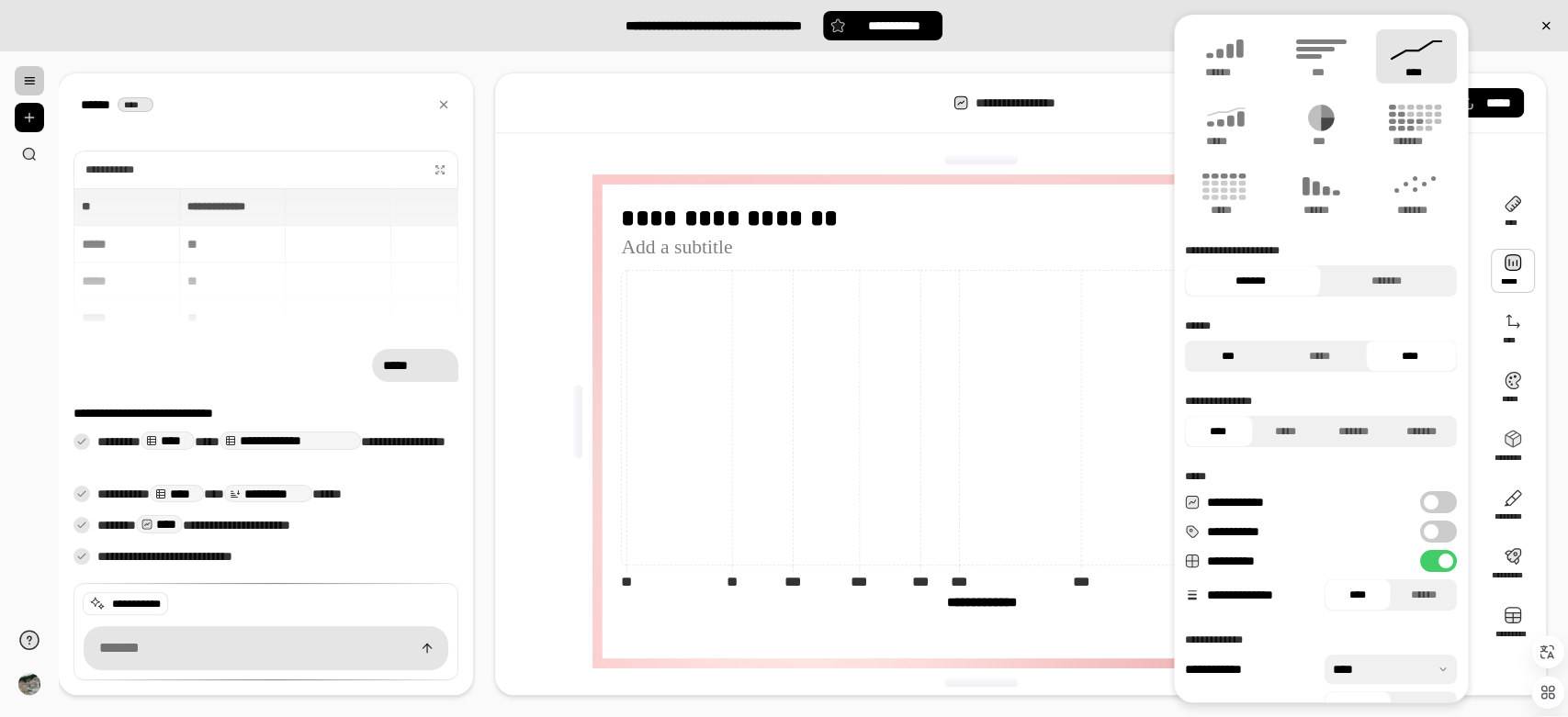 click on "***" at bounding box center [1228, 356] 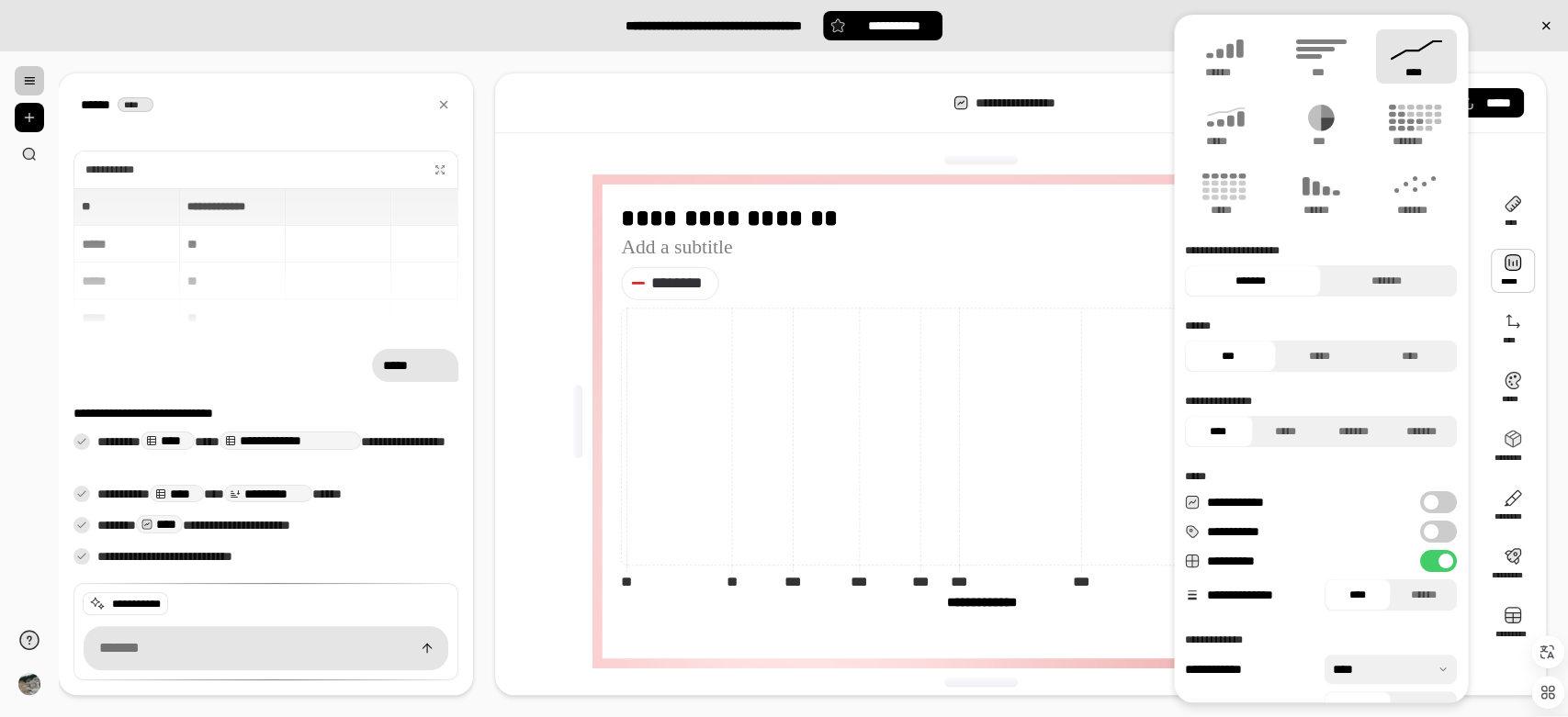click on "***" at bounding box center (1228, 356) 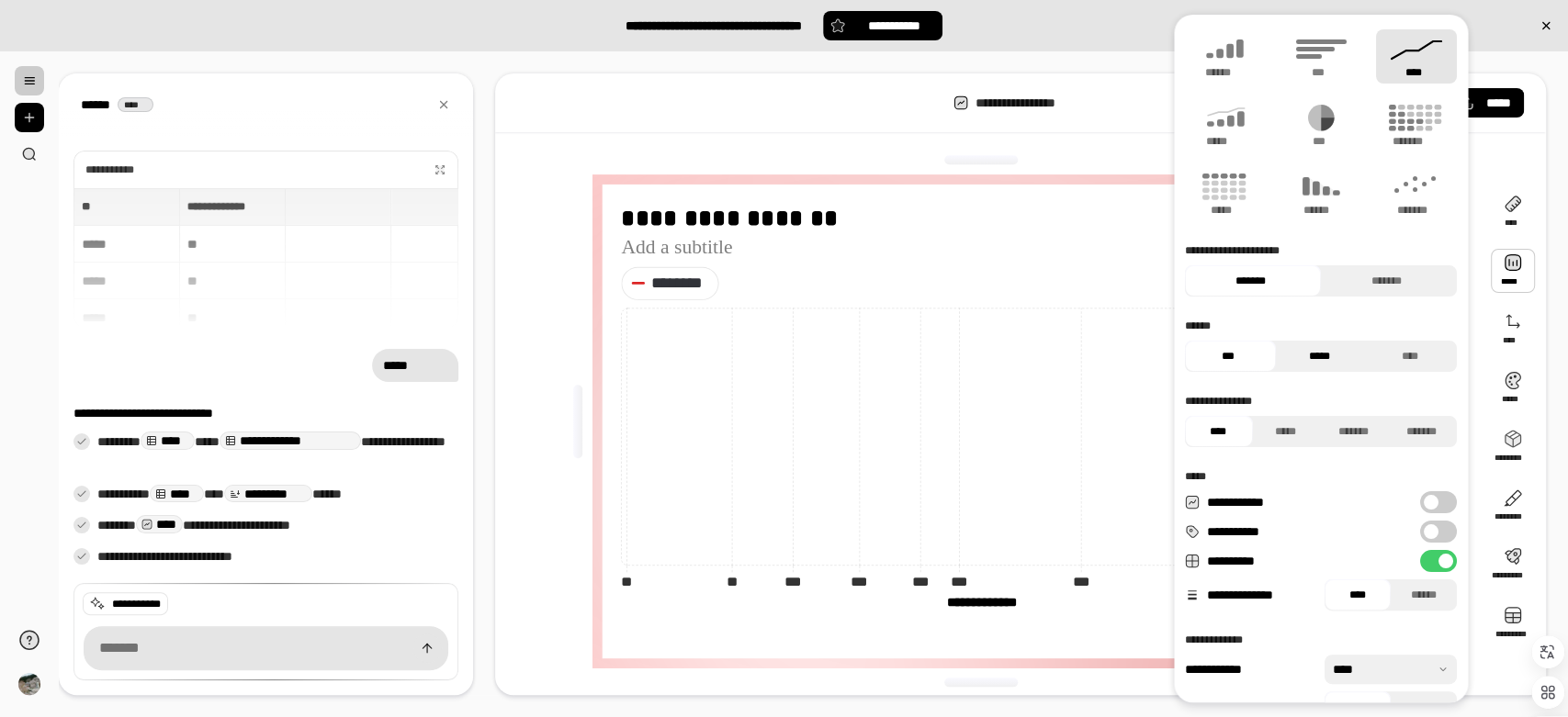 click on "*****" at bounding box center [1319, 356] 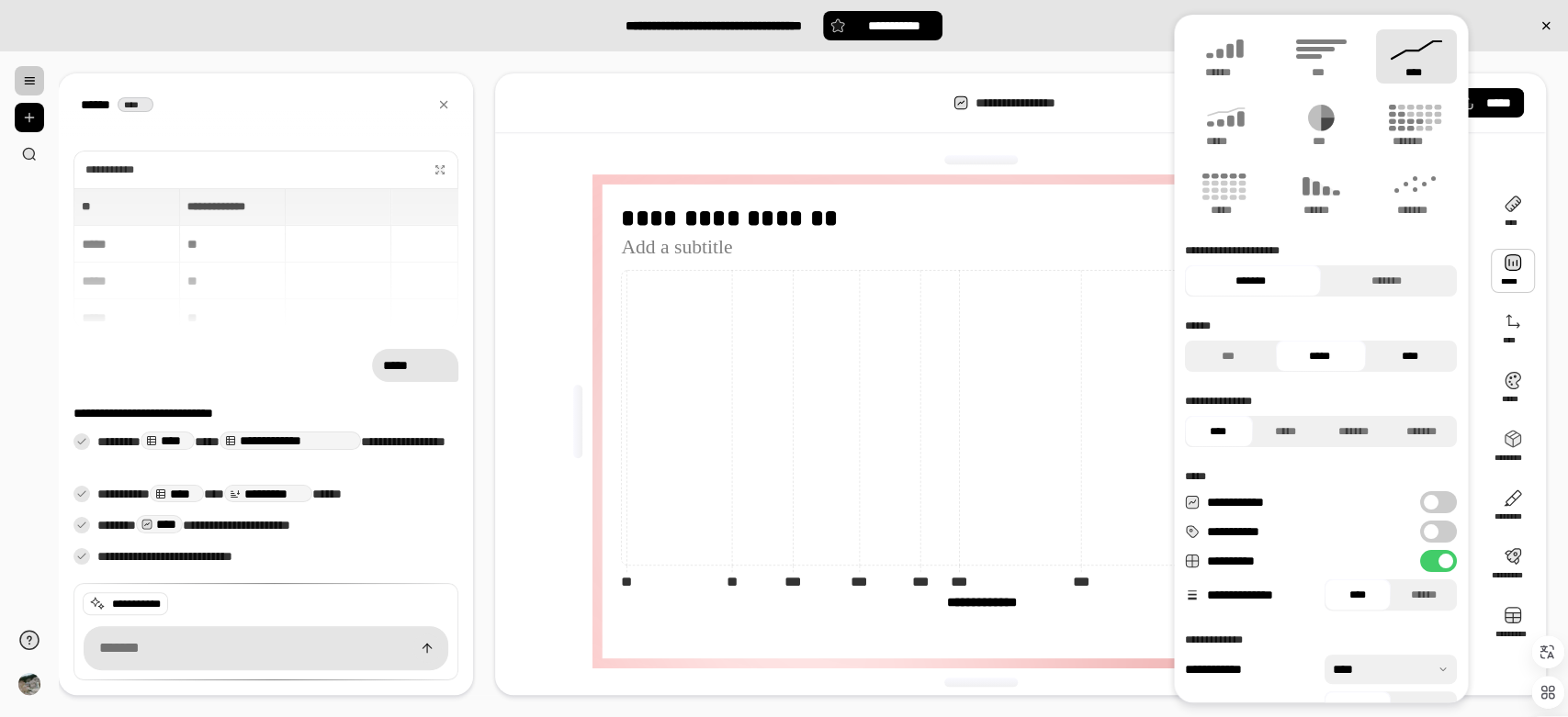 click on "****" at bounding box center (1410, 356) 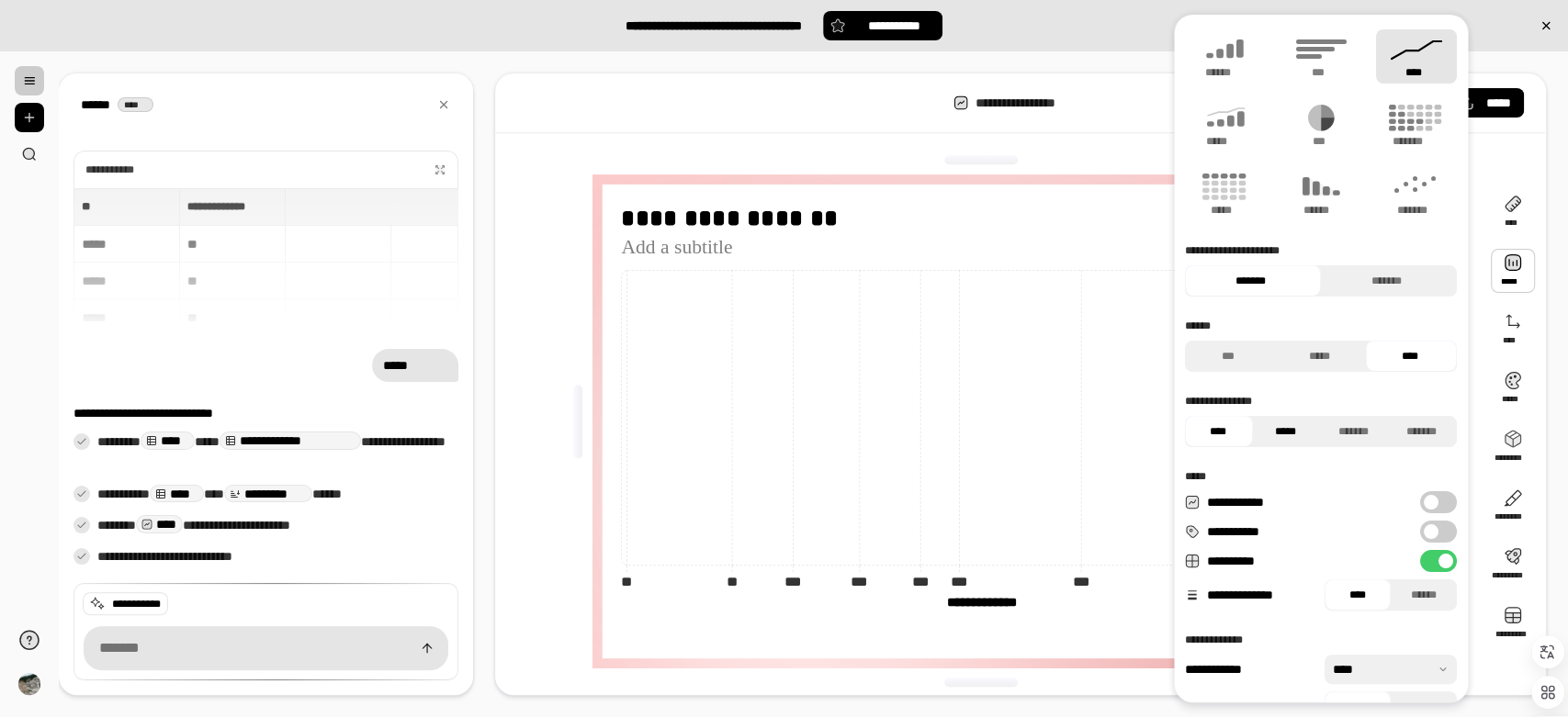 click on "*****" at bounding box center (1285, 431) 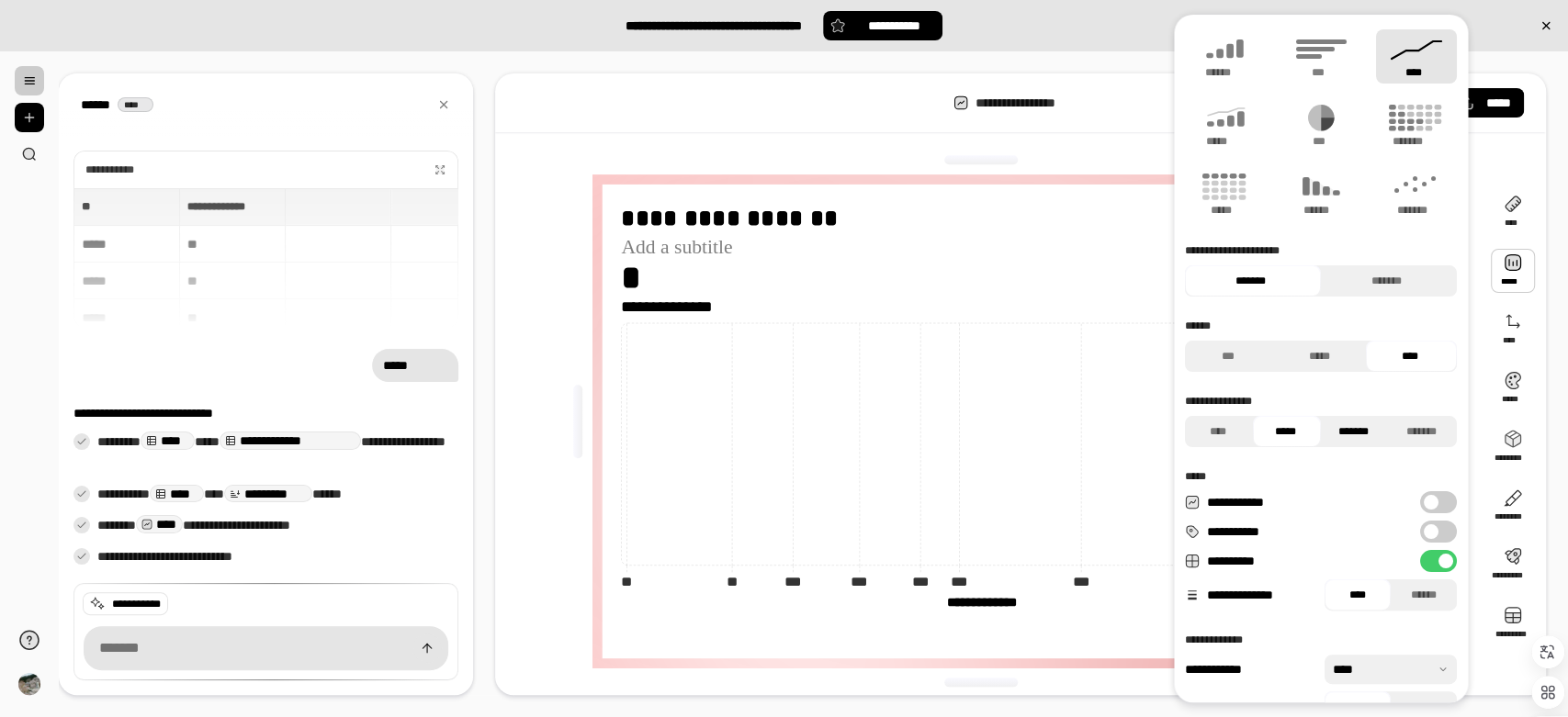 click on "*******" at bounding box center (1353, 431) 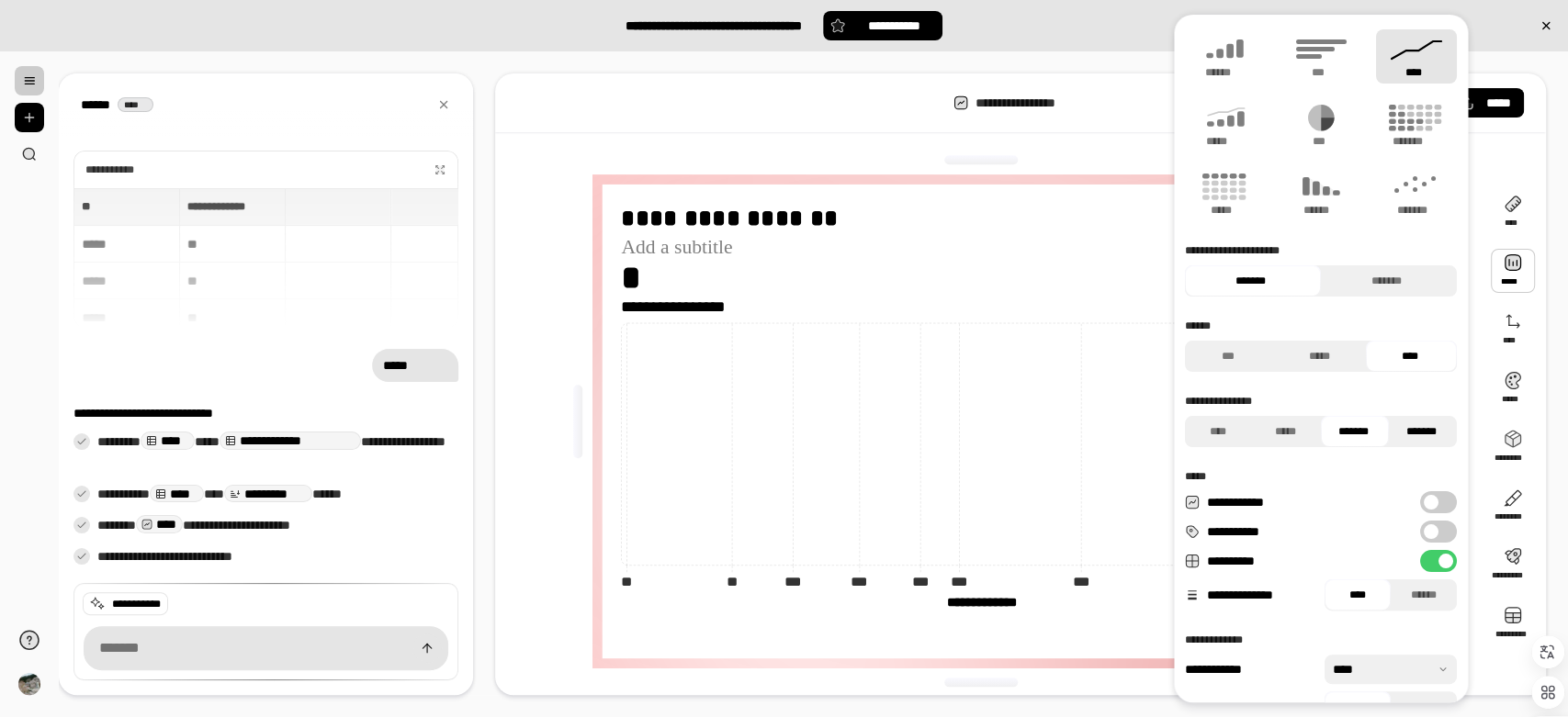 click on "*******" at bounding box center [1421, 431] 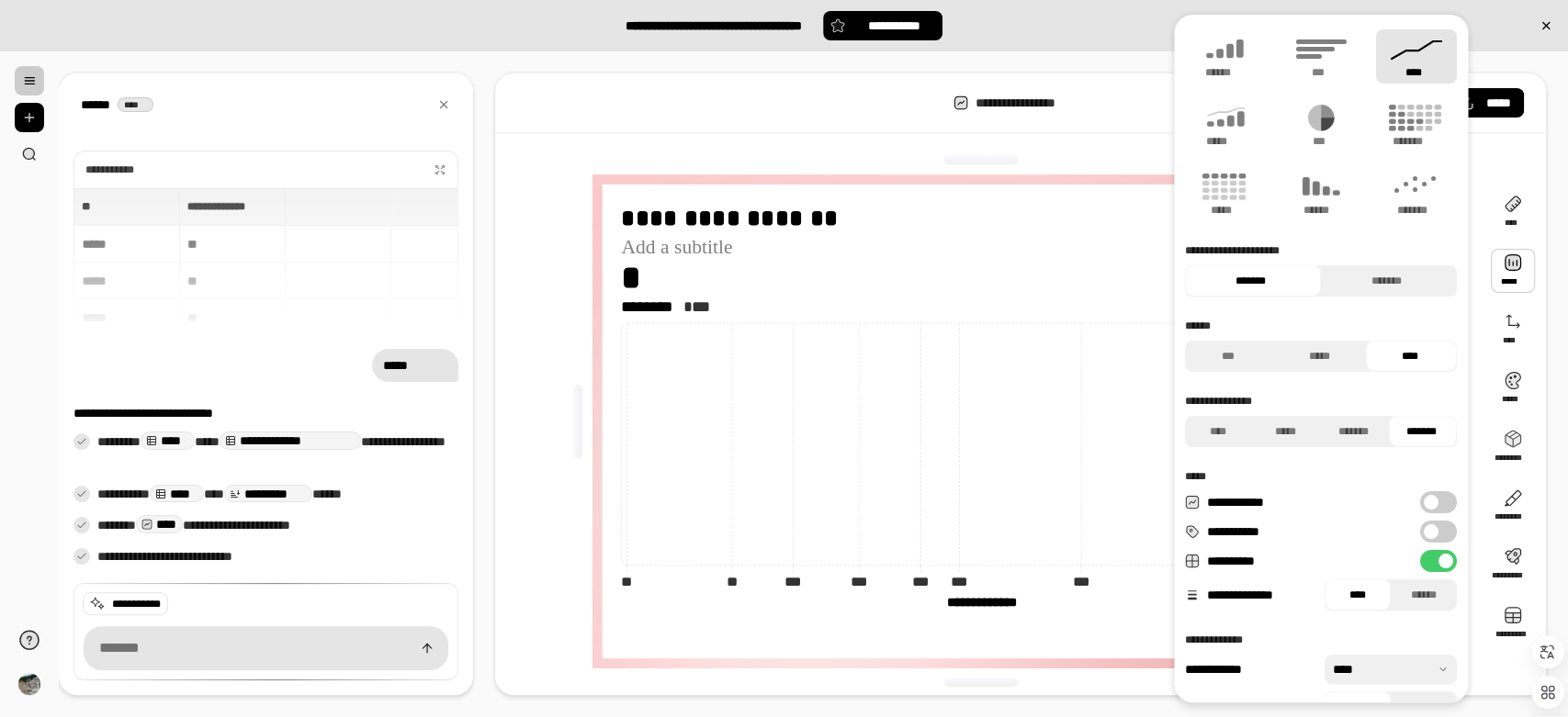 click at bounding box center (1431, 502) 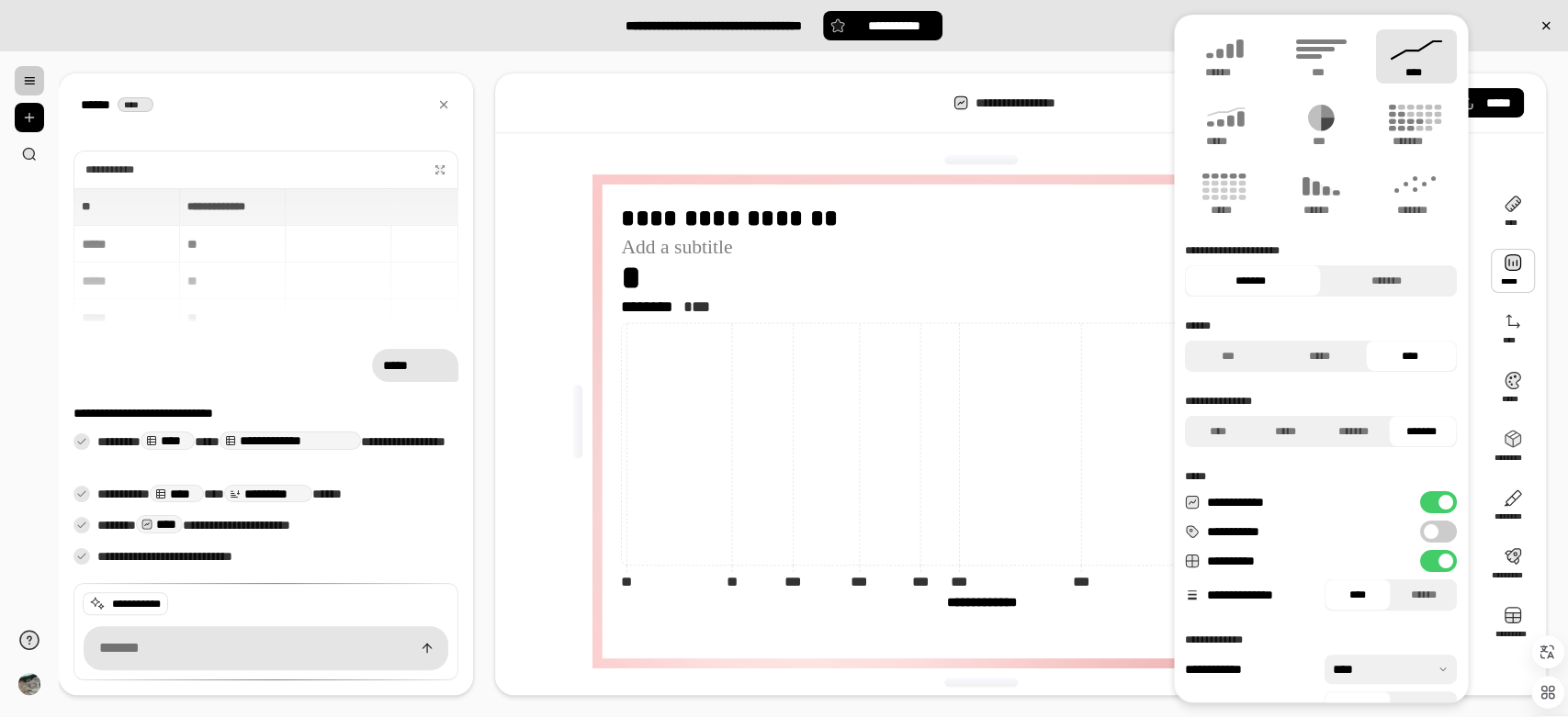 click on "**********" at bounding box center (1438, 532) 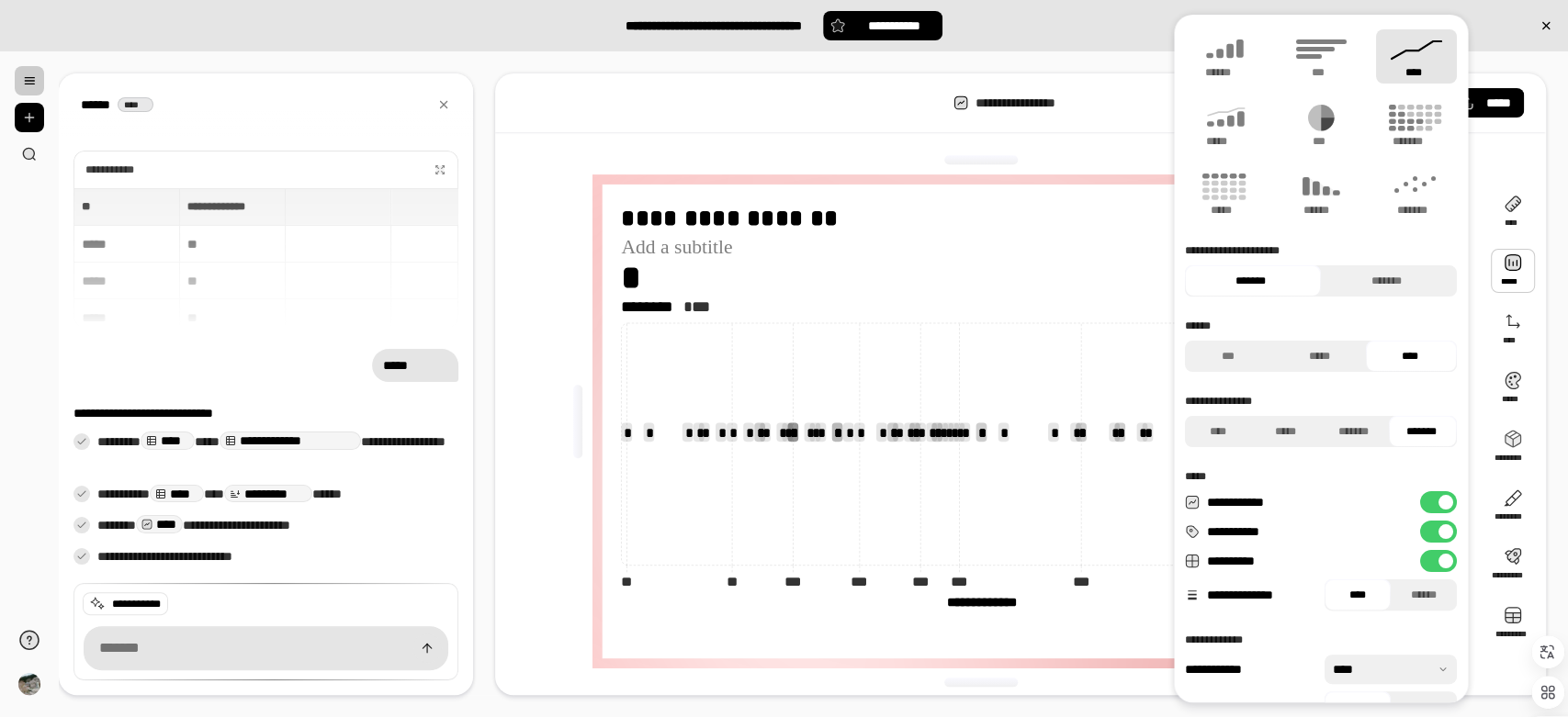 click at bounding box center (1446, 532) 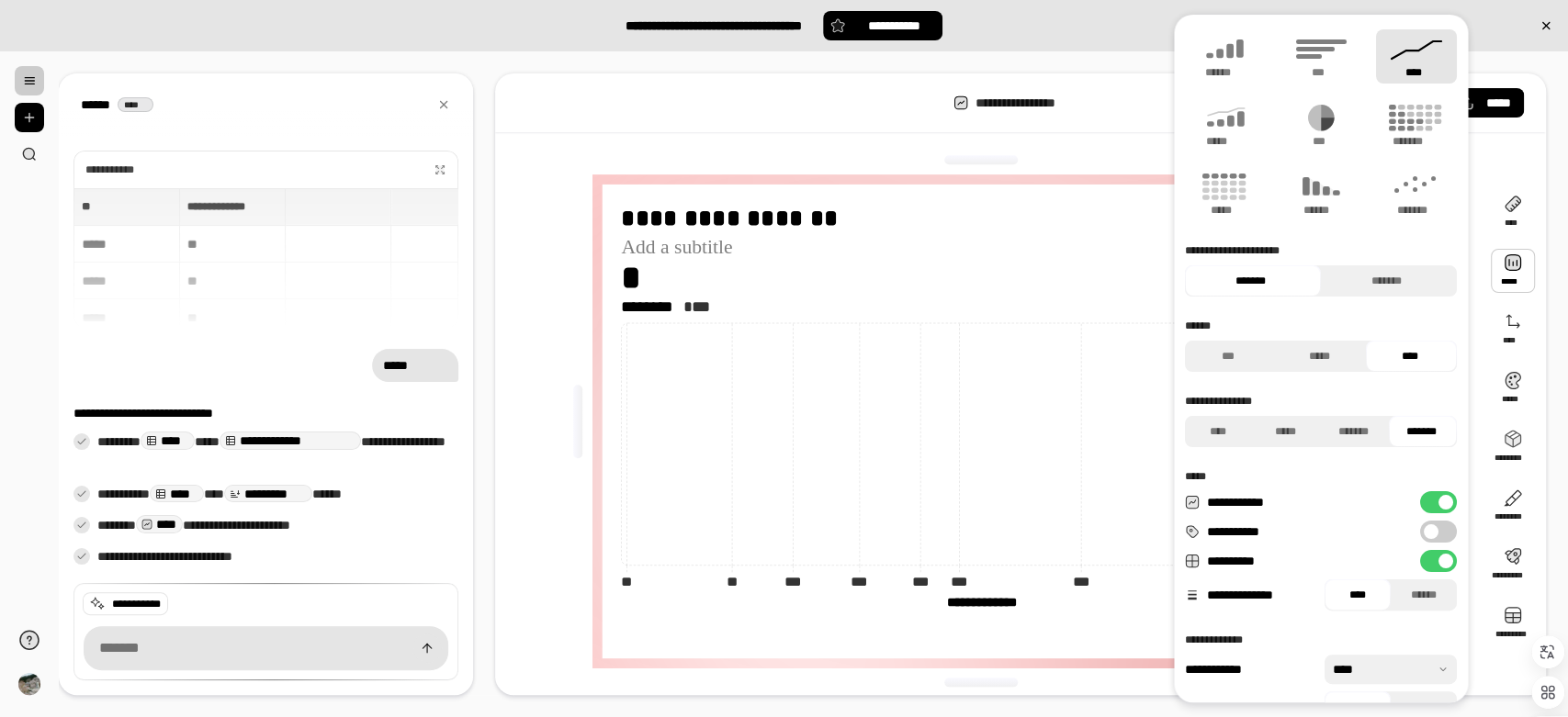 click on "**********" at bounding box center (1438, 561) 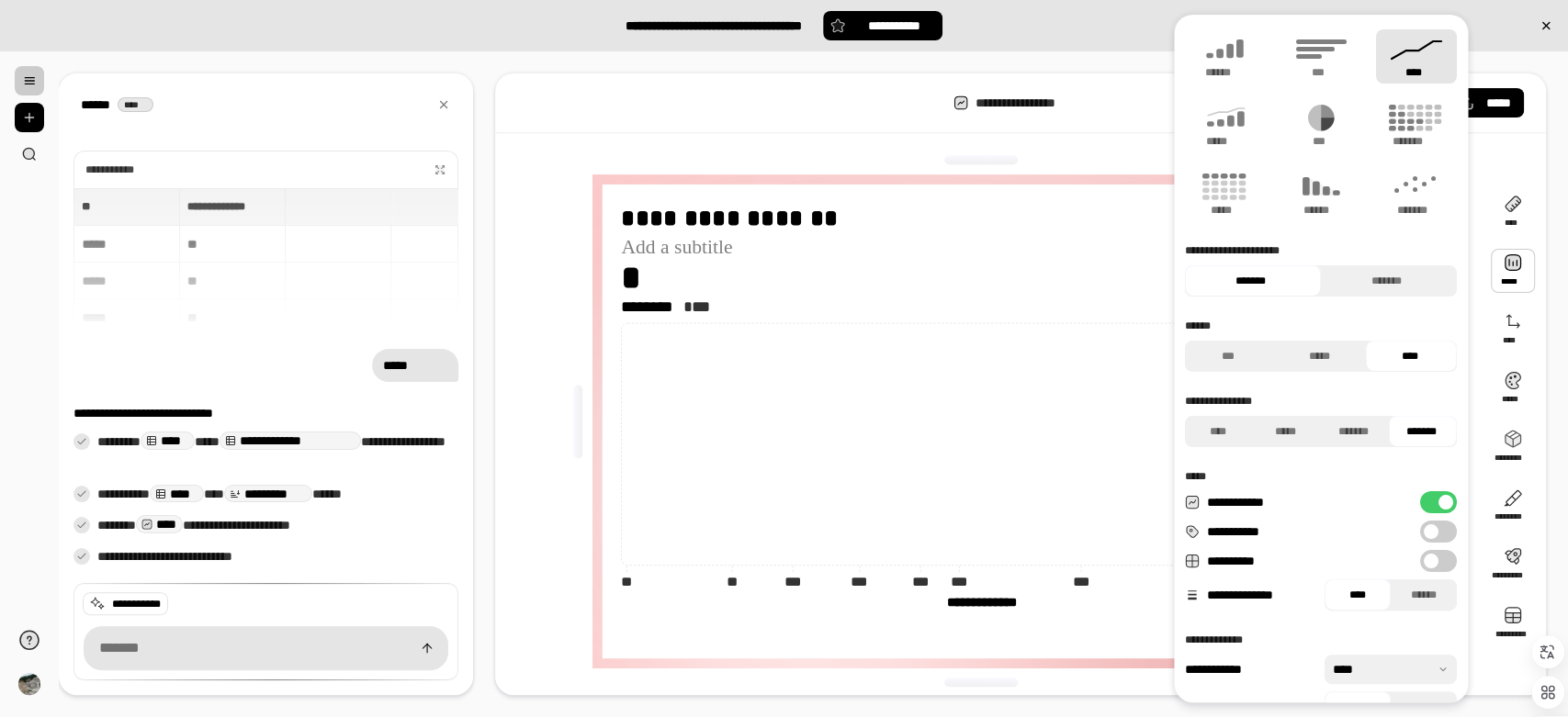 click on "**********" at bounding box center (1438, 502) 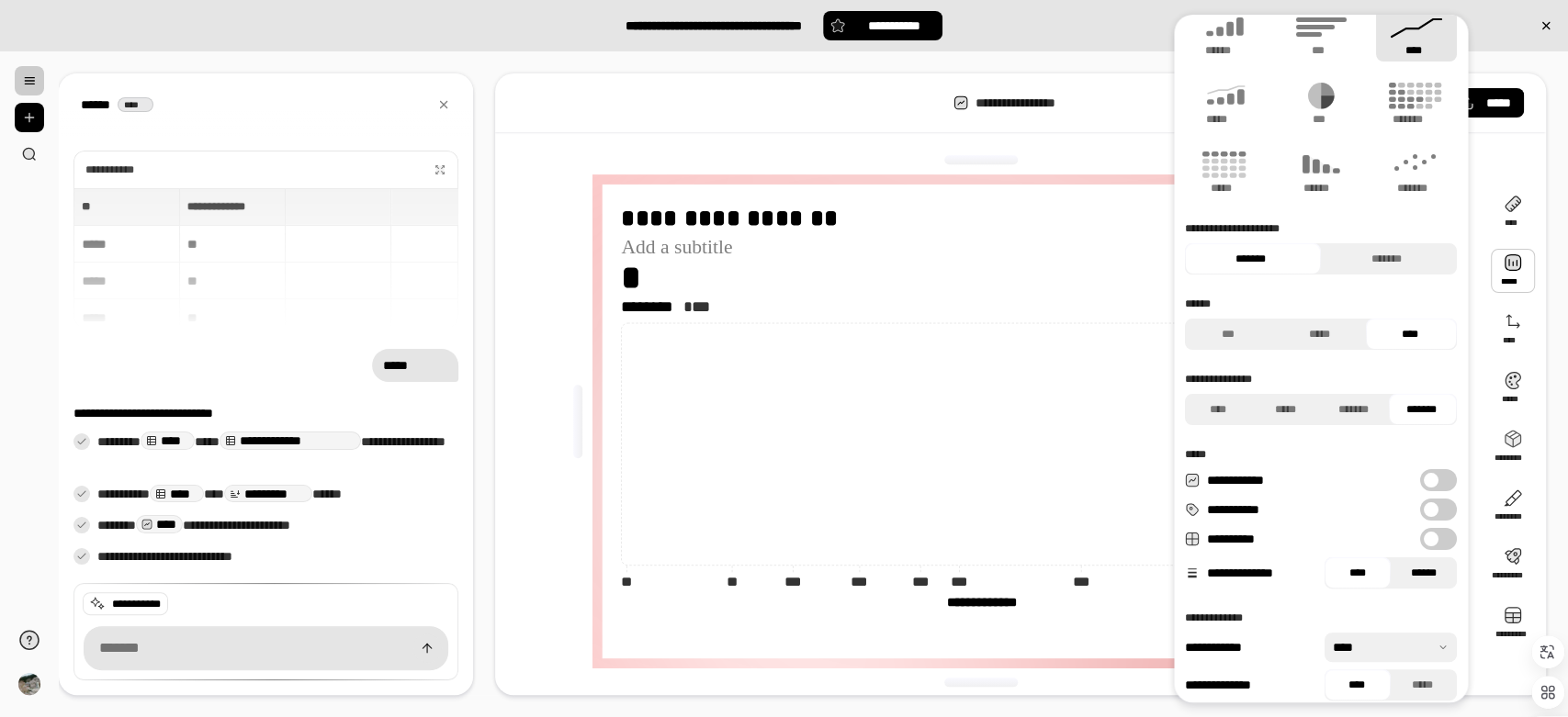 scroll, scrollTop: 34, scrollLeft: 0, axis: vertical 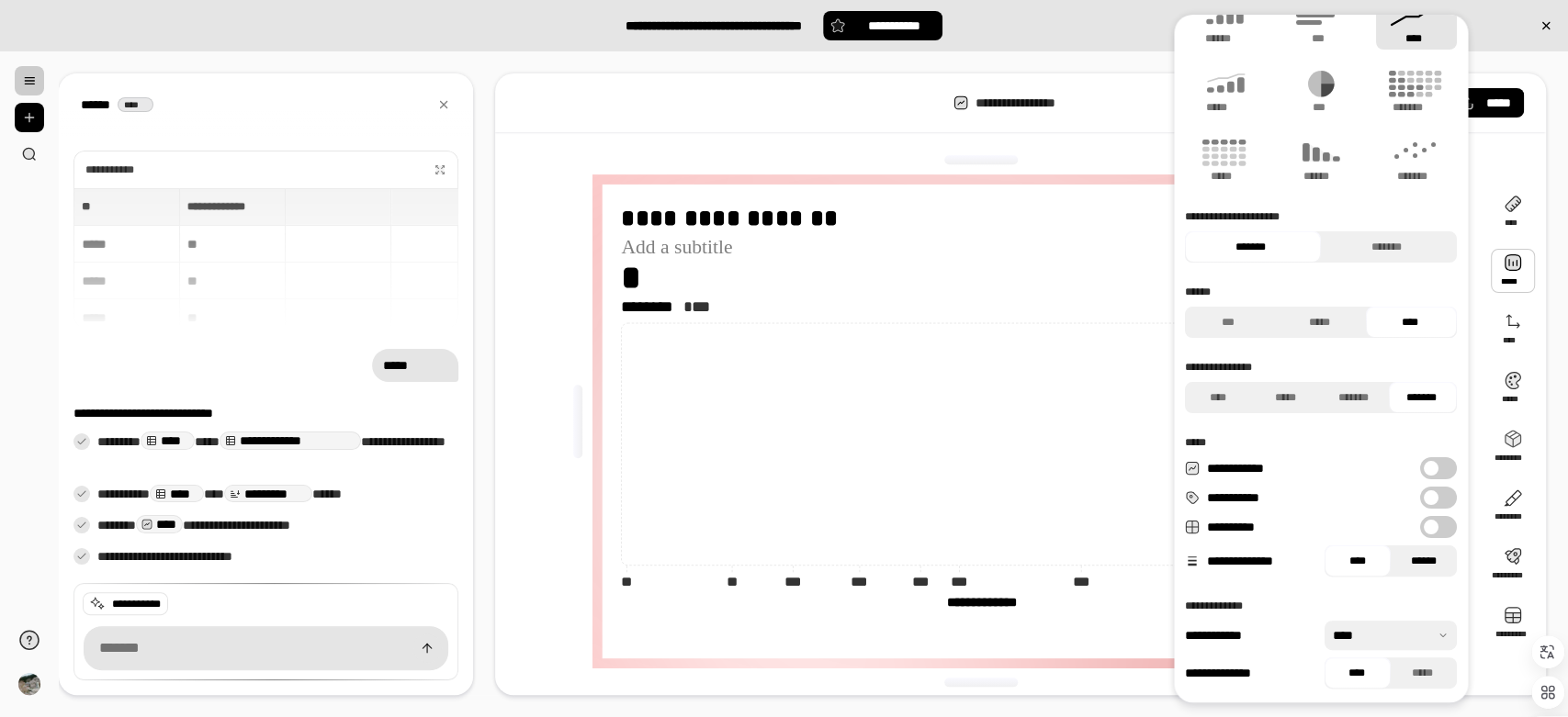 drag, startPoint x: 1390, startPoint y: 561, endPoint x: 1411, endPoint y: 561, distance: 21 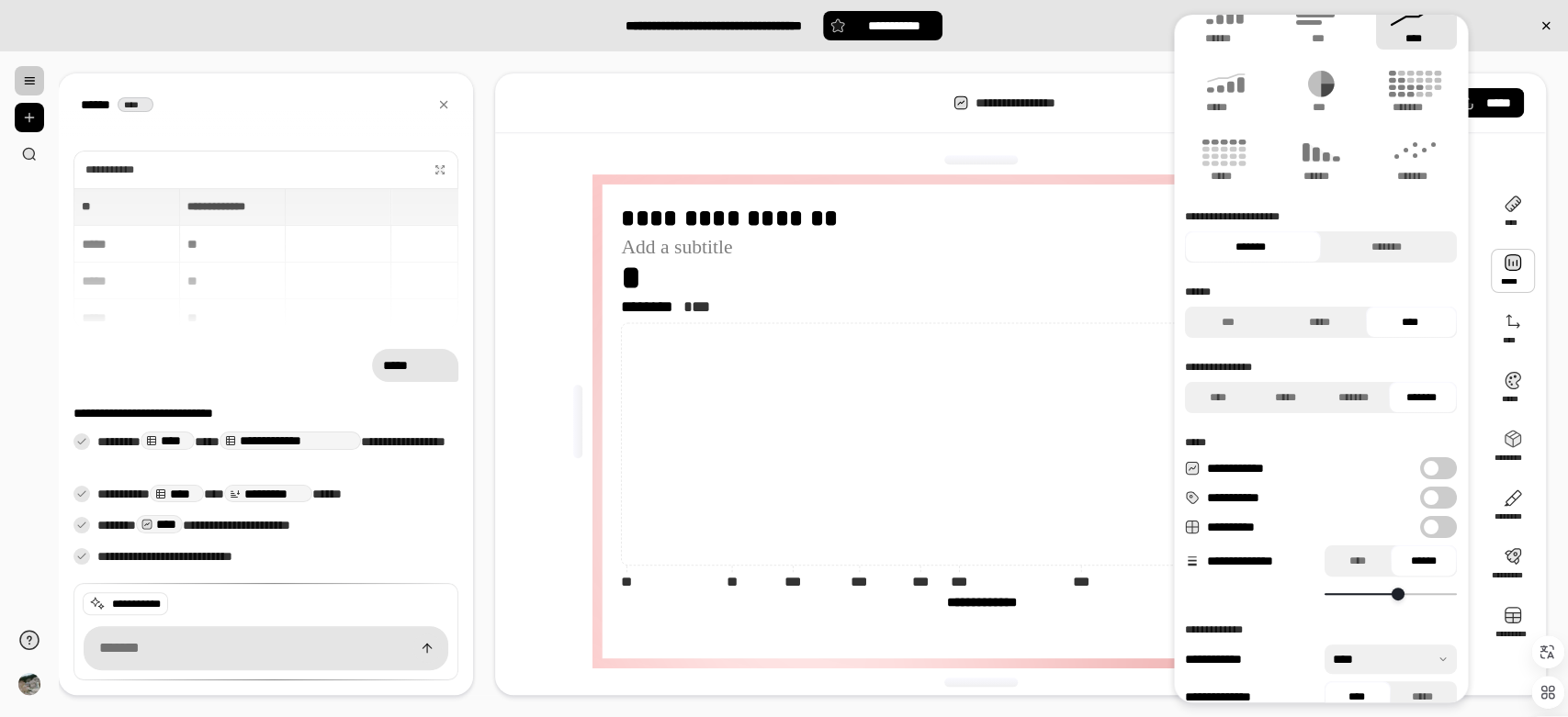 click at bounding box center [1398, 594] 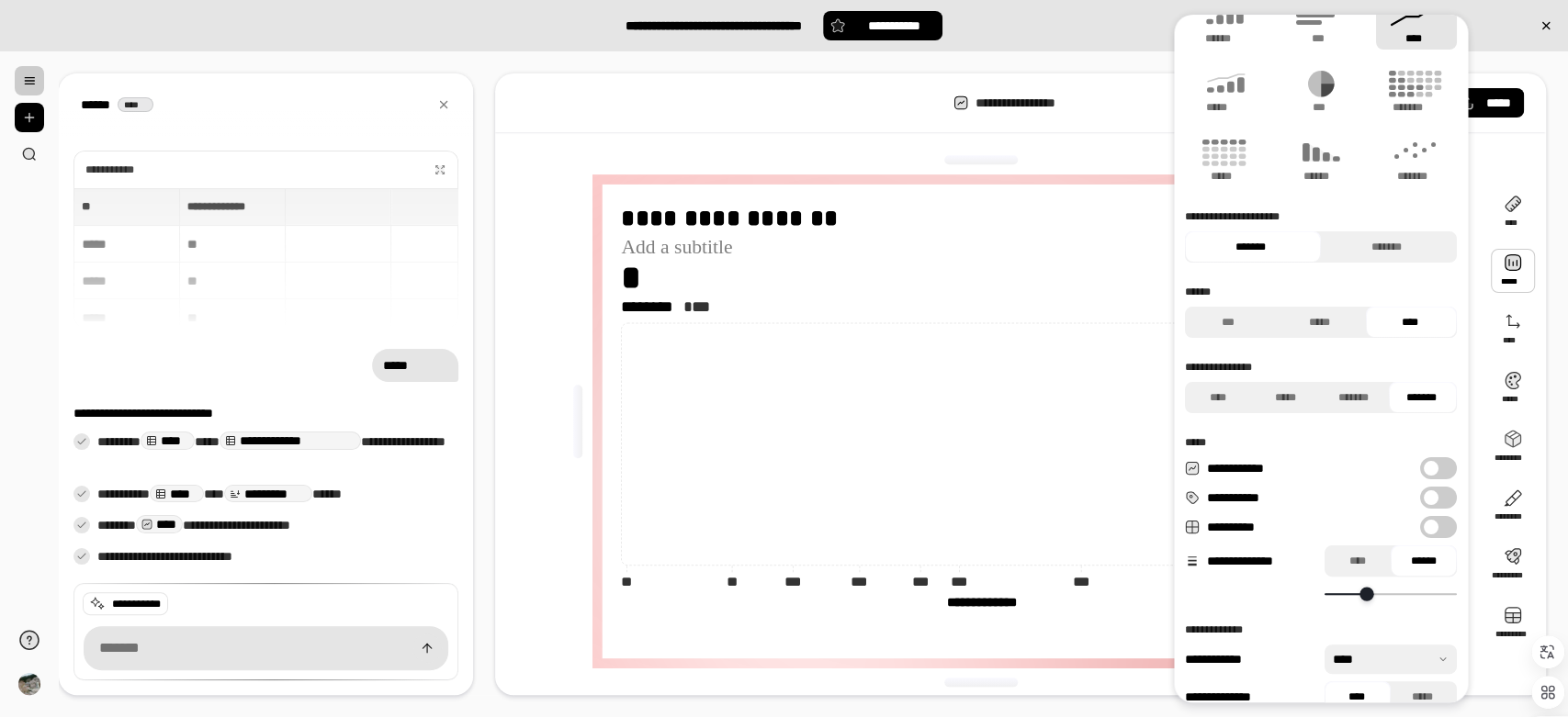 click at bounding box center [1366, 593] 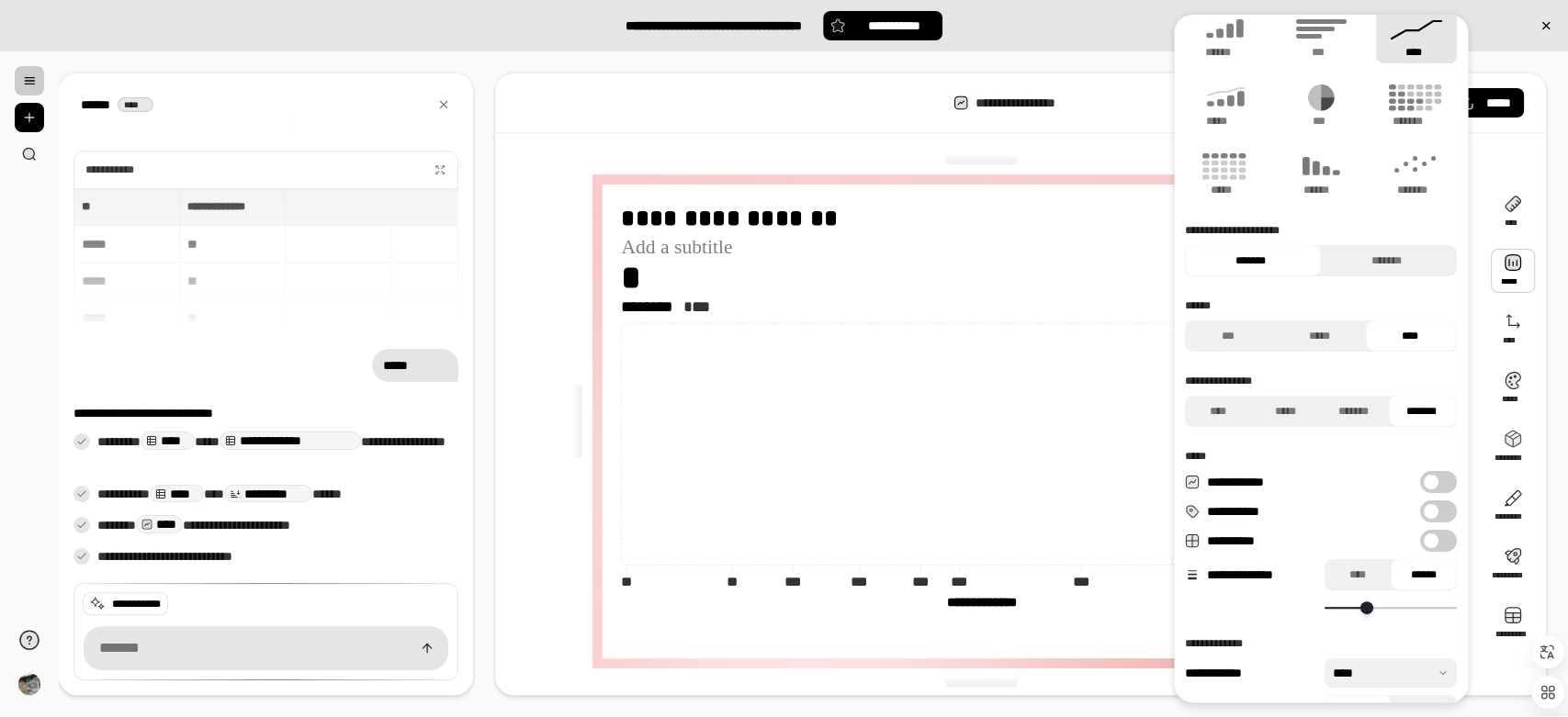 scroll, scrollTop: 0, scrollLeft: 0, axis: both 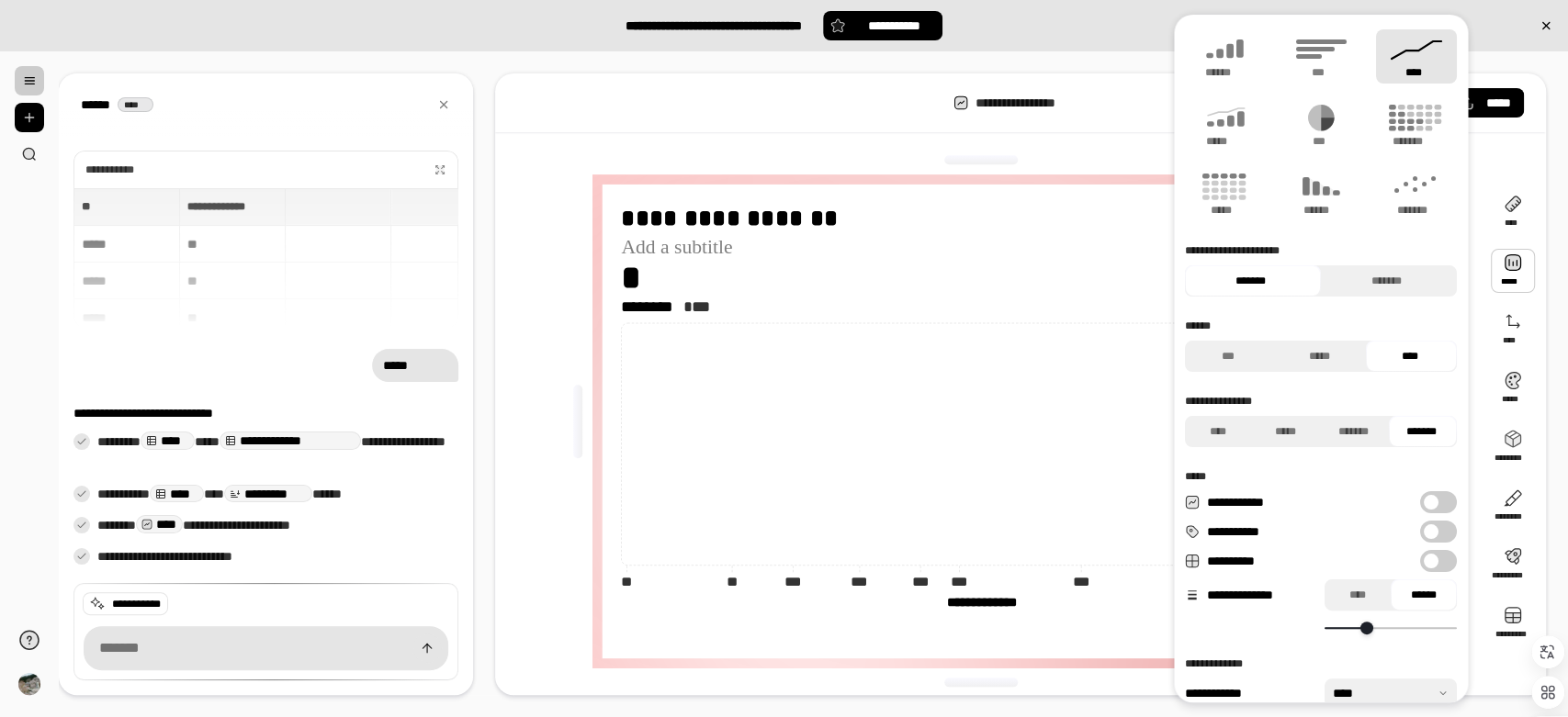 click on "****" at bounding box center [1416, 56] 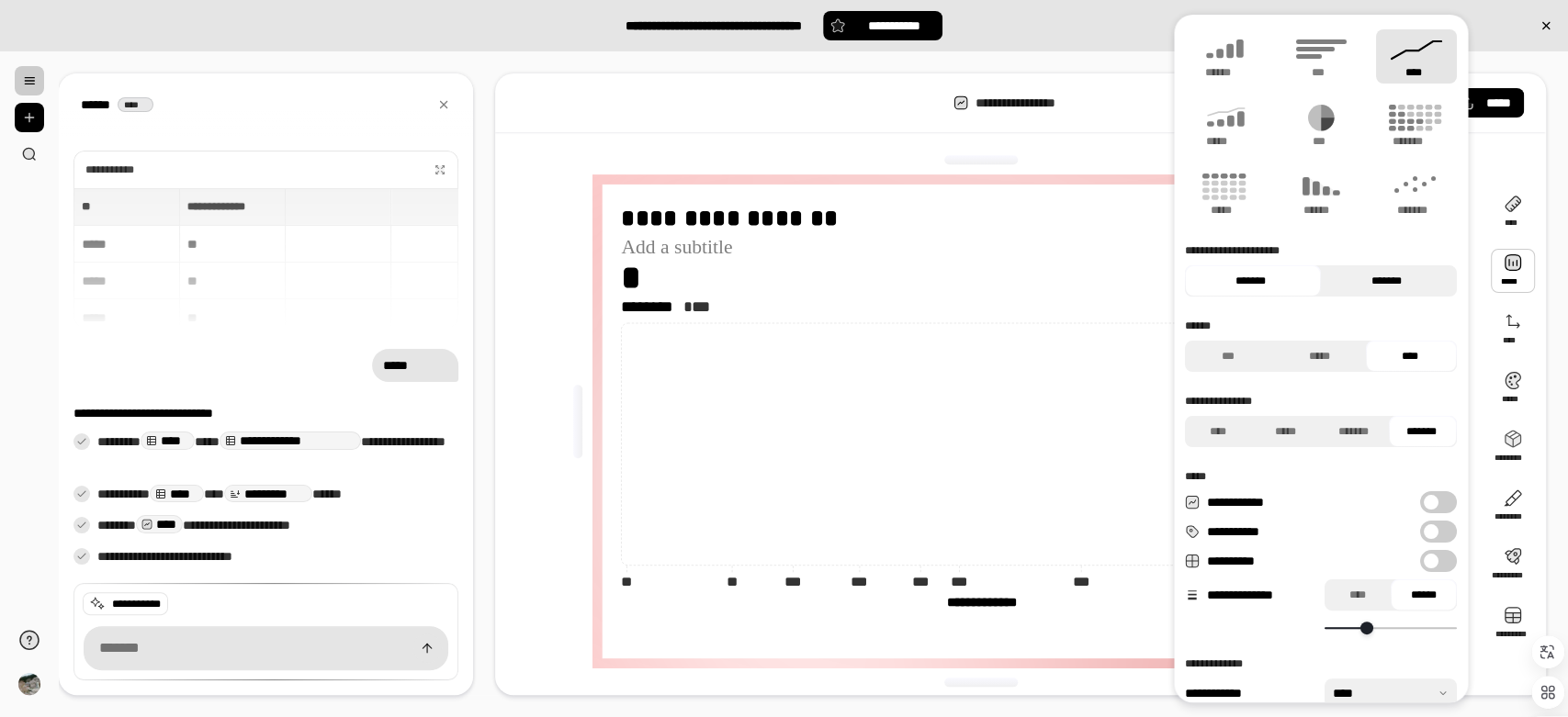 click on "*******" at bounding box center (1386, 281) 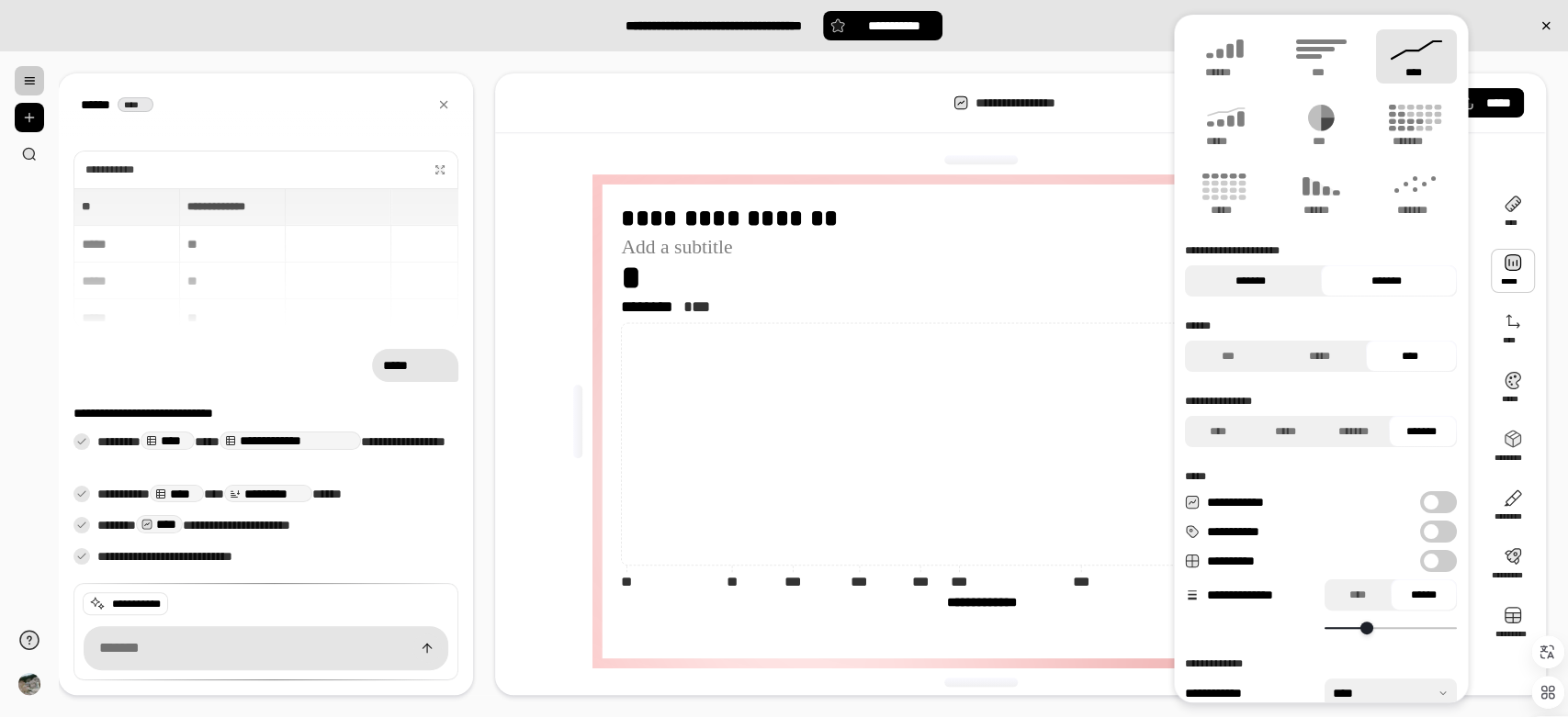 click on "*******" at bounding box center [1250, 281] 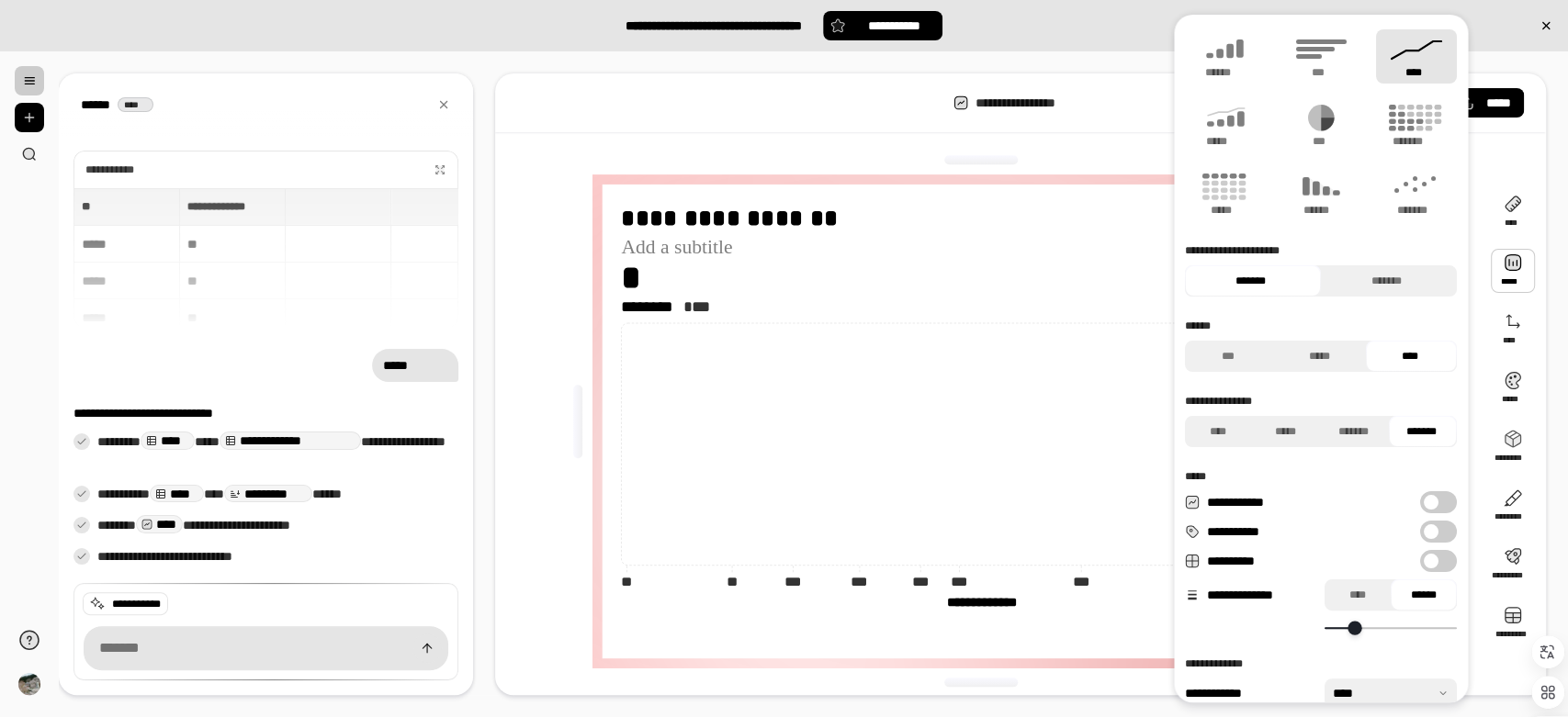 click at bounding box center [1355, 627] 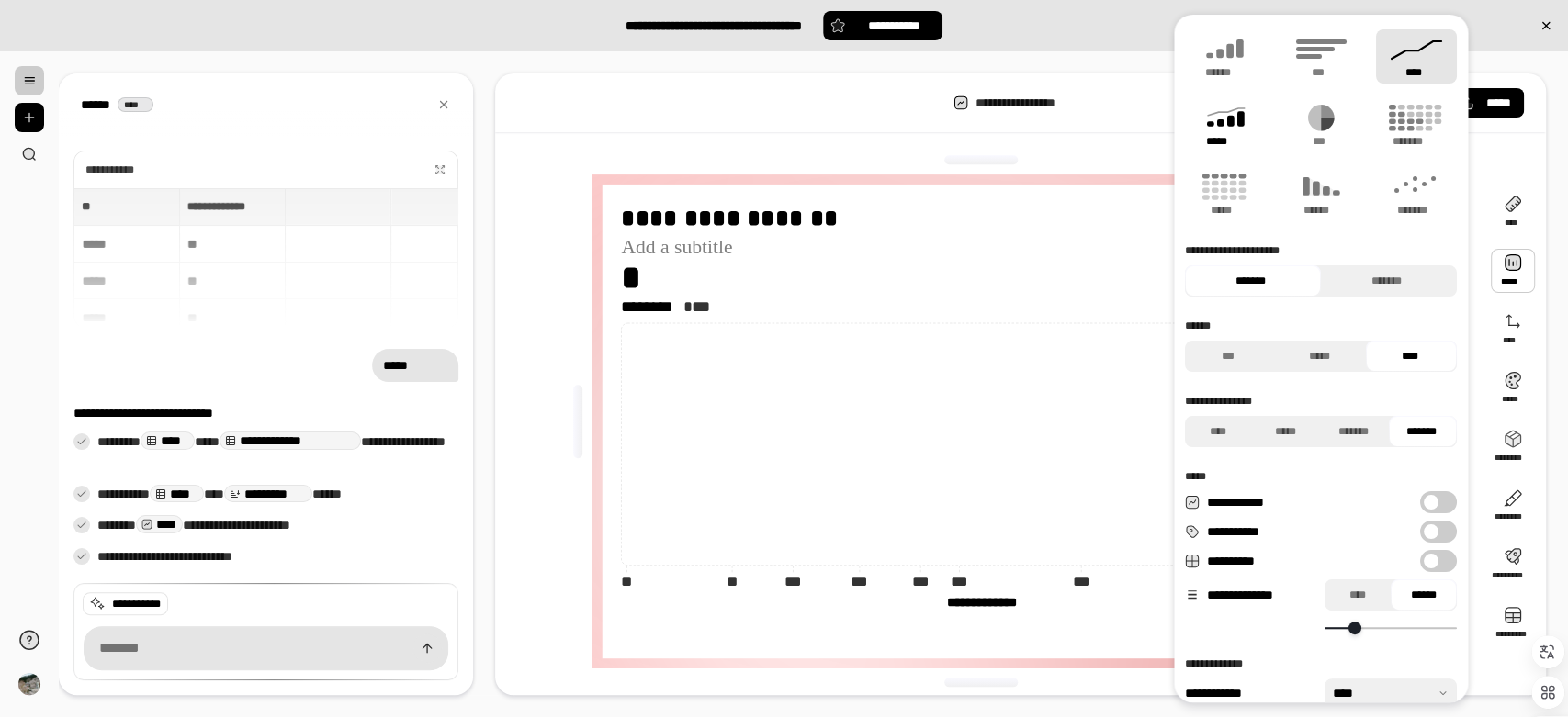 click 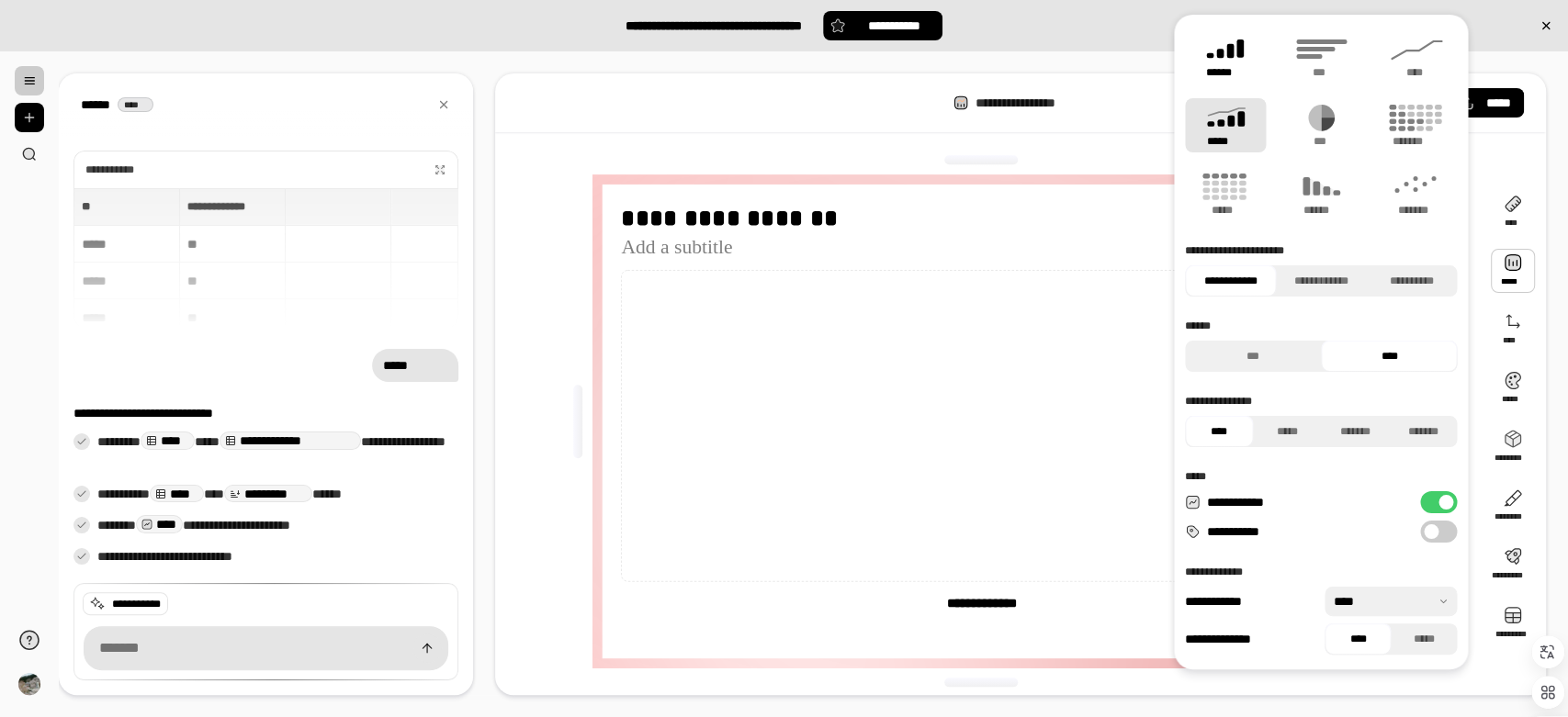 click 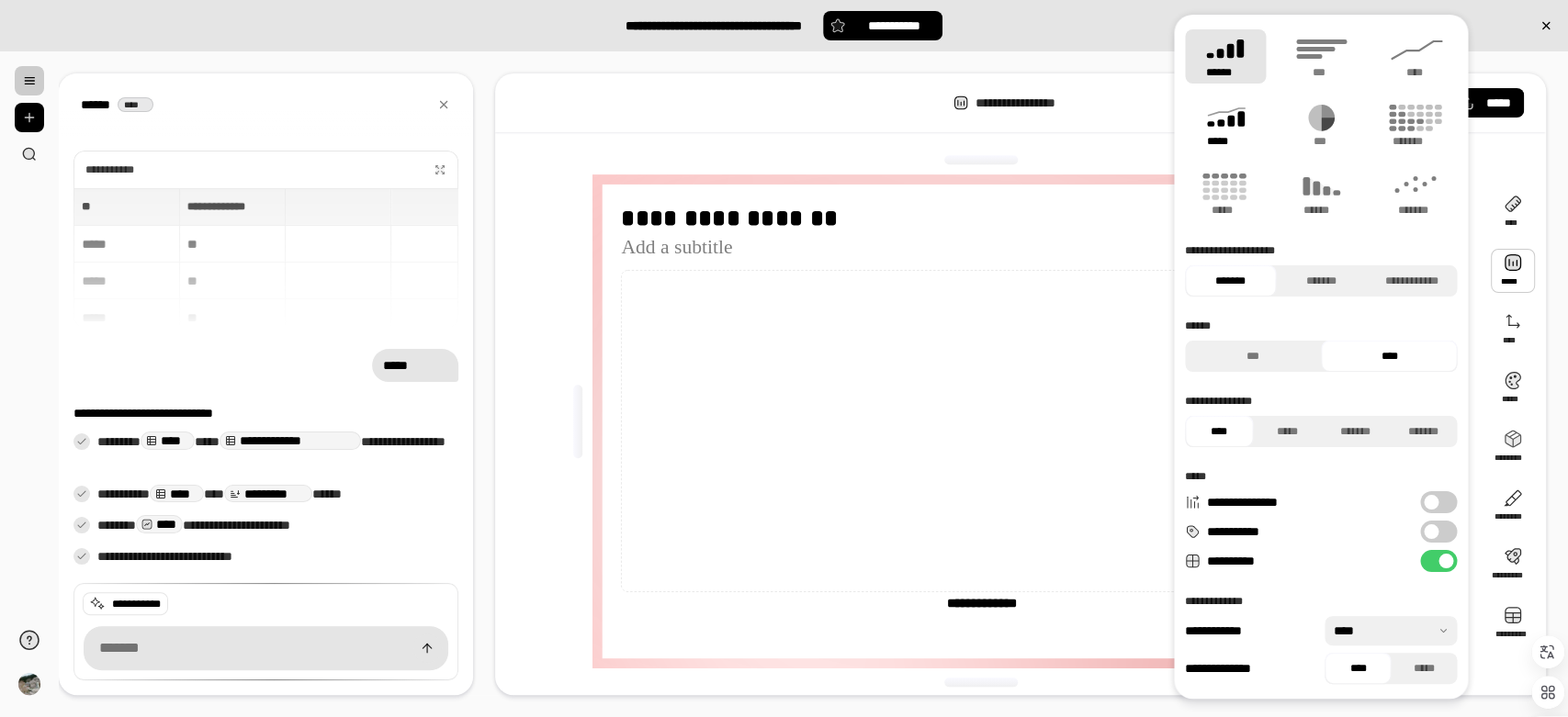 drag, startPoint x: 1238, startPoint y: 127, endPoint x: 1256, endPoint y: 130, distance: 18.248288 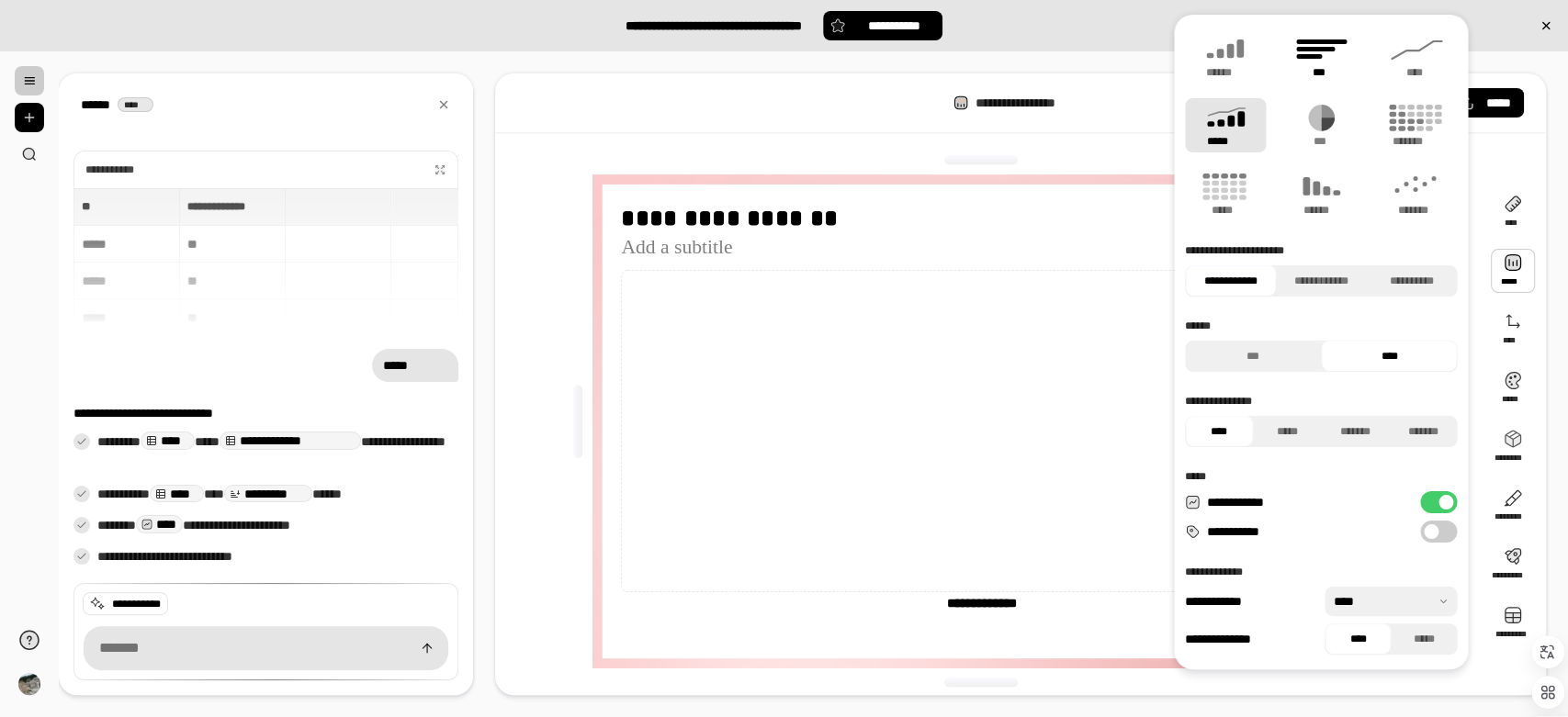 click 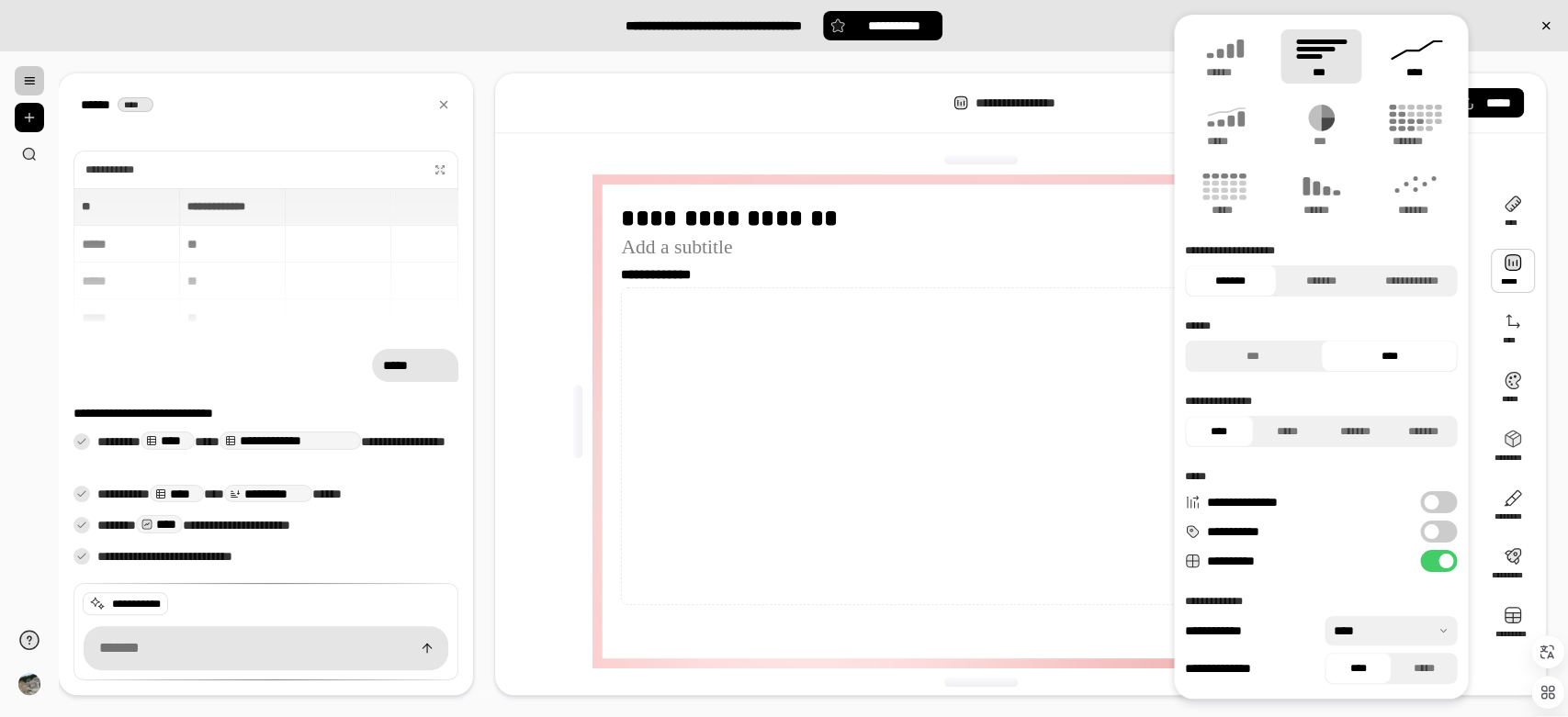 click 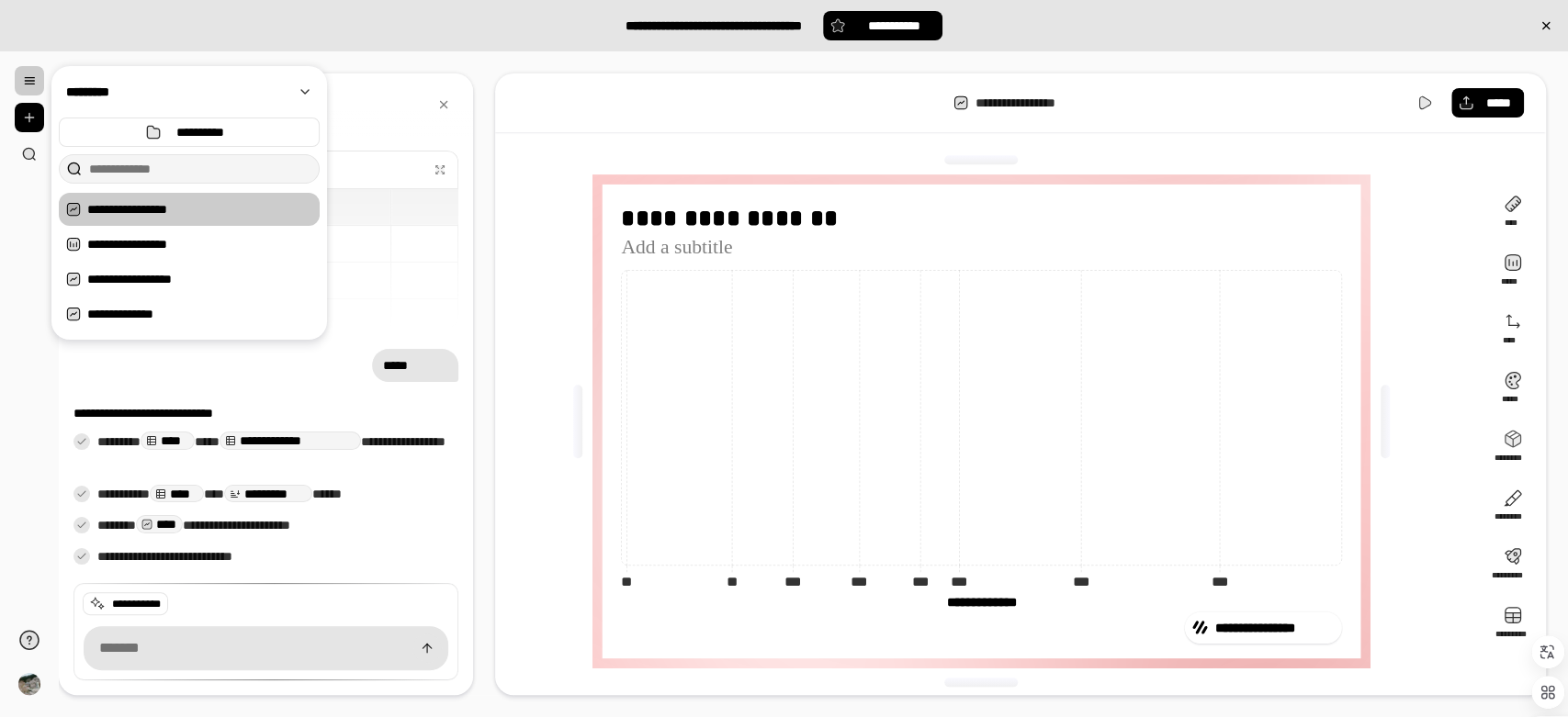 click at bounding box center (29, 81) 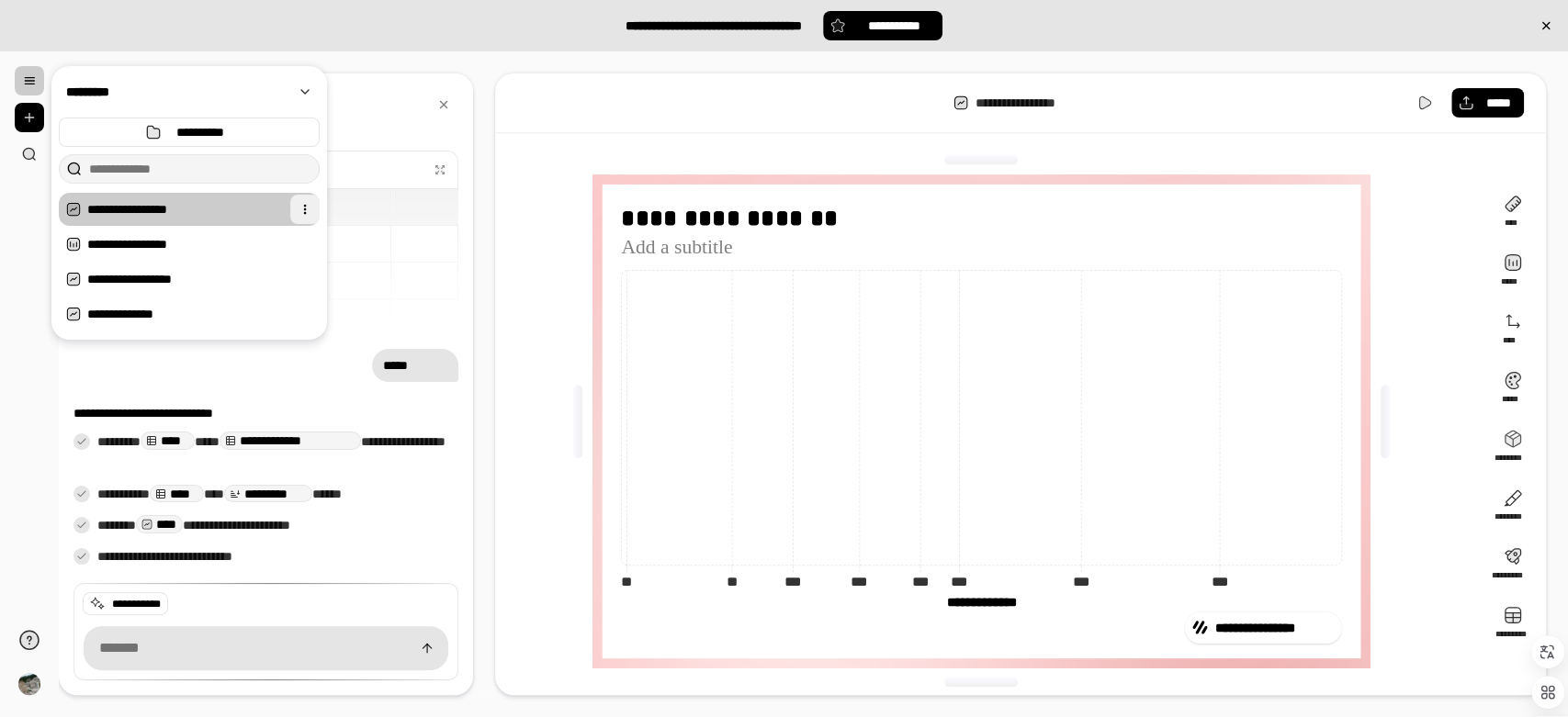 click at bounding box center [305, 209] 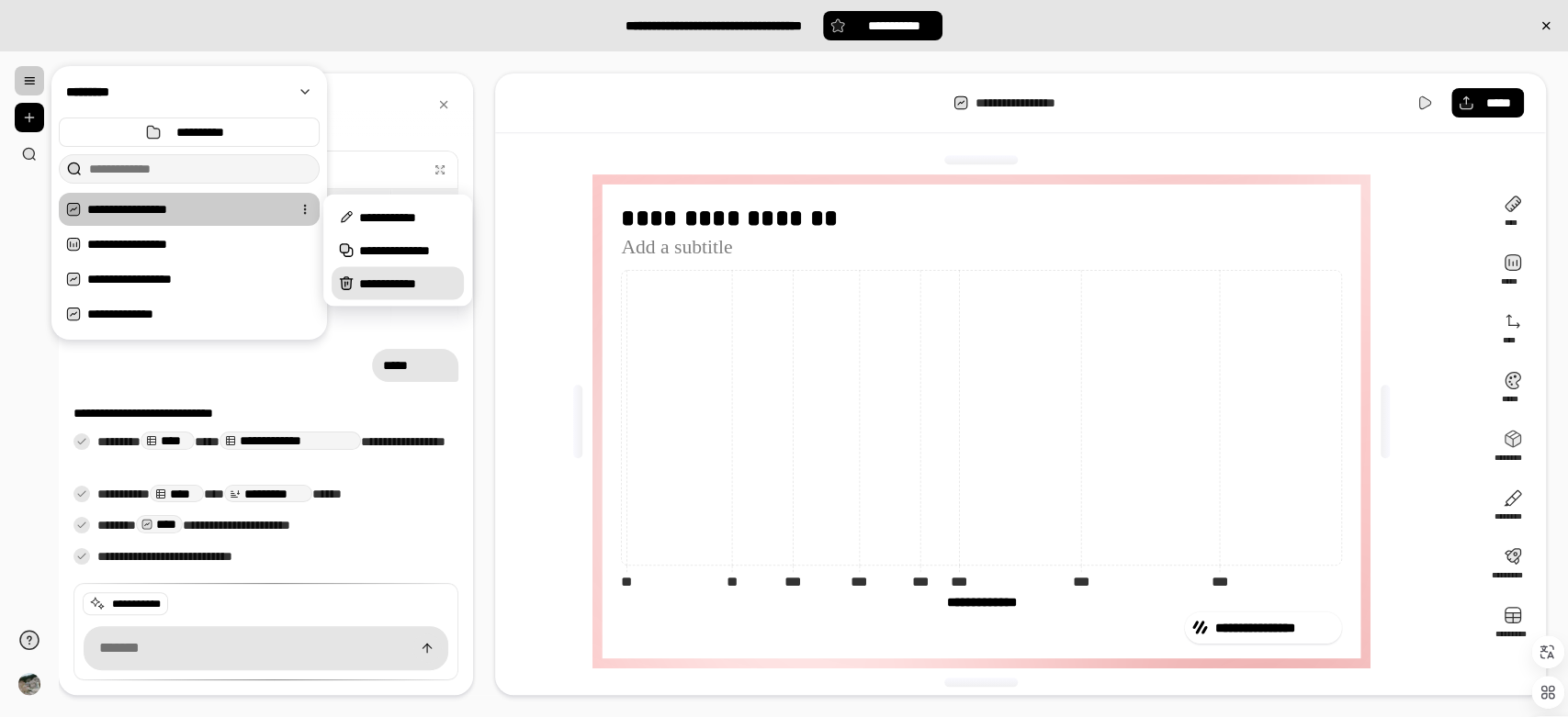 click on "**********" at bounding box center [408, 284] 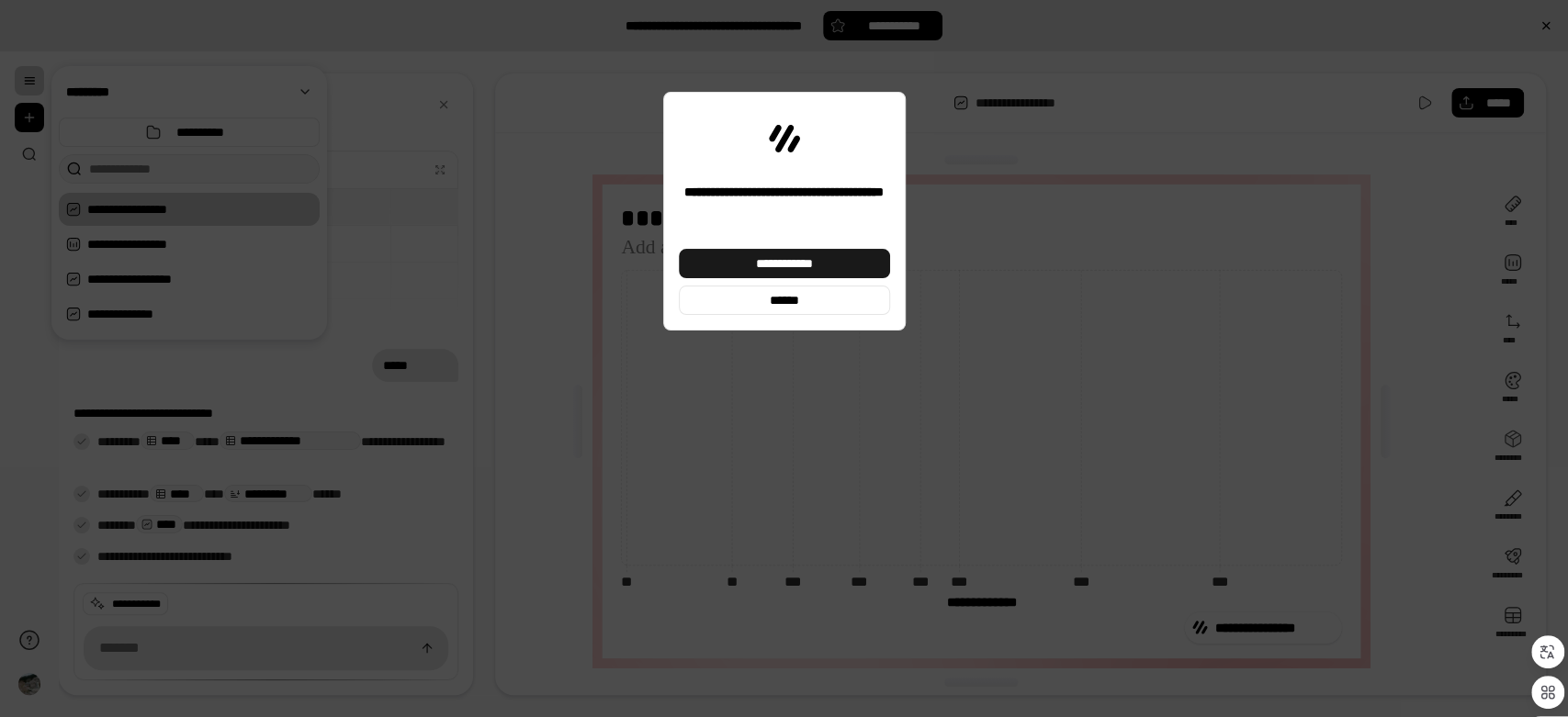 click on "**********" at bounding box center [784, 263] 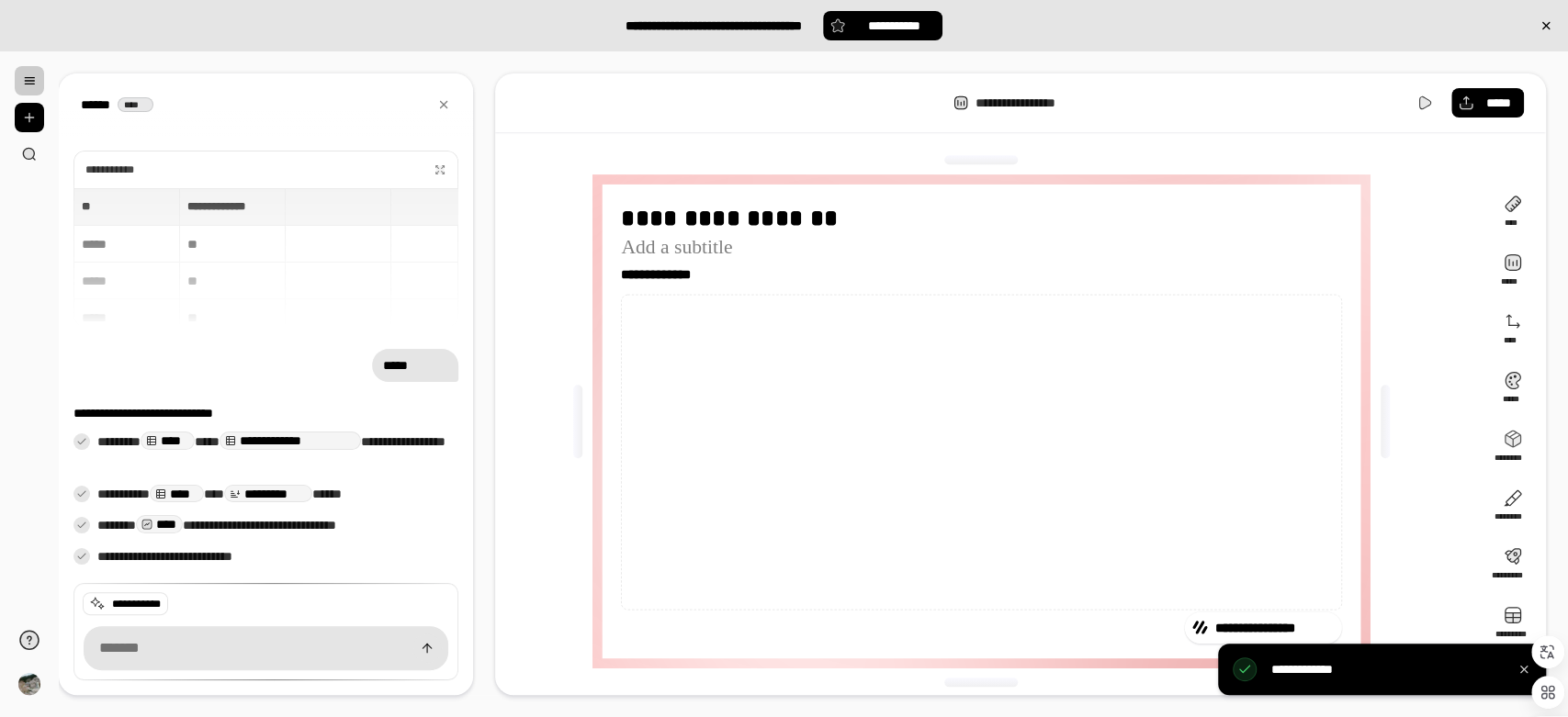click at bounding box center (29, 118) 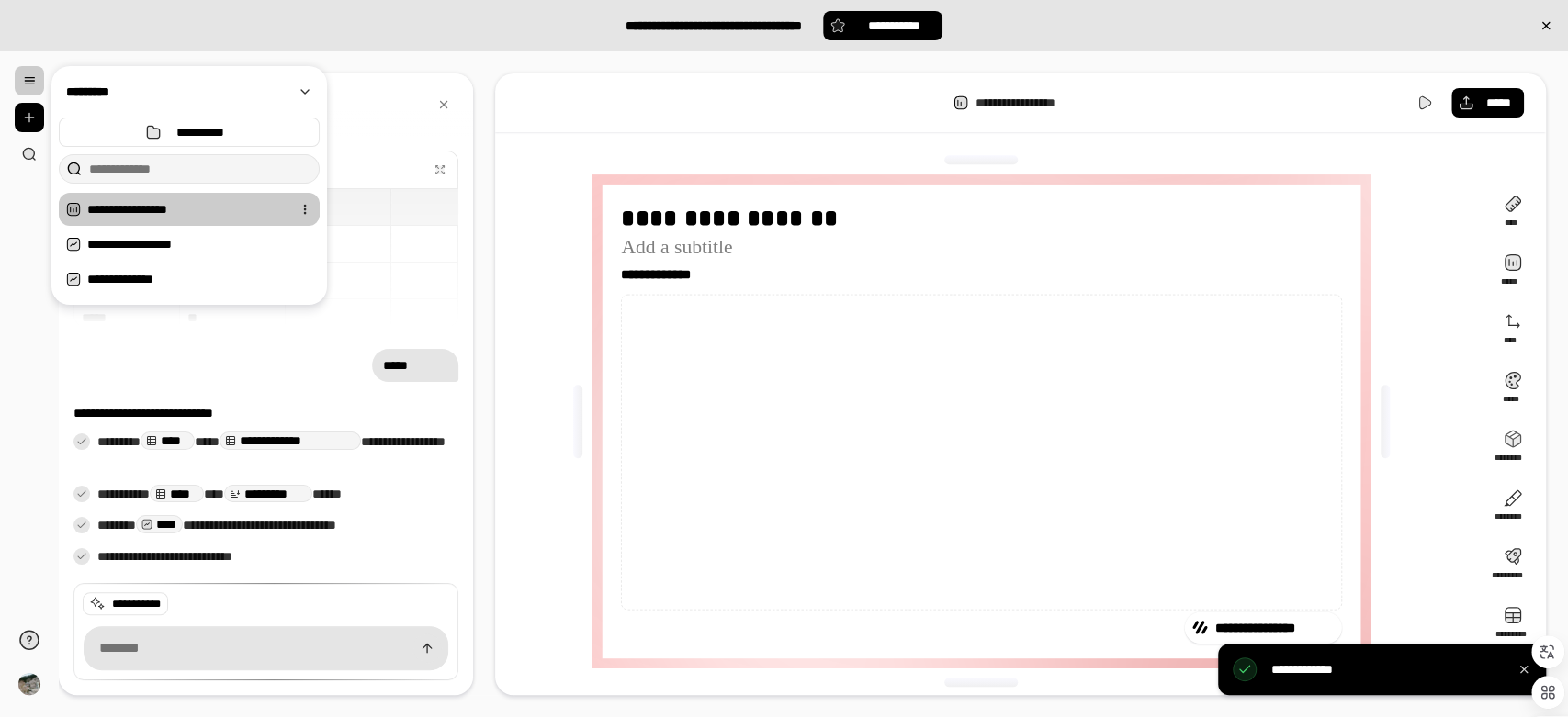 click at bounding box center [305, 209] 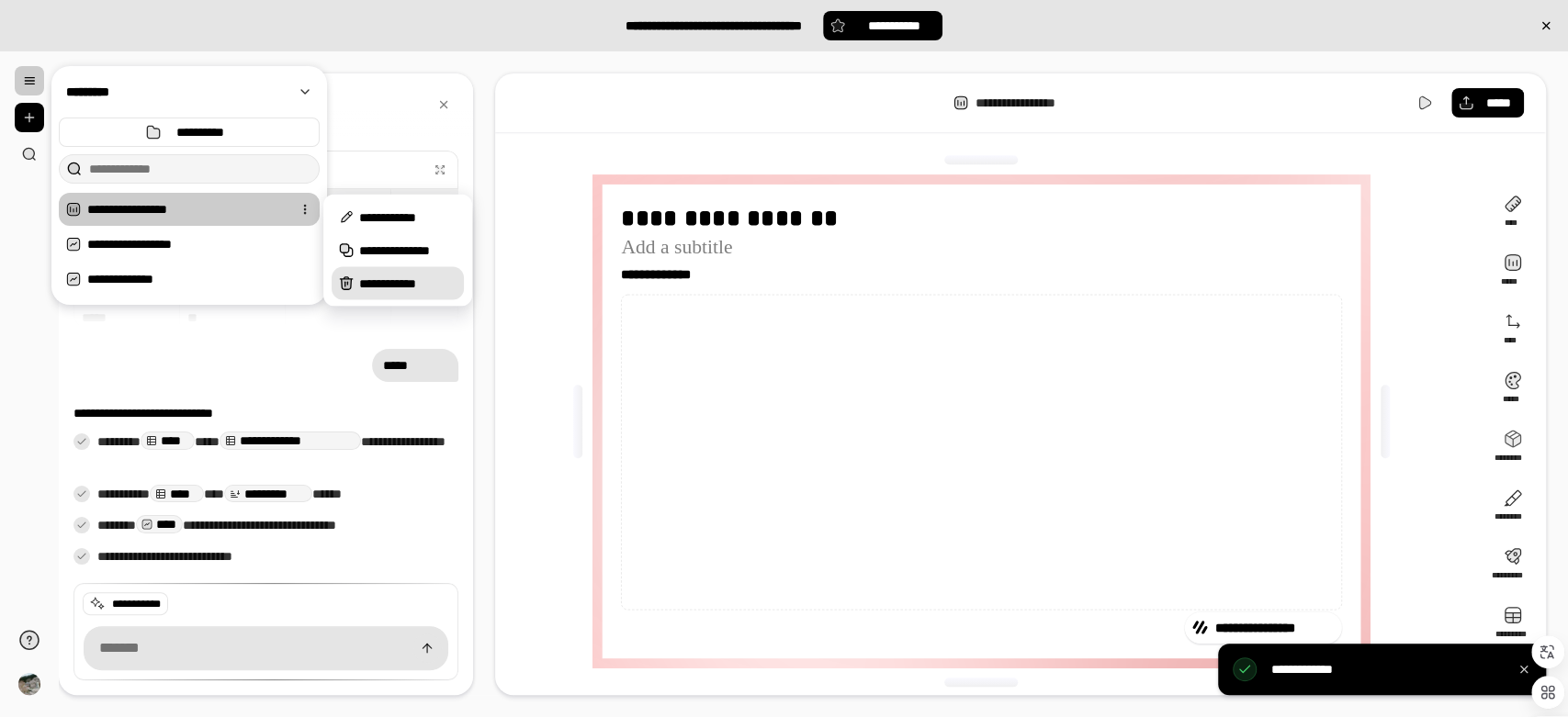click on "**********" at bounding box center (408, 284) 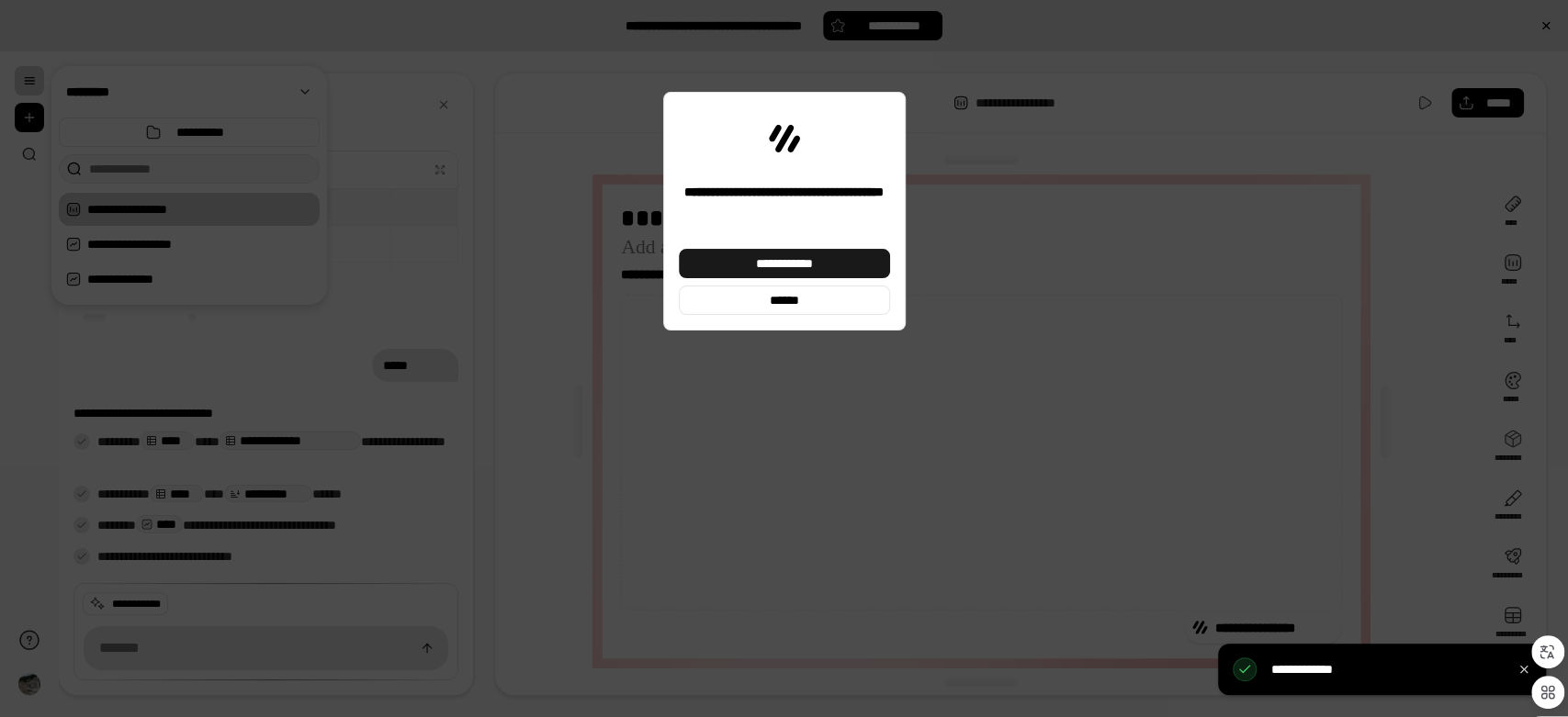 click on "**********" at bounding box center (784, 263) 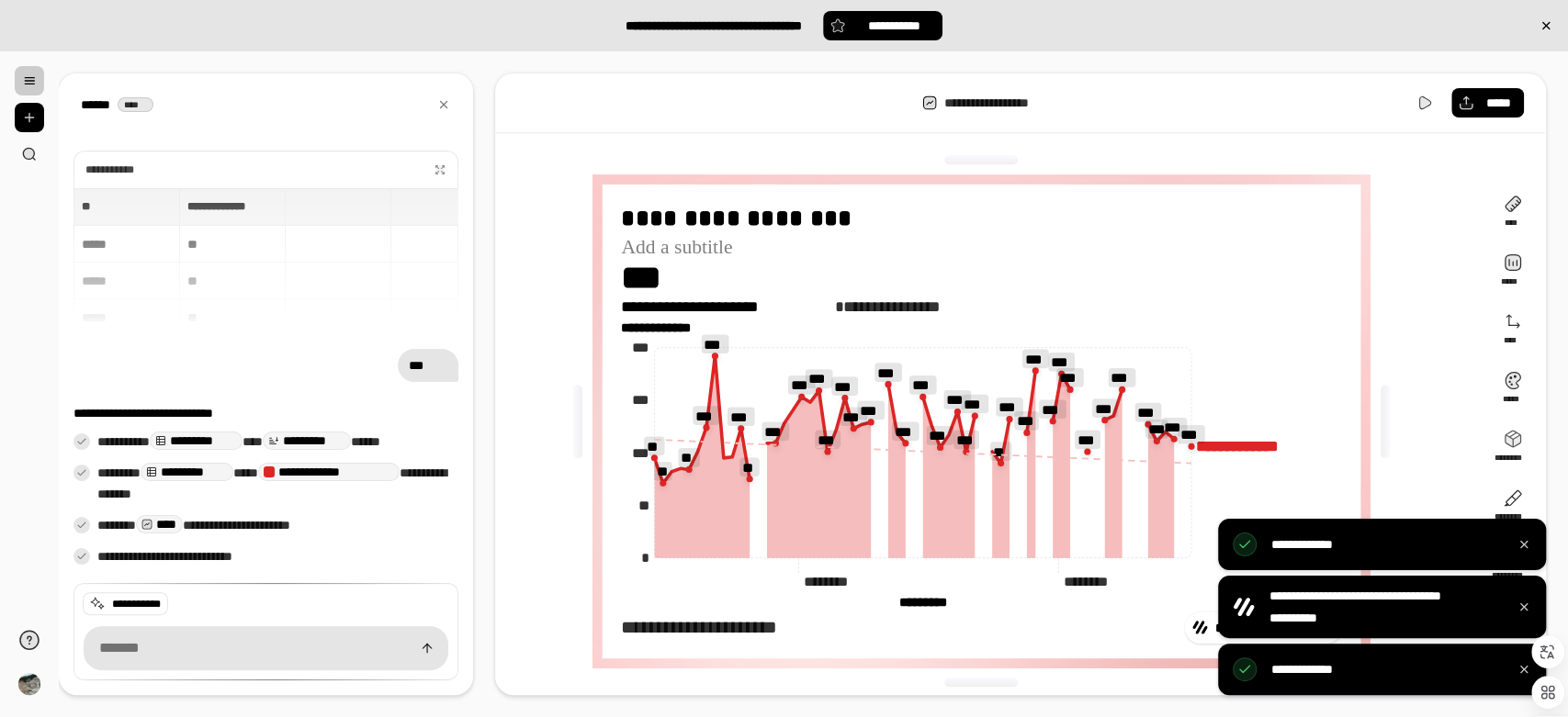 drag, startPoint x: 263, startPoint y: 608, endPoint x: 198, endPoint y: 617, distance: 65.62012 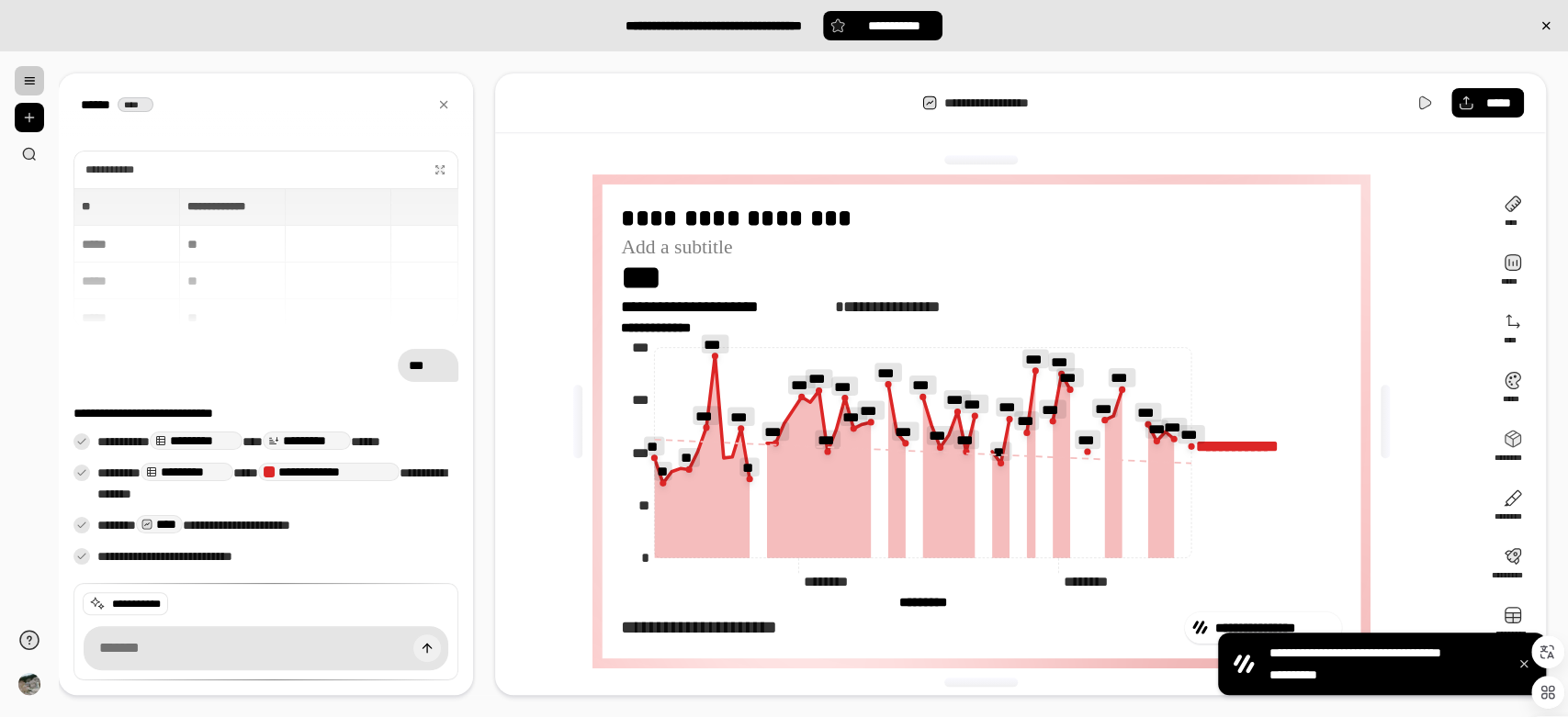 click at bounding box center (427, 648) 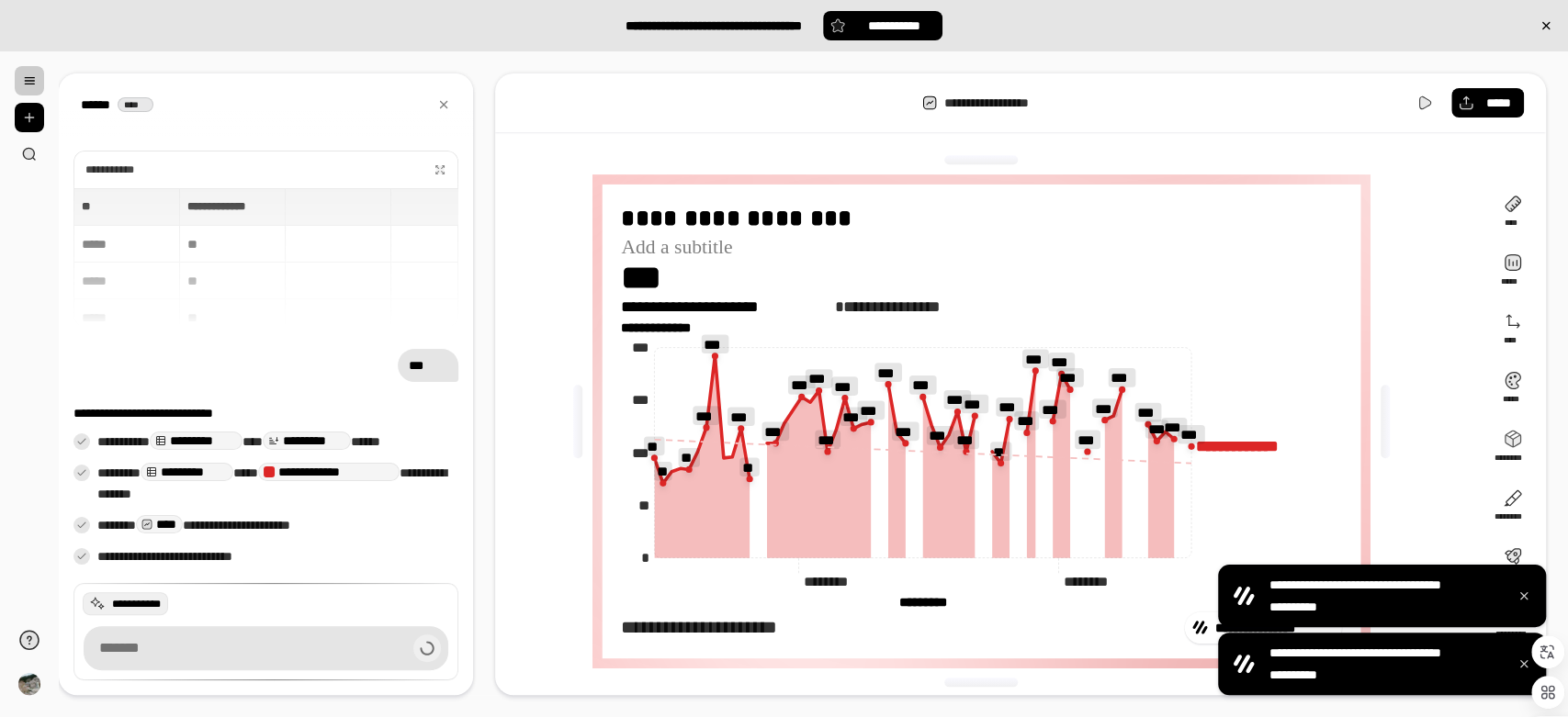 click on "**********" at bounding box center [125, 604] 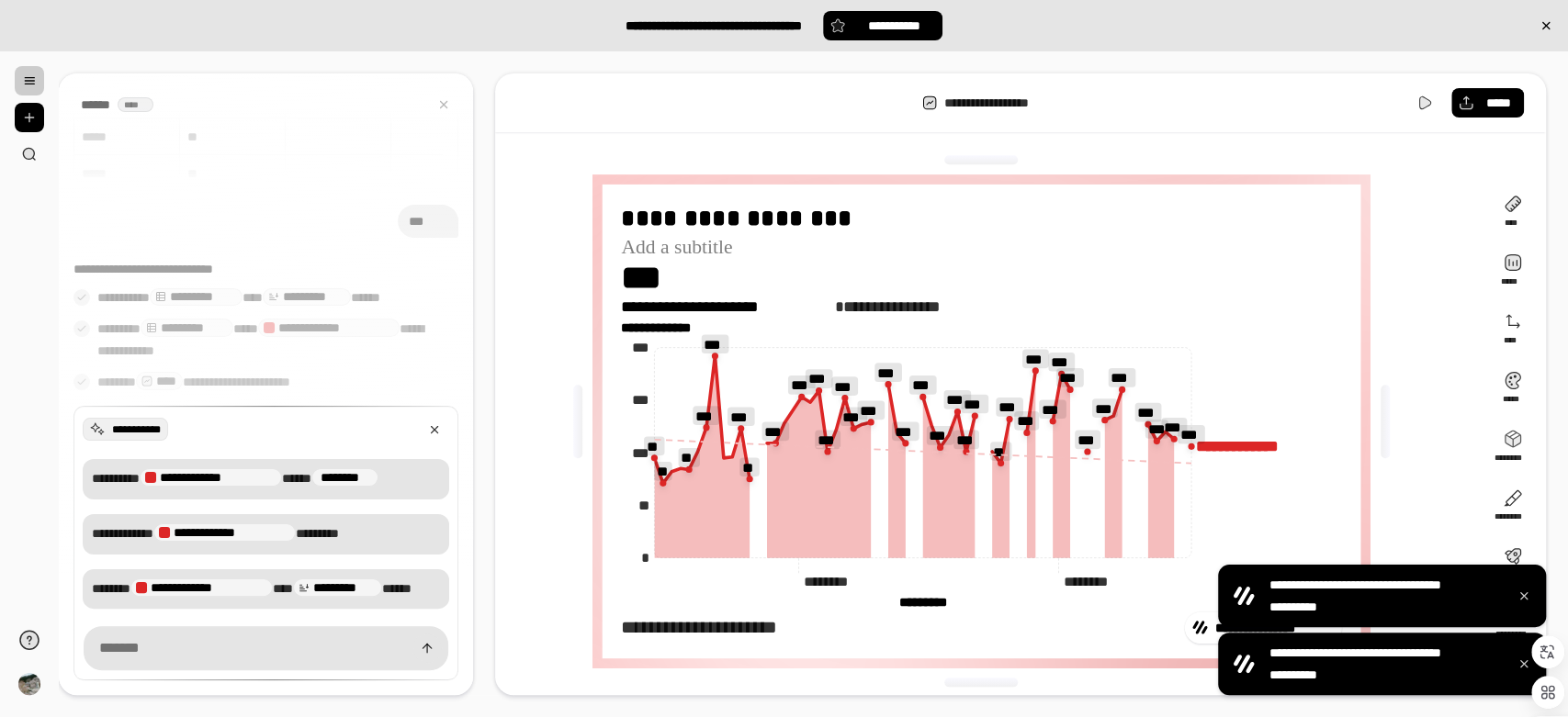 scroll, scrollTop: 176, scrollLeft: 0, axis: vertical 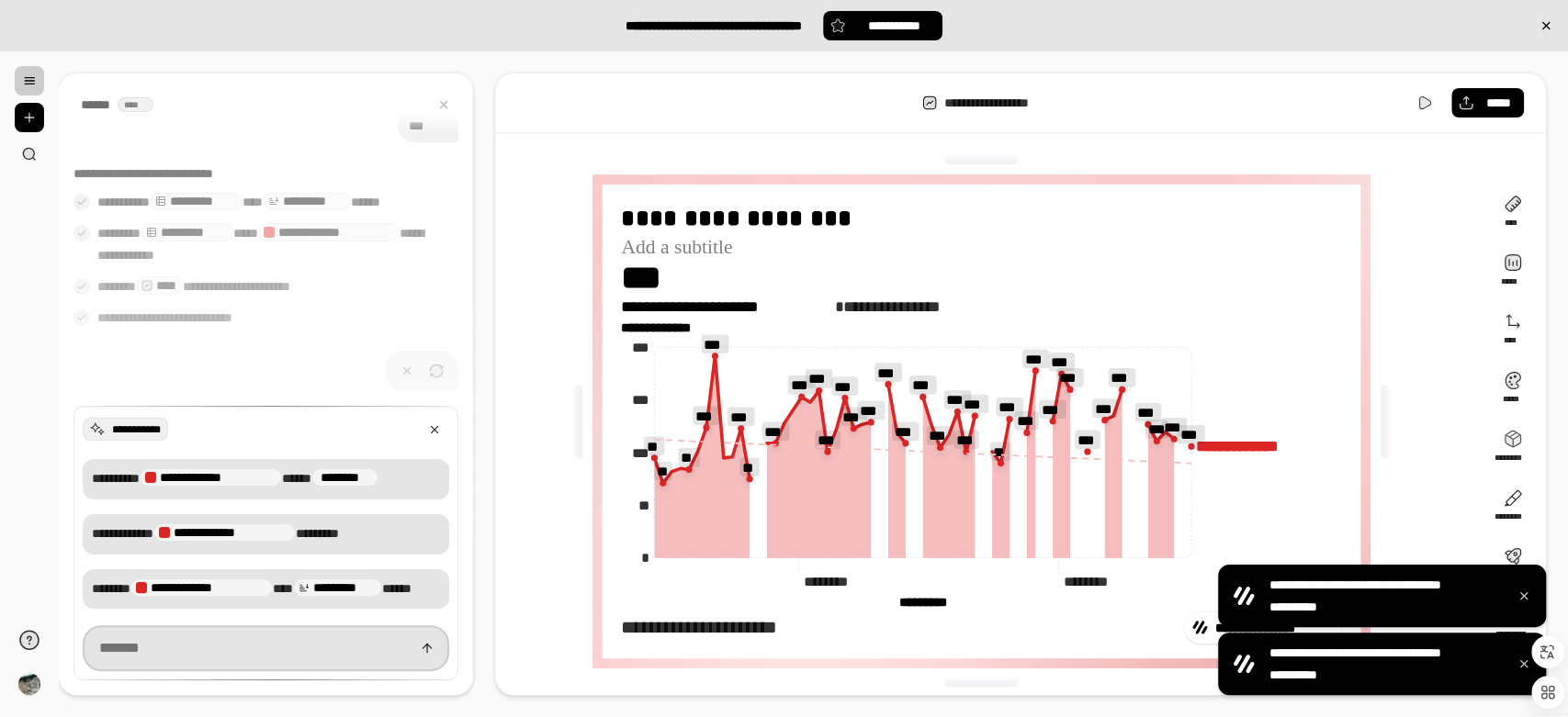 click at bounding box center (265, 648) 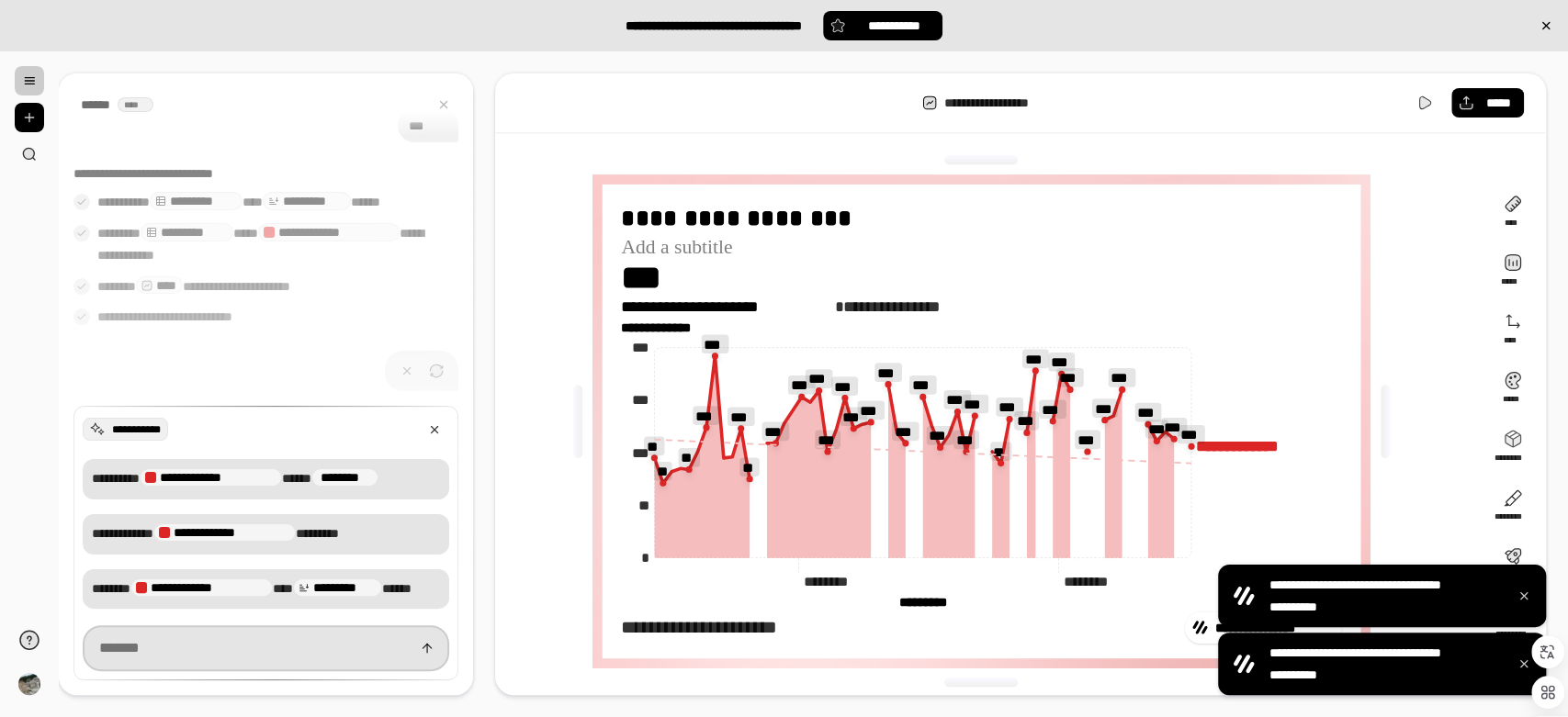 drag, startPoint x: 233, startPoint y: 649, endPoint x: 165, endPoint y: 641, distance: 68.46897 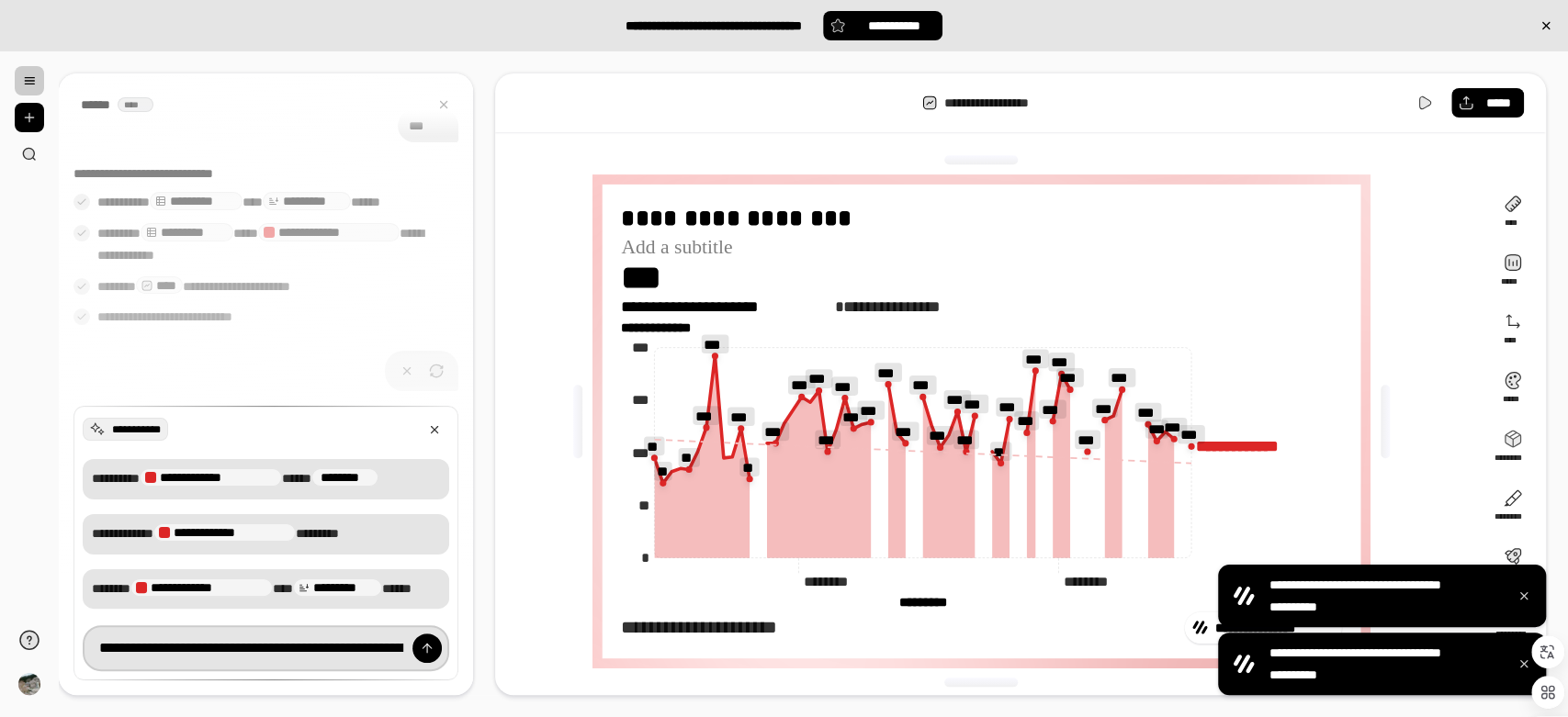 scroll, scrollTop: 0, scrollLeft: 6232, axis: horizontal 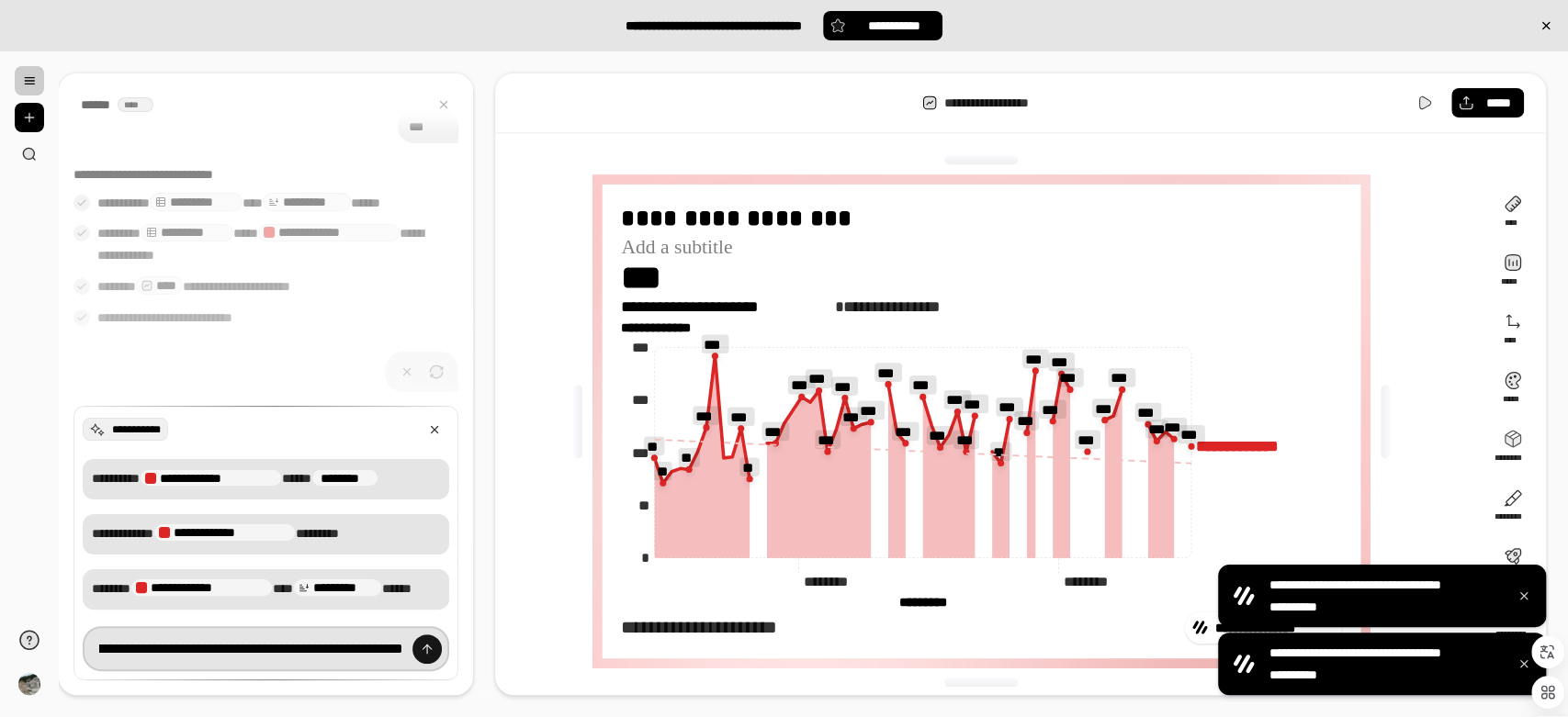 type on "**********" 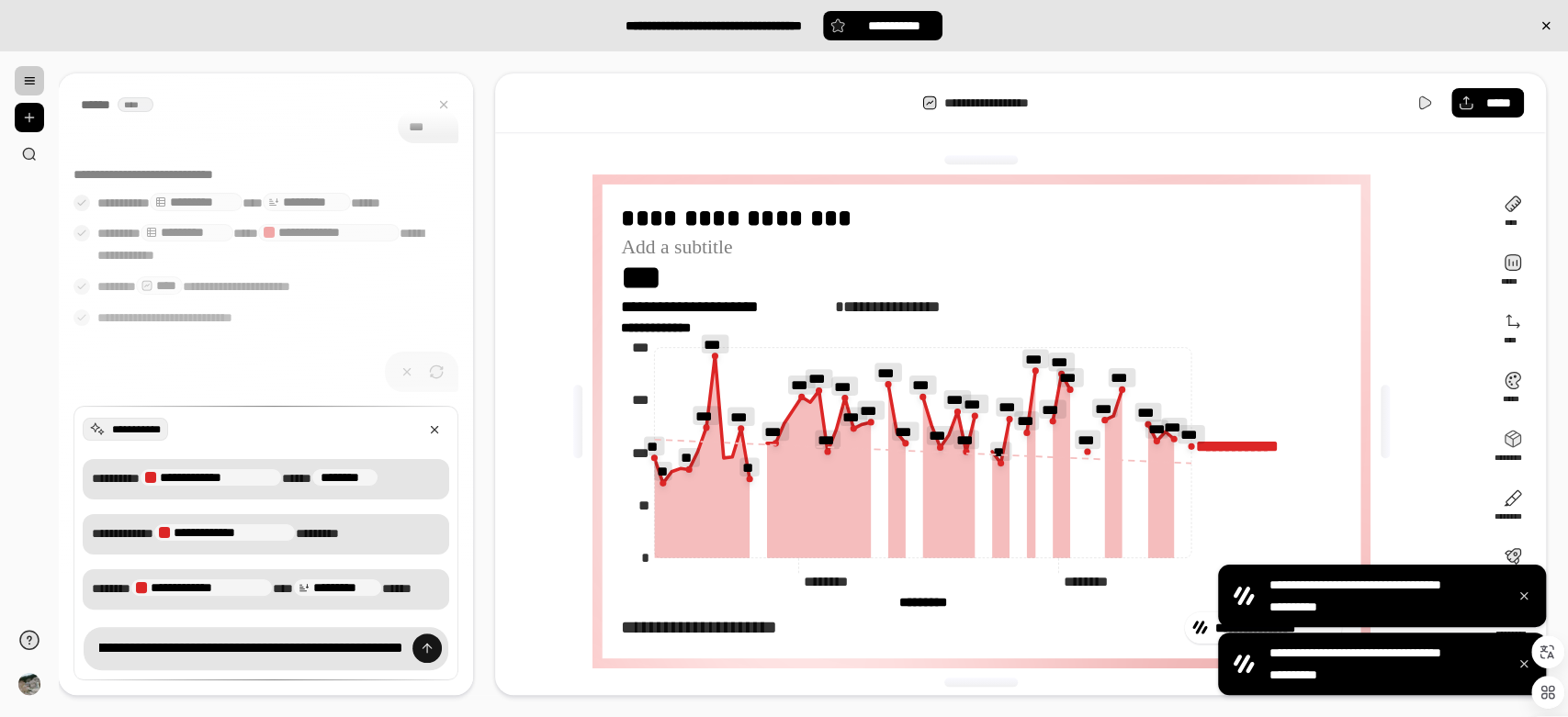 click at bounding box center (427, 648) 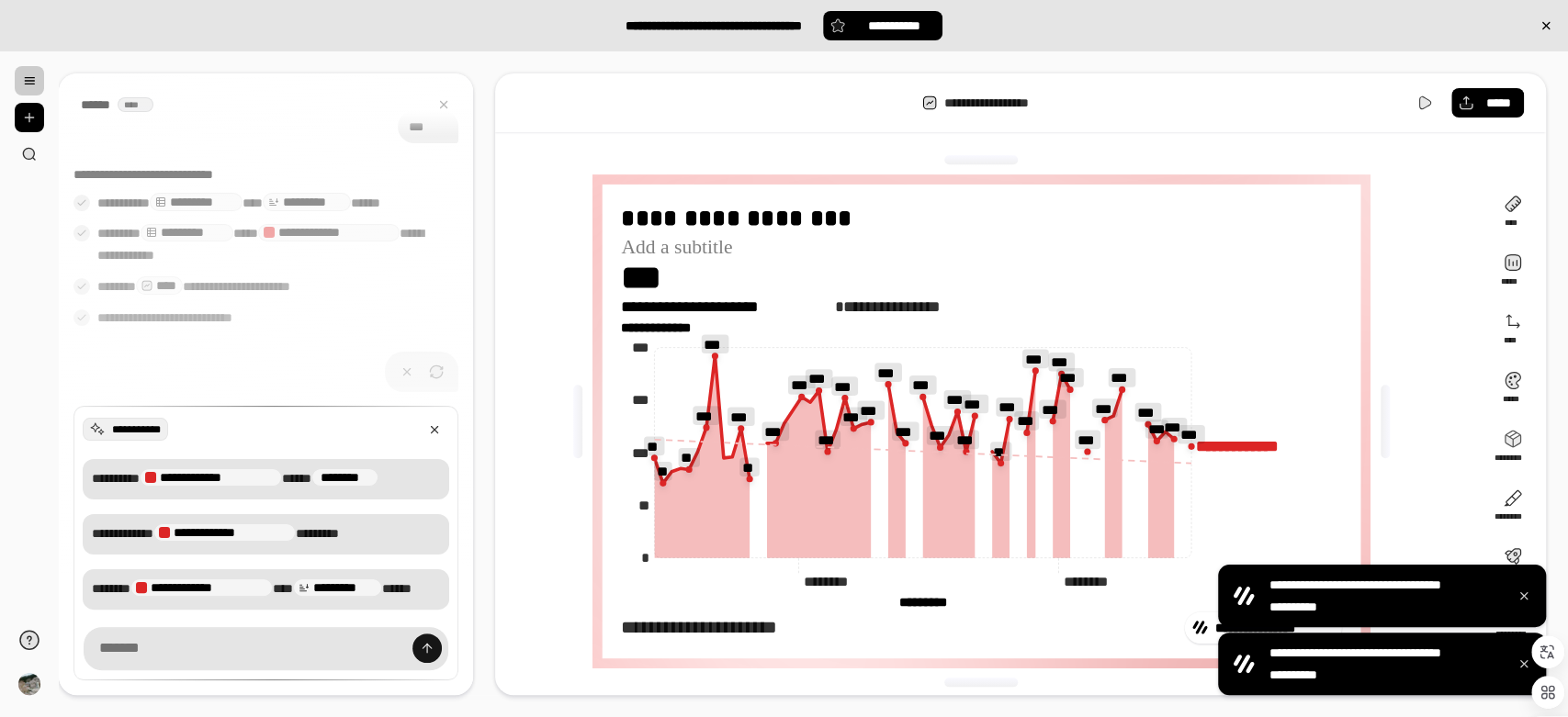 scroll, scrollTop: 0, scrollLeft: 0, axis: both 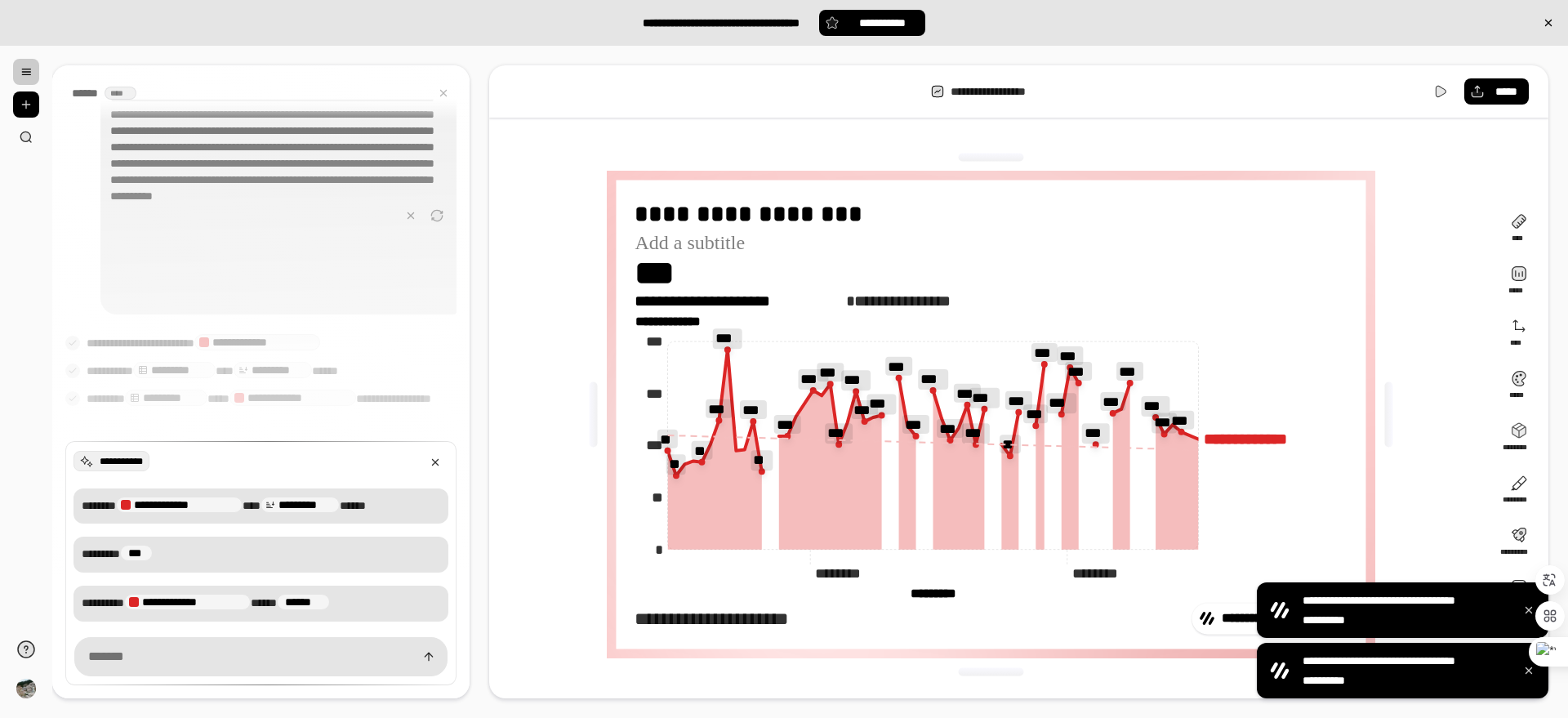 click at bounding box center (261, 381) 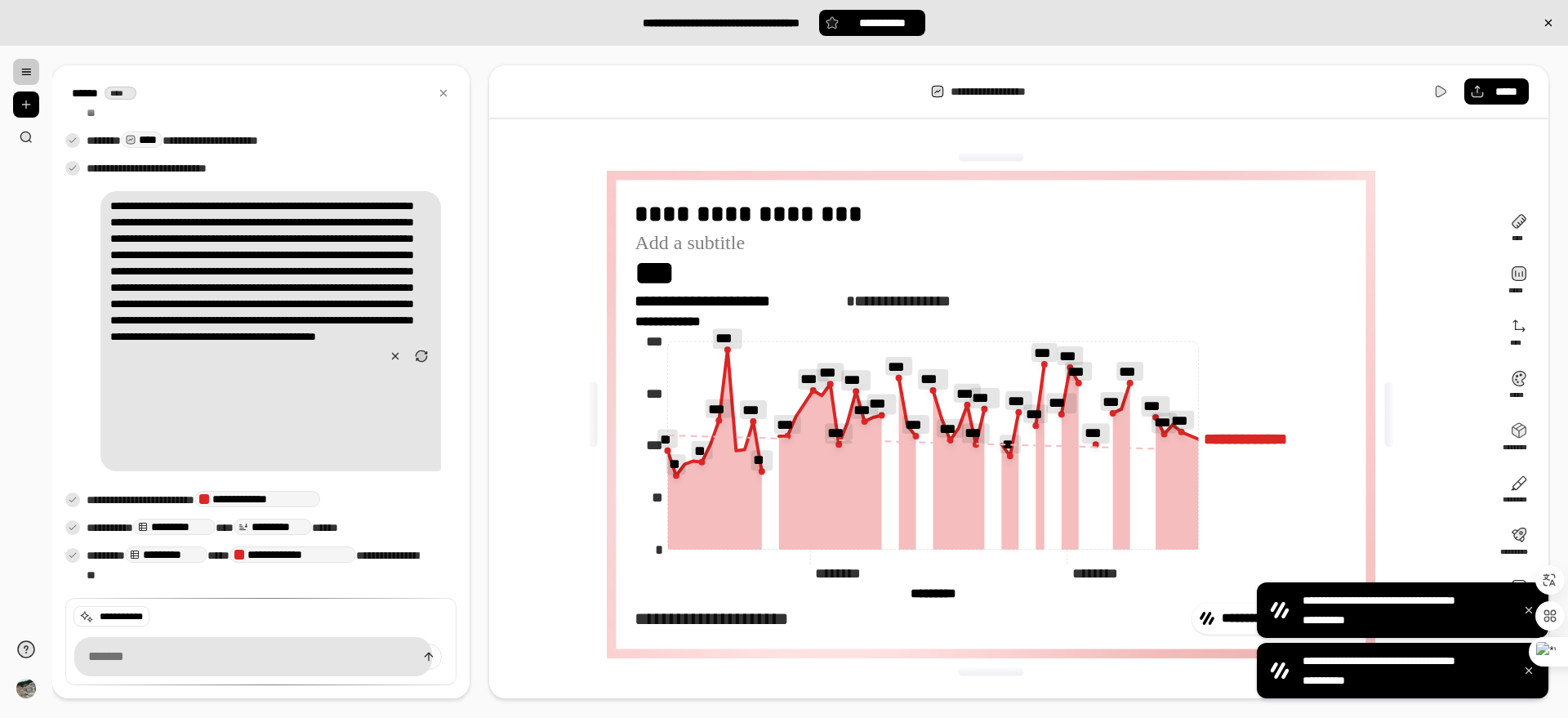 scroll, scrollTop: 254, scrollLeft: 0, axis: vertical 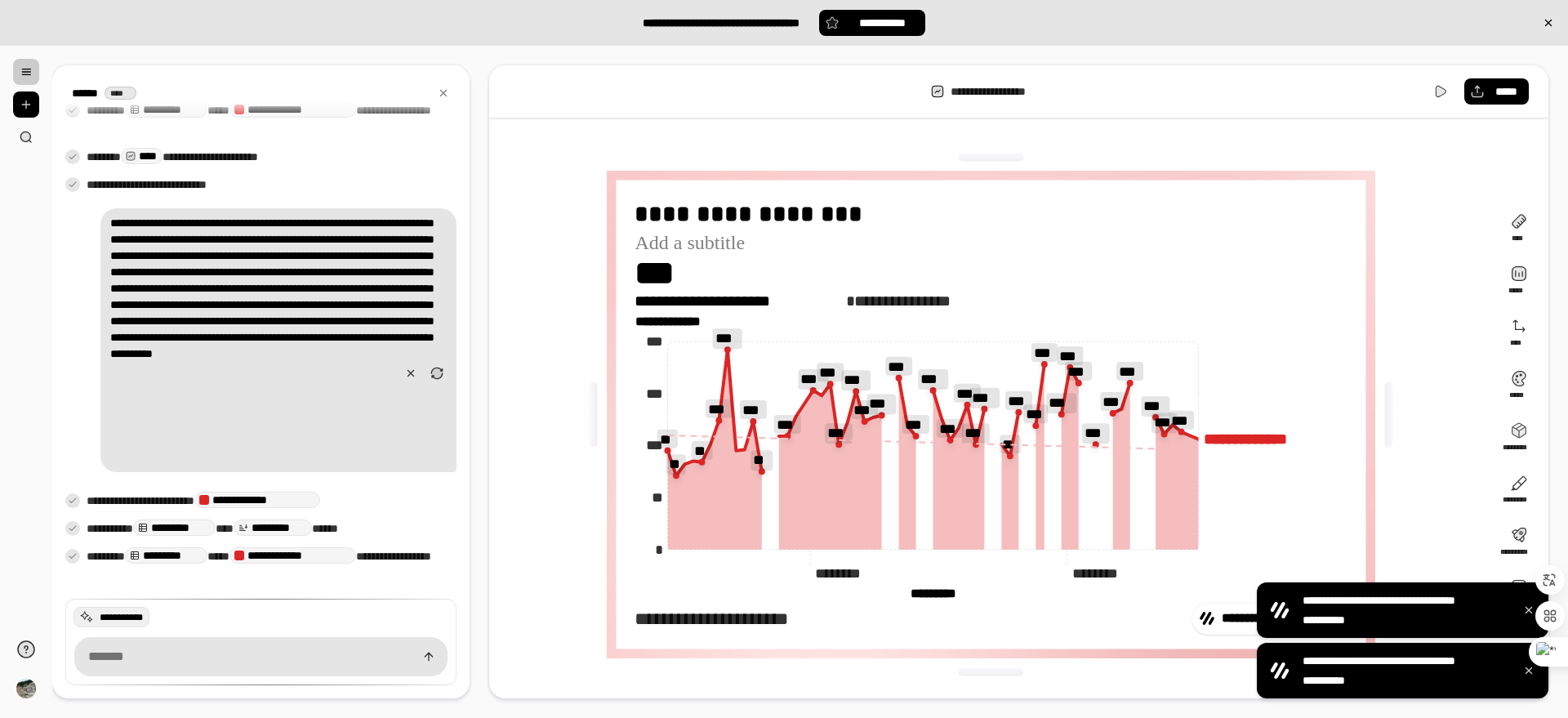 click on "**********" at bounding box center (121, 618) 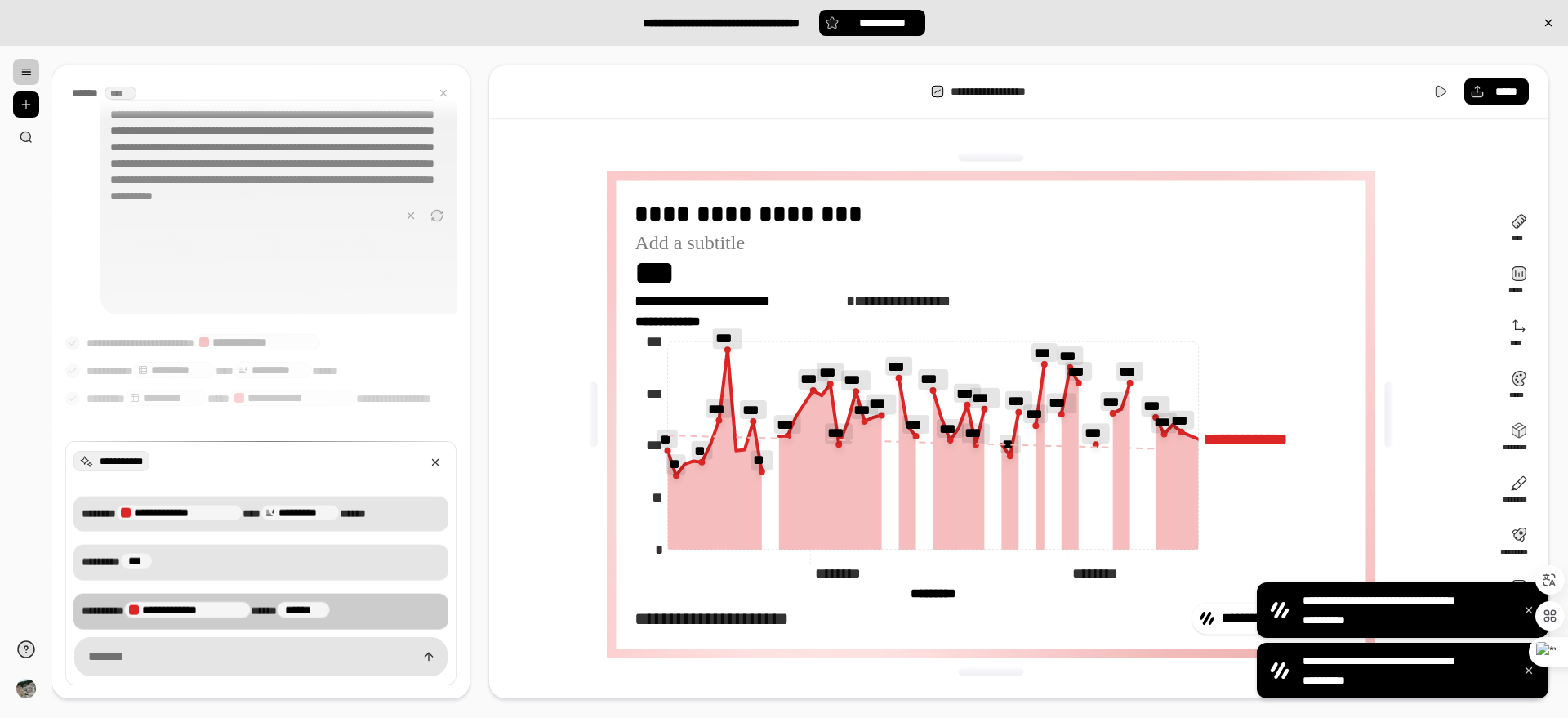 scroll, scrollTop: 413, scrollLeft: 0, axis: vertical 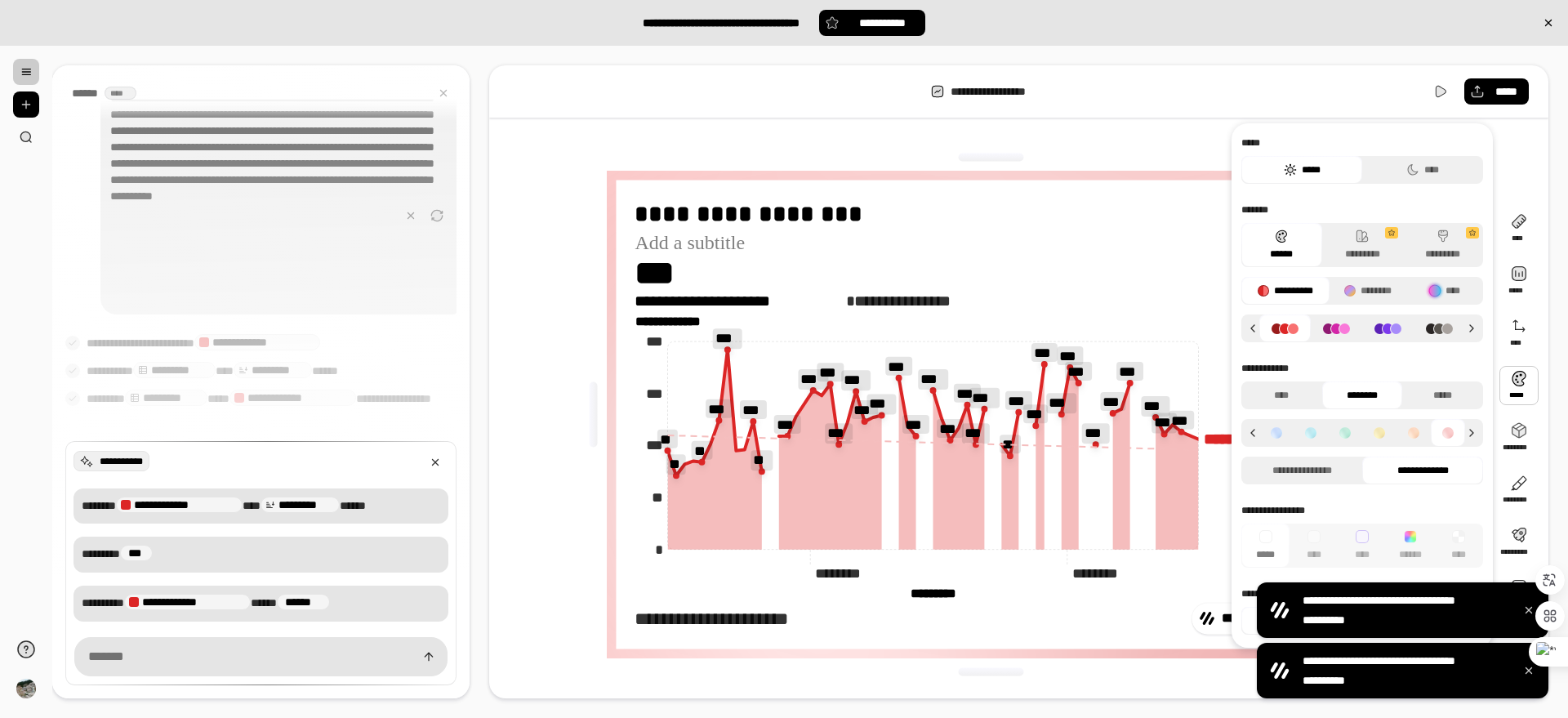 click at bounding box center [26, 72] 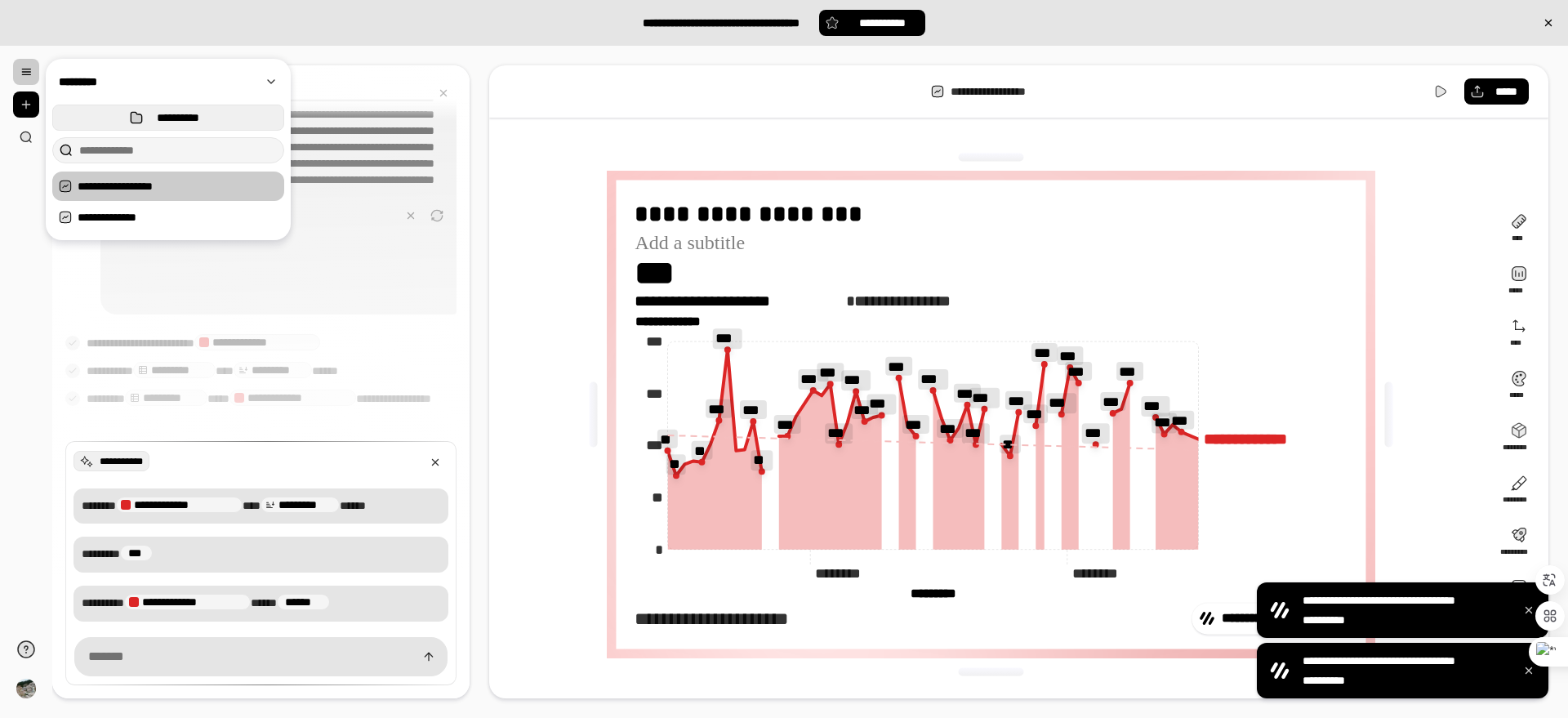 click on "**********" at bounding box center [168, 118] 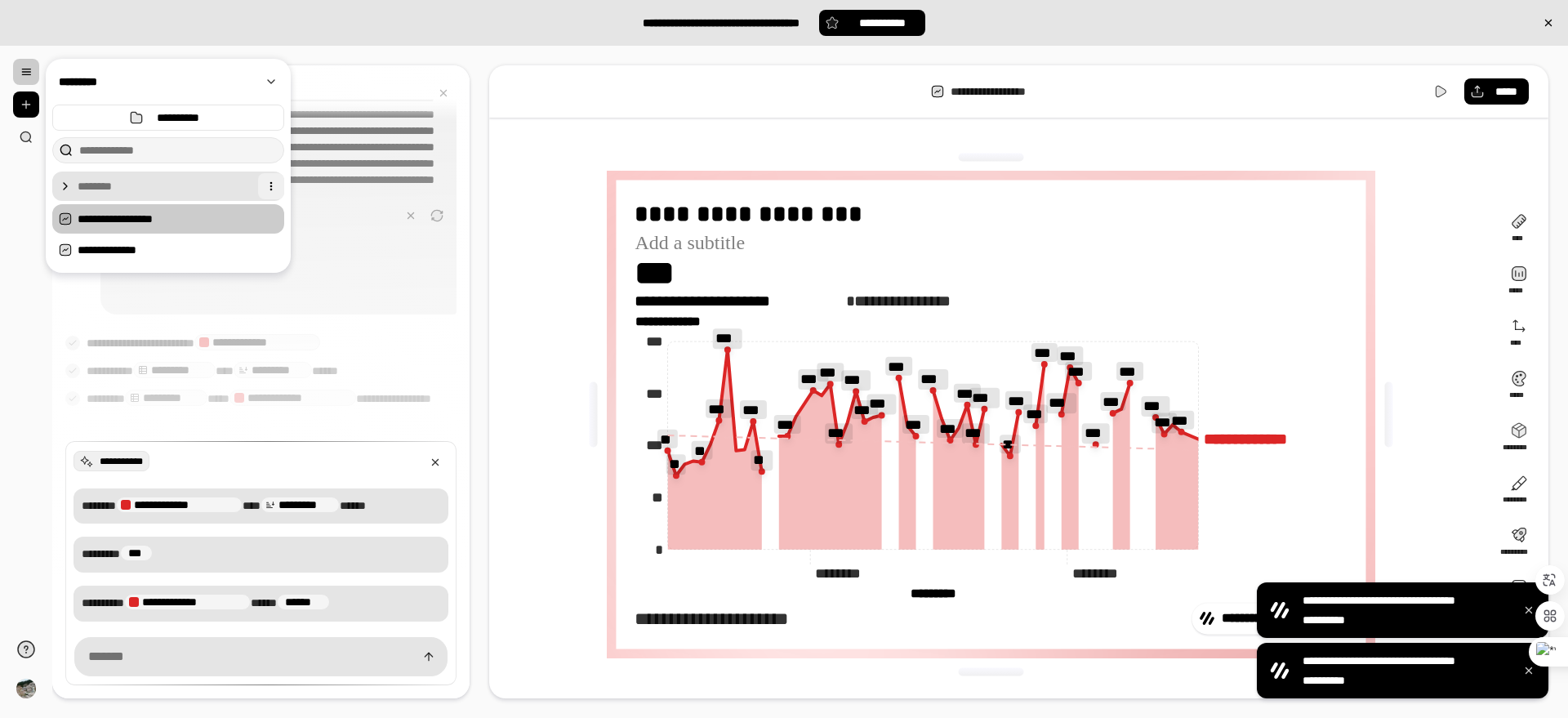 click at bounding box center [271, 186] 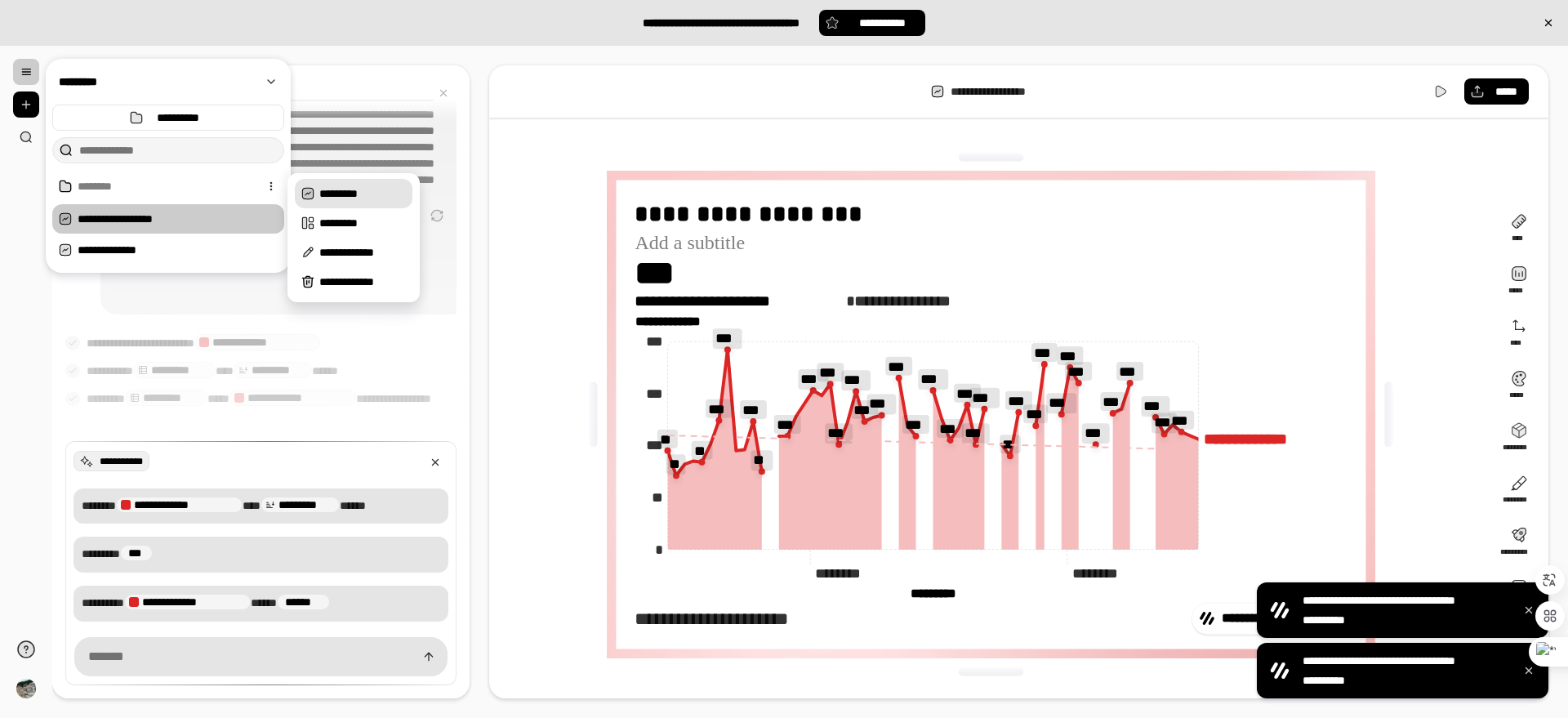 click on "*********" at bounding box center (363, 194) 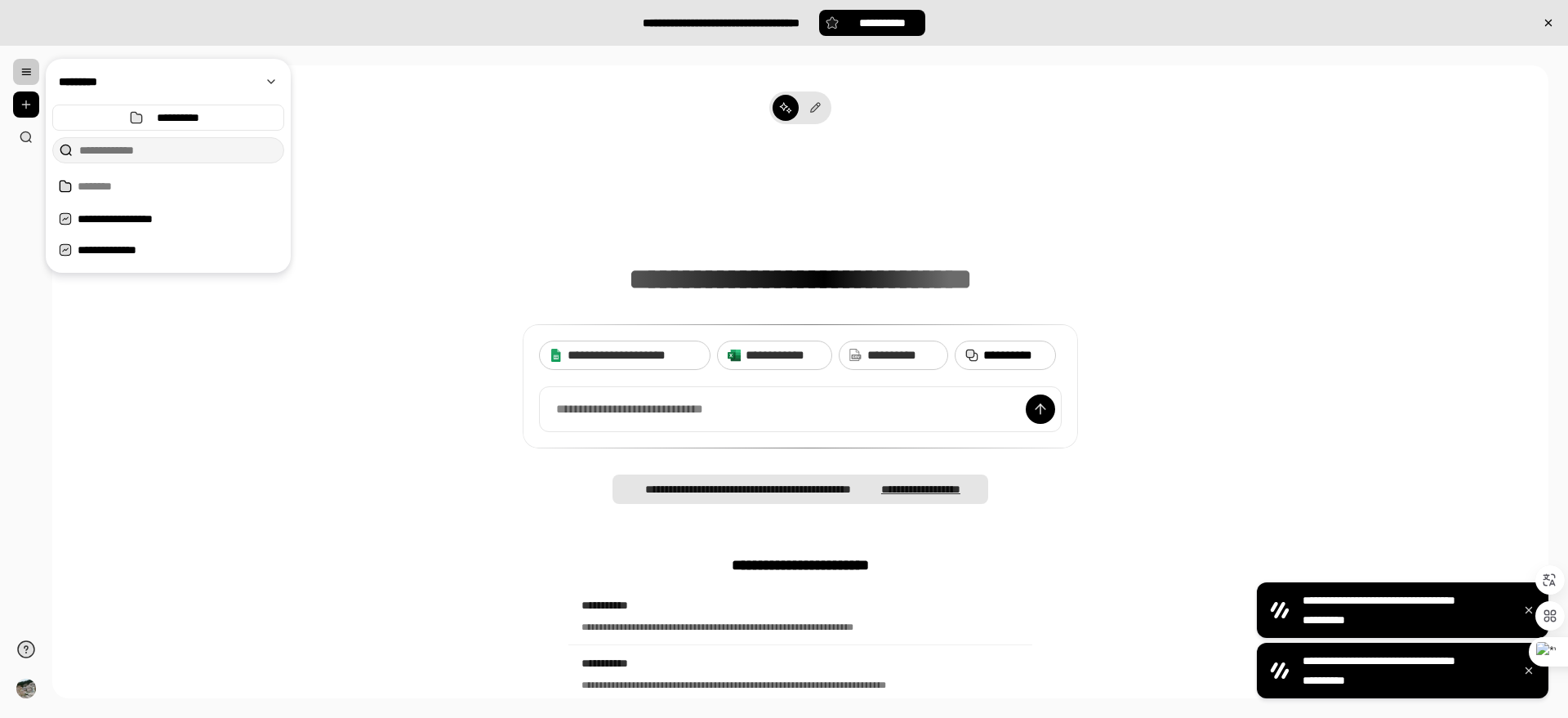 click on "**********" at bounding box center (1014, 355) 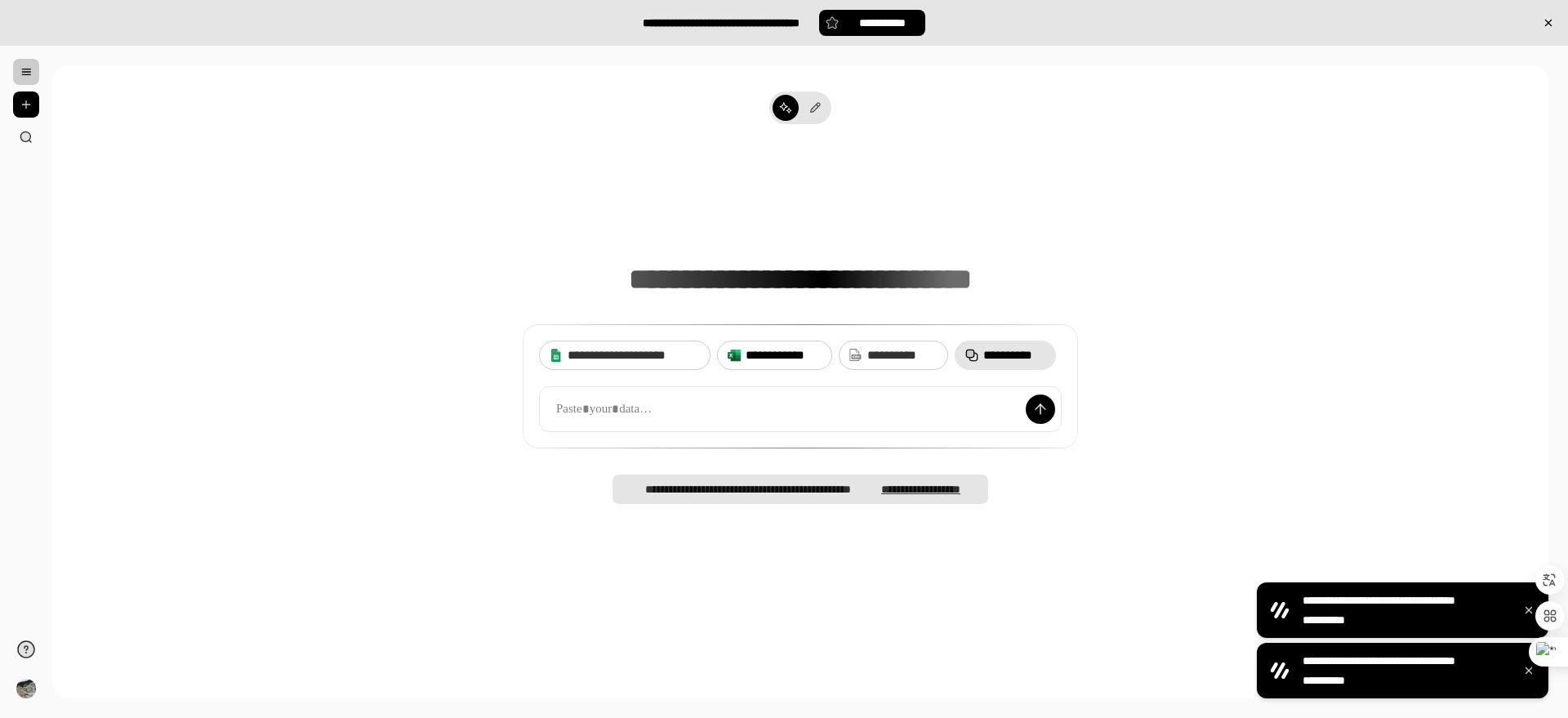 click on "**********" at bounding box center [783, 355] 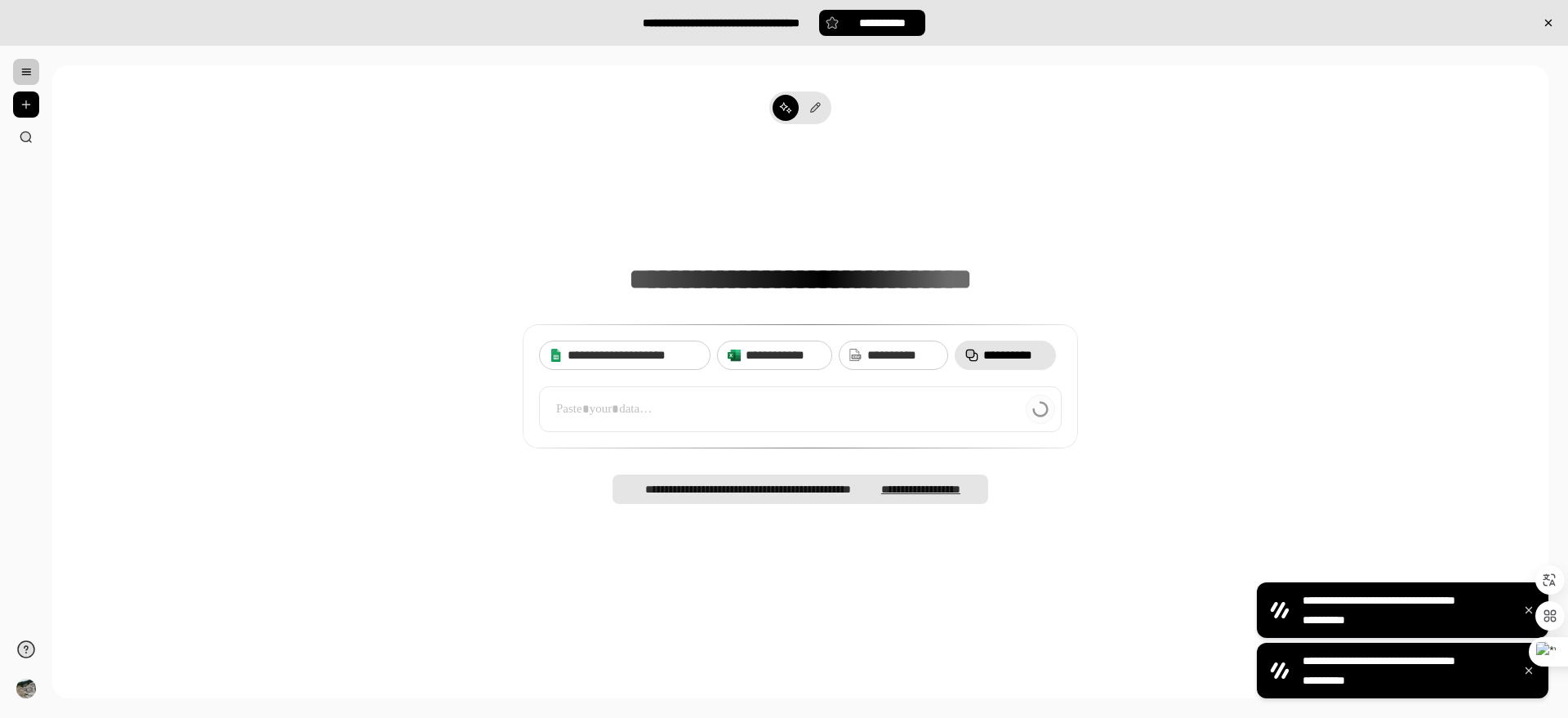 click at bounding box center [800, 409] 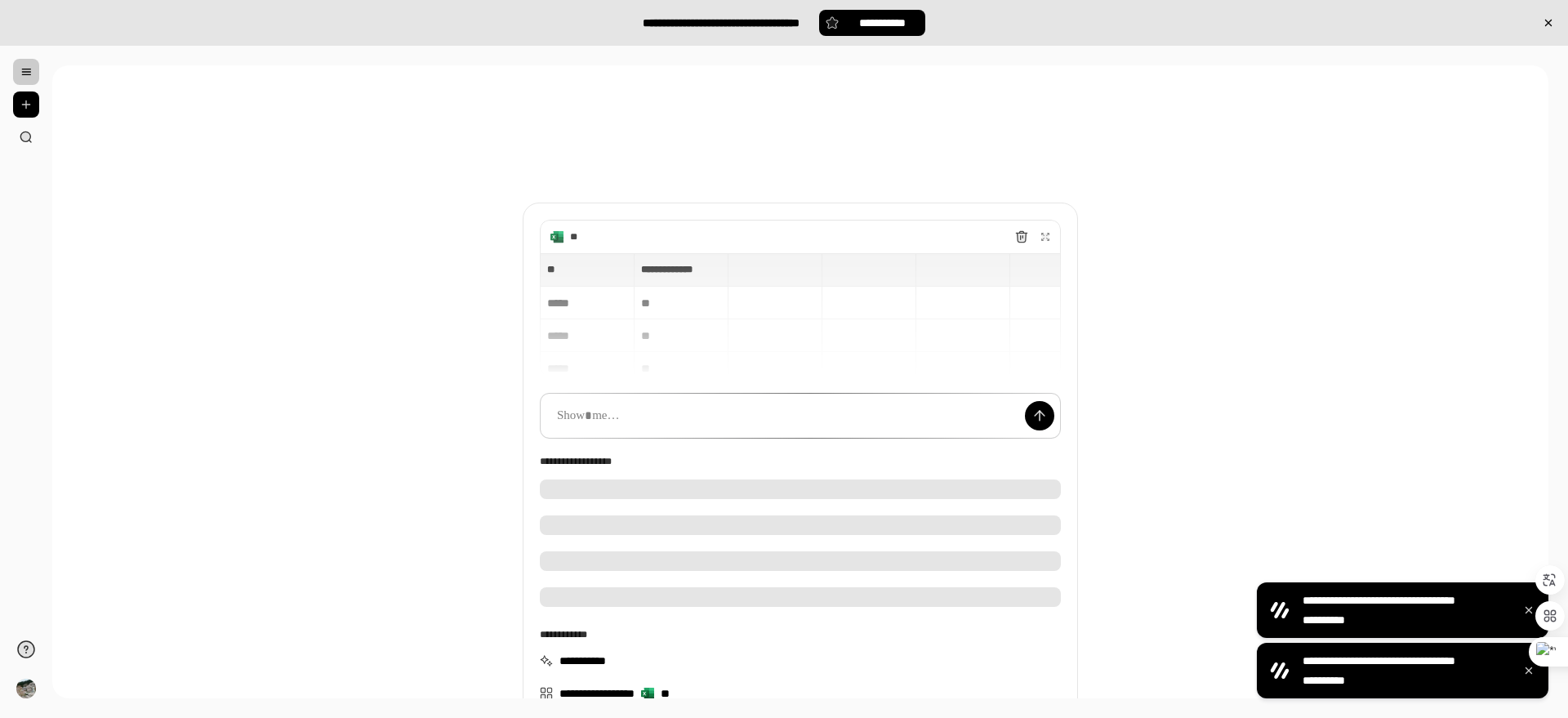 type 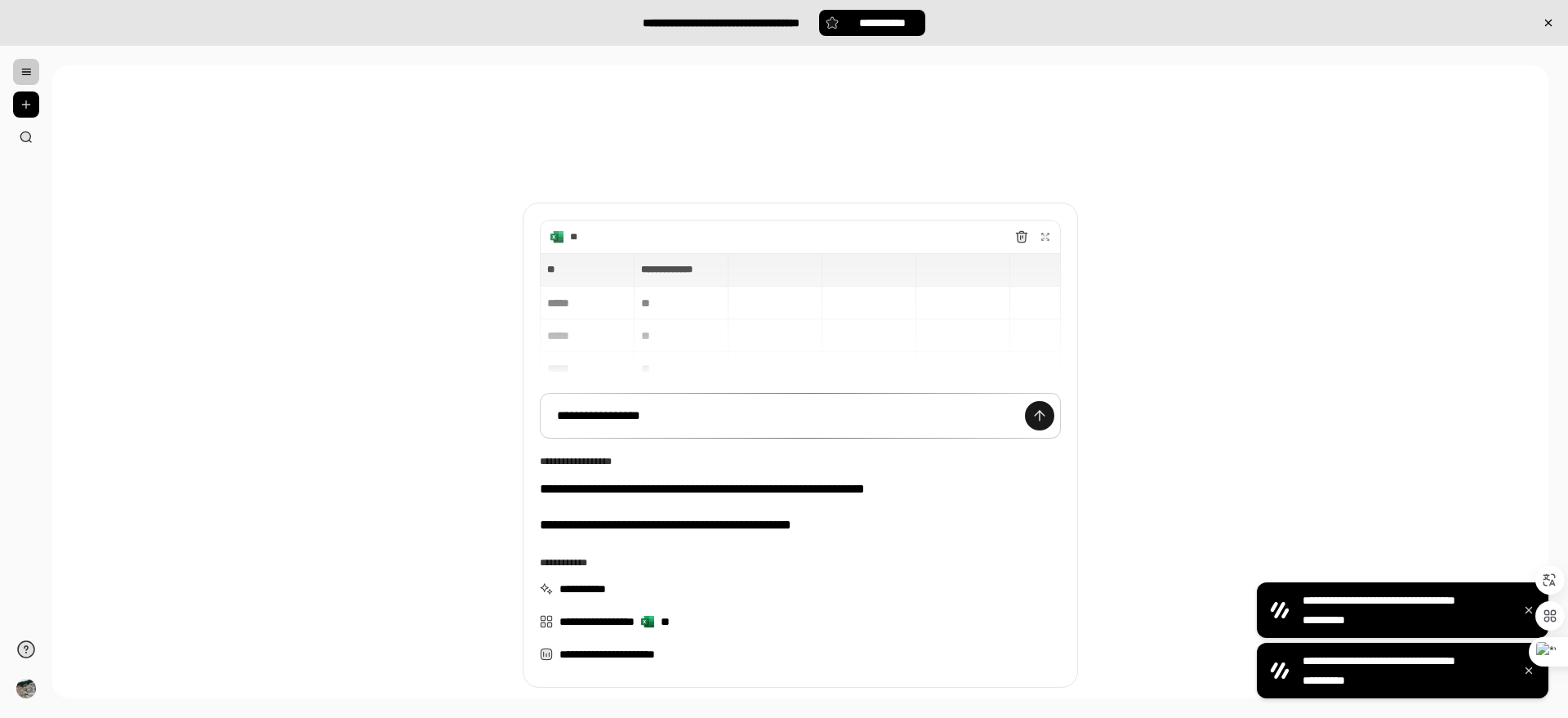 click at bounding box center [1040, 416] 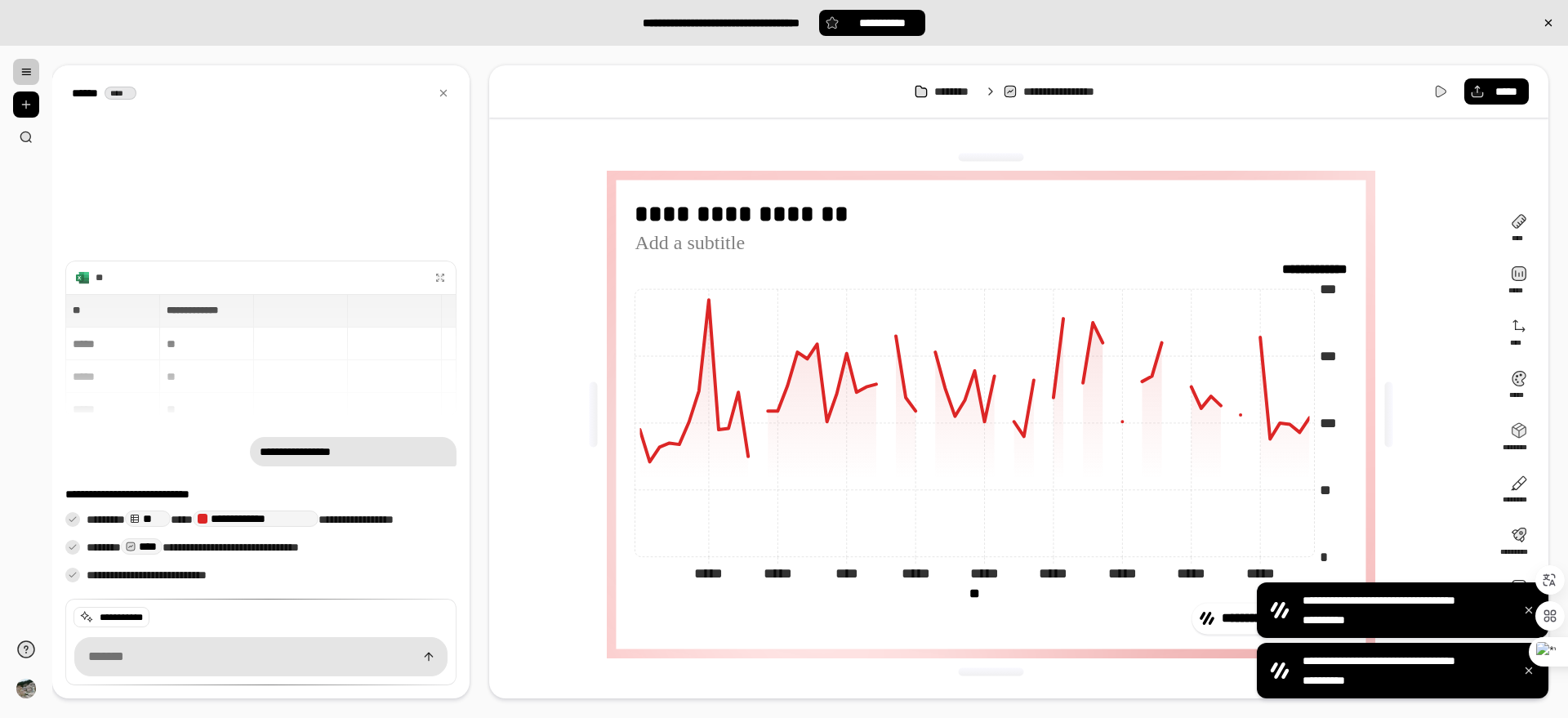 click at bounding box center [26, 72] 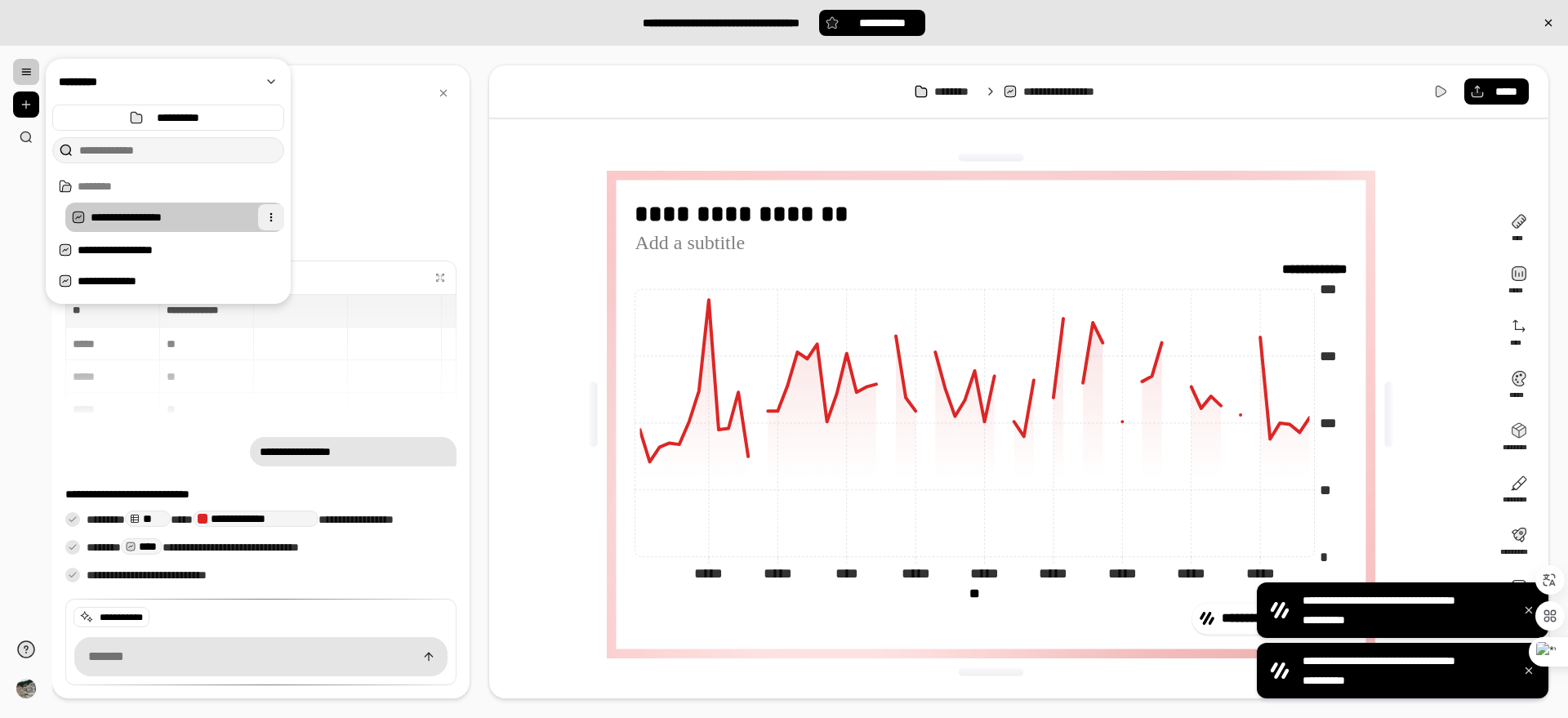 click at bounding box center (271, 217) 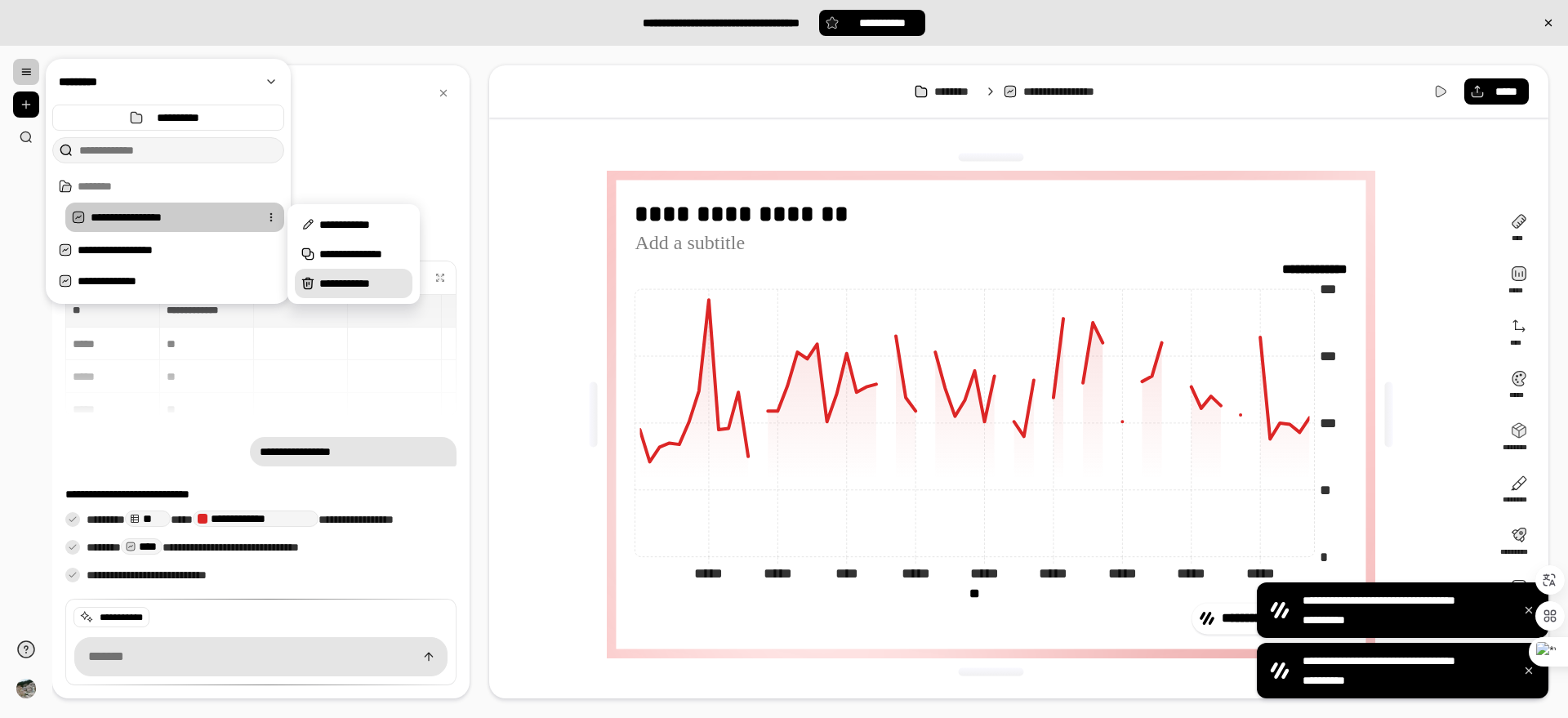 click on "**********" at bounding box center (363, 283) 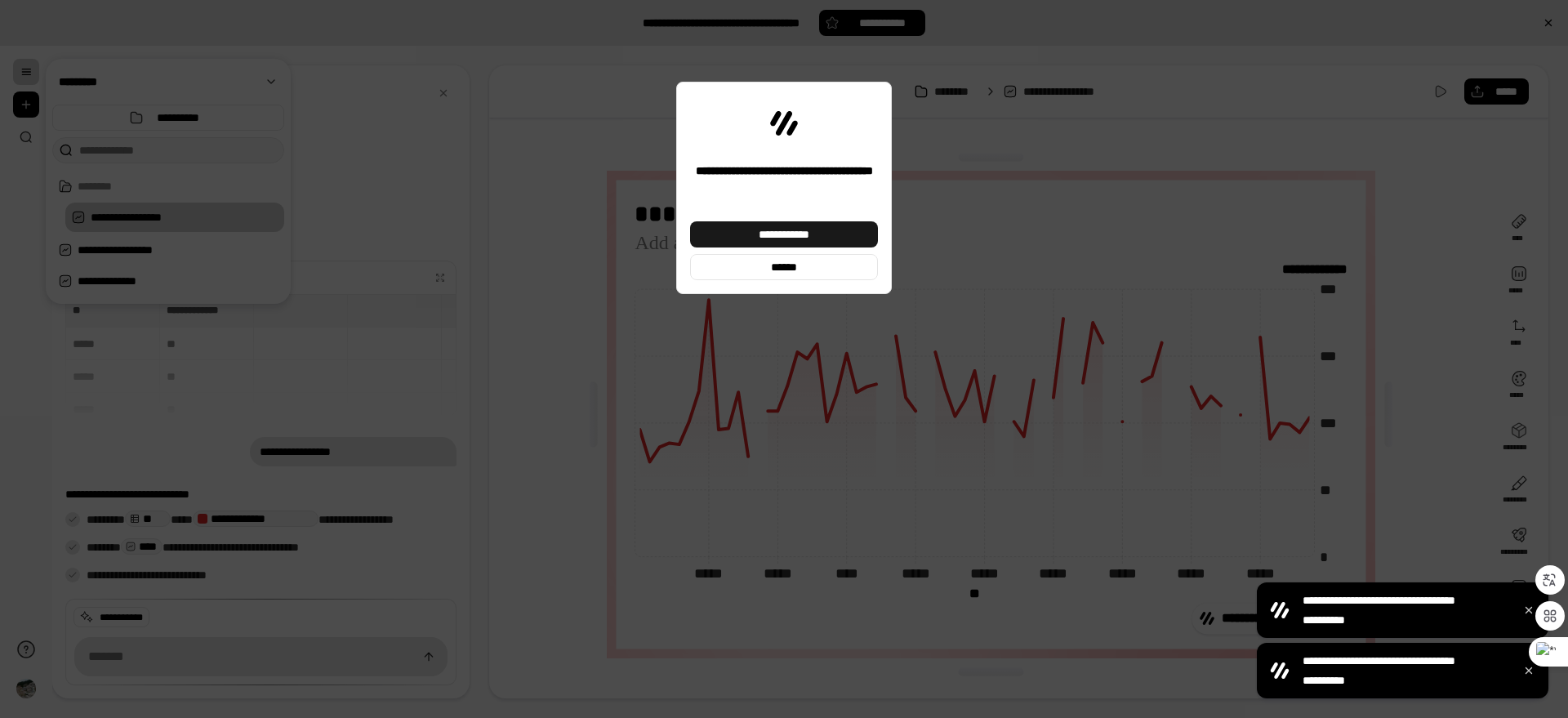 click on "**********" at bounding box center (784, 234) 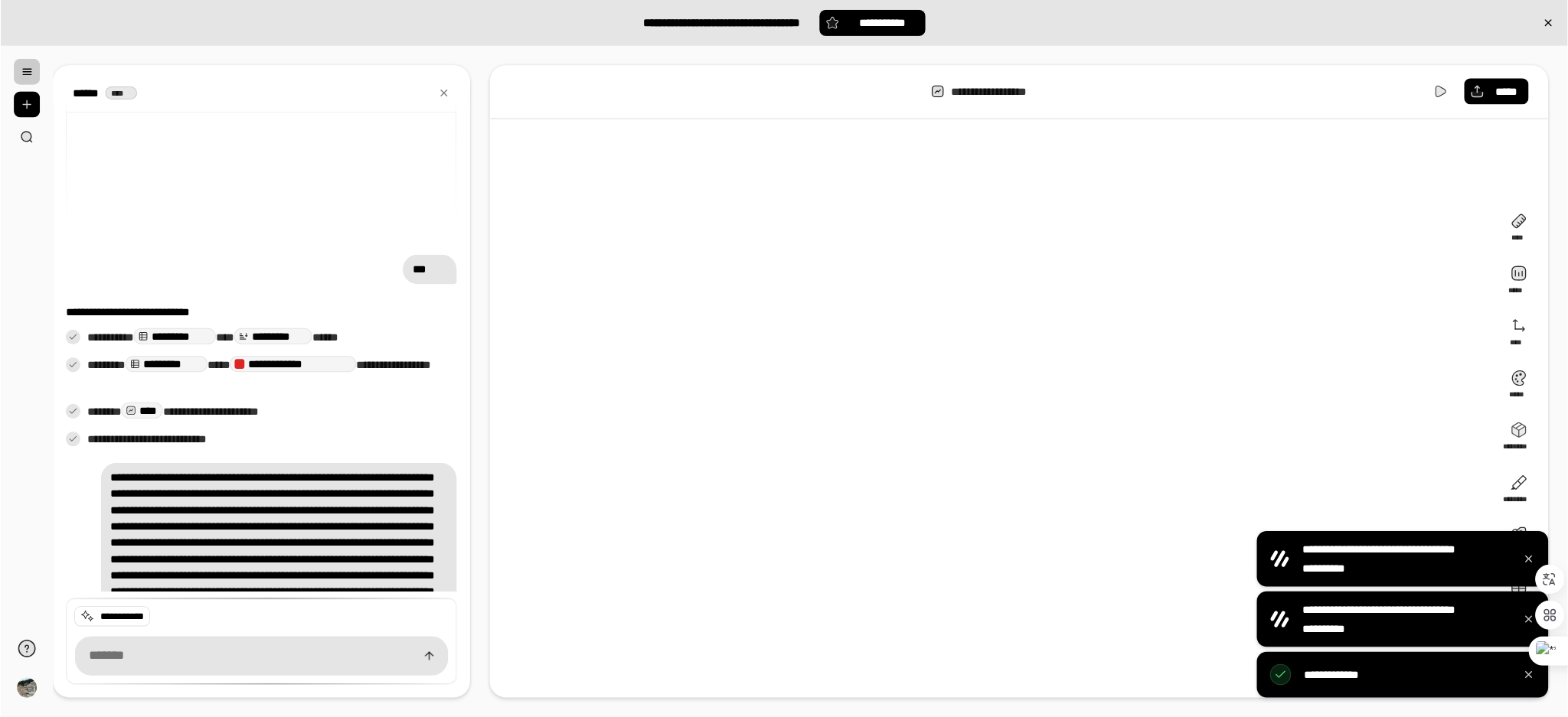 scroll, scrollTop: 191, scrollLeft: 0, axis: vertical 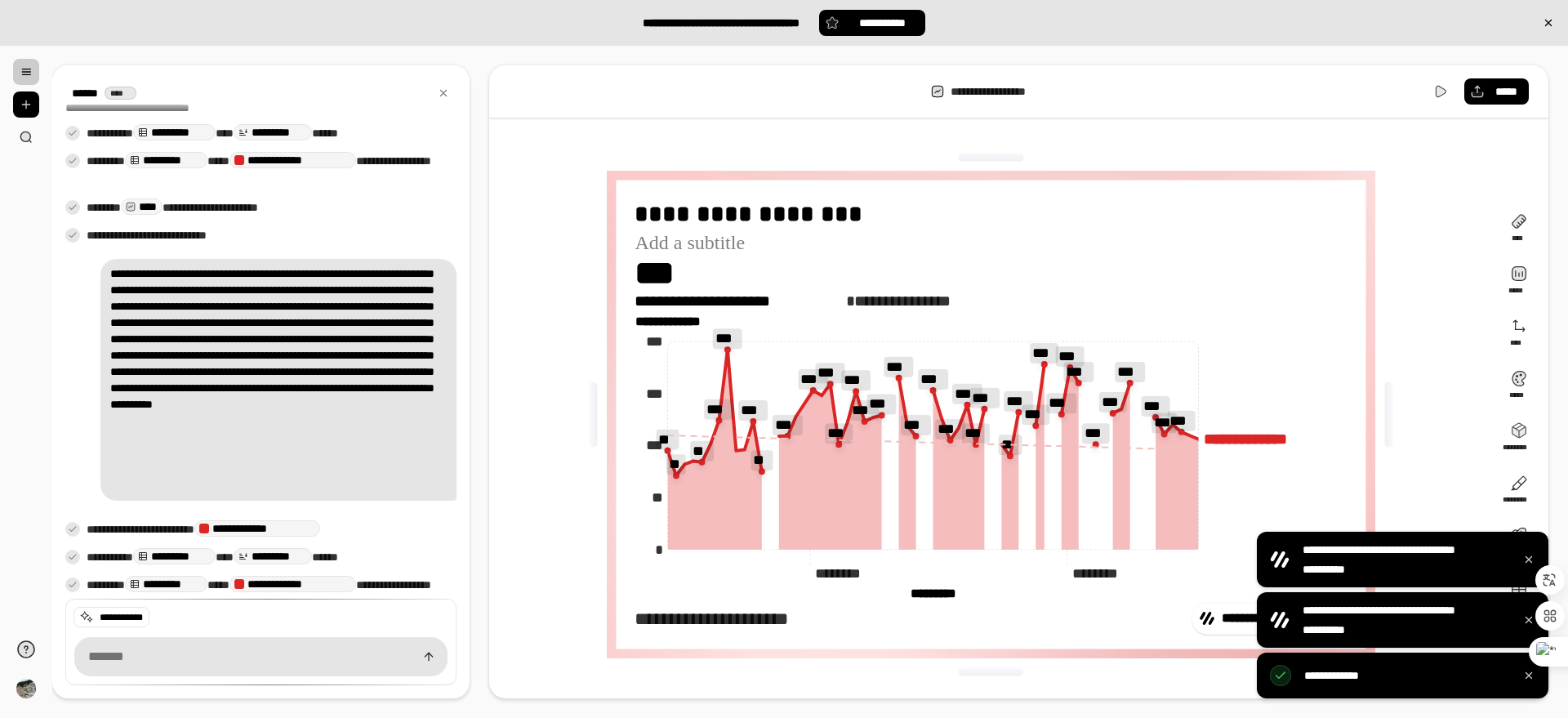 click at bounding box center (26, 72) 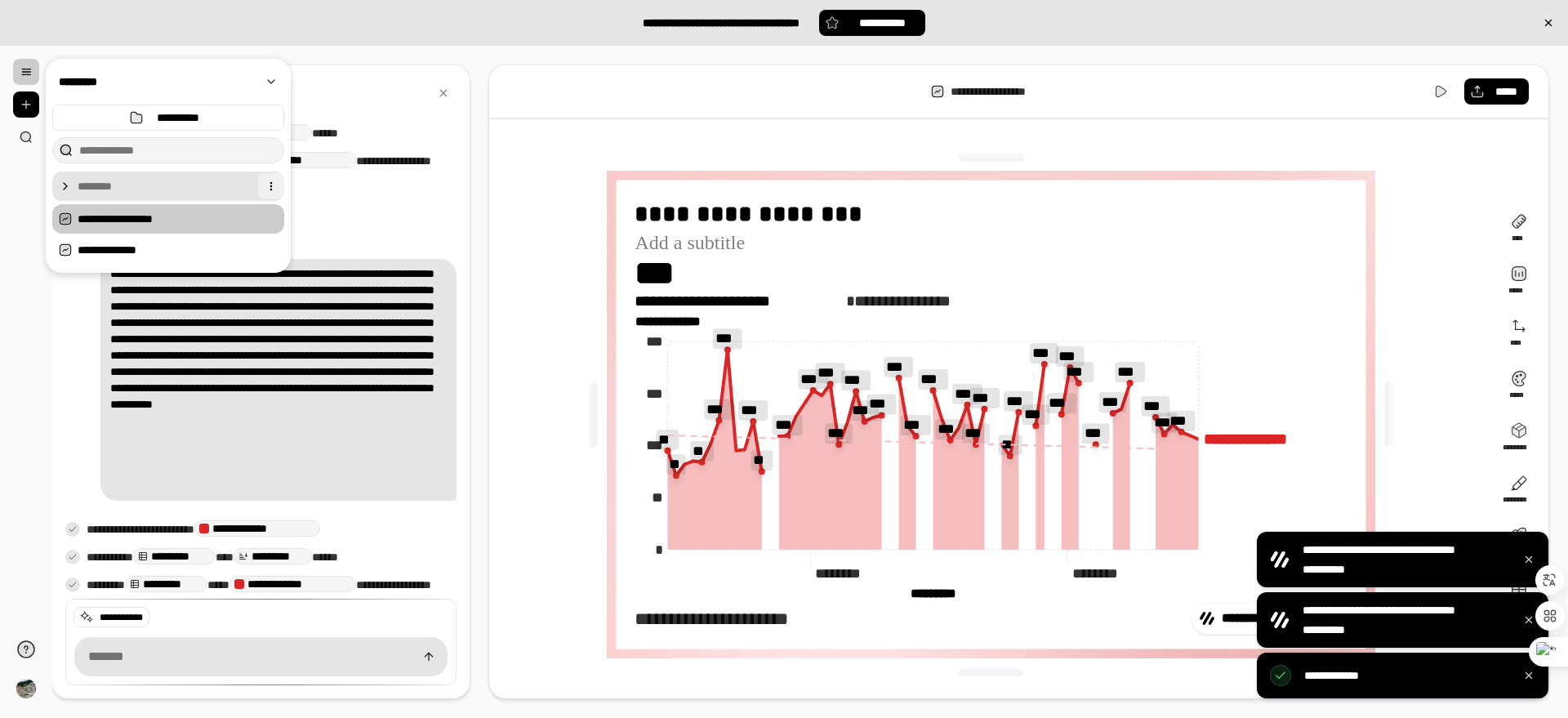 click at bounding box center (271, 186) 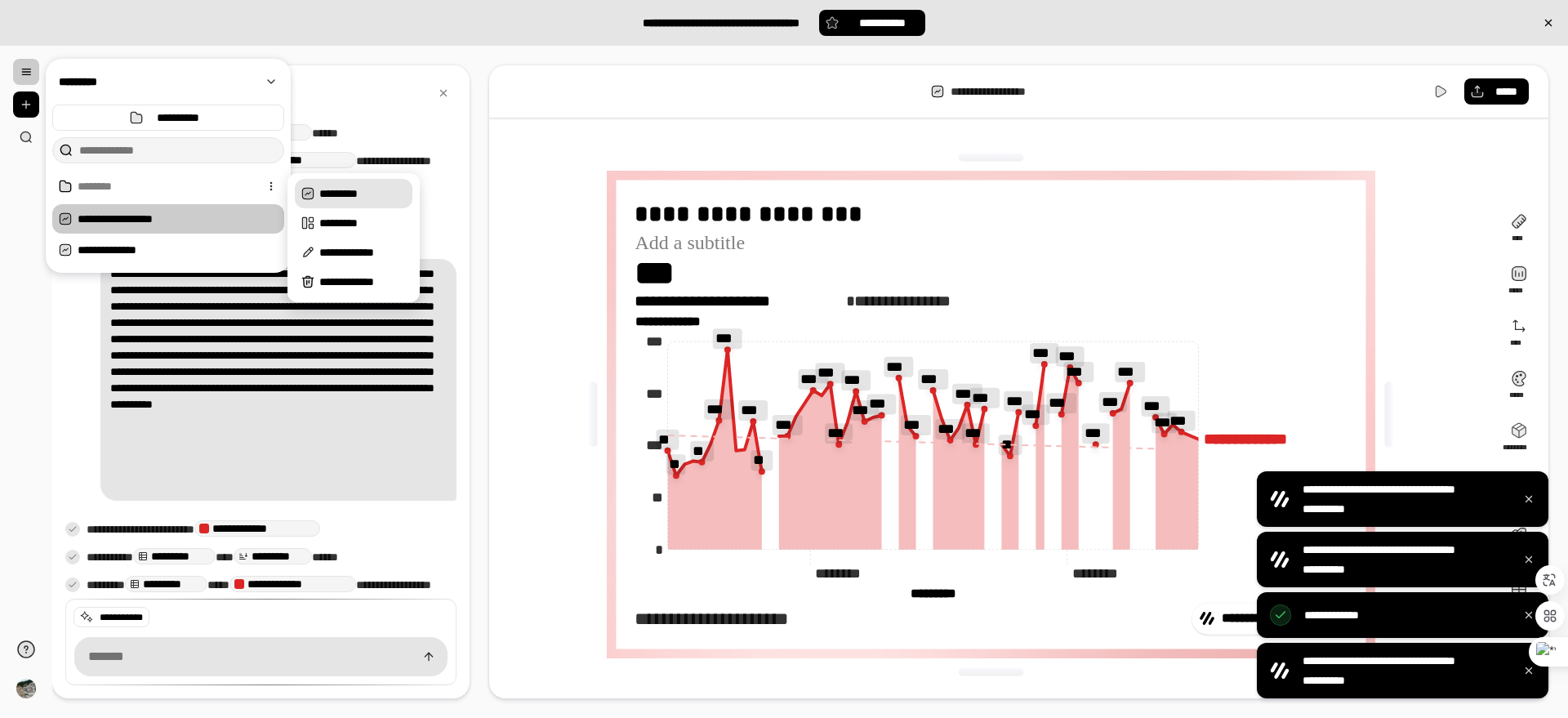 click on "*********" at bounding box center (363, 194) 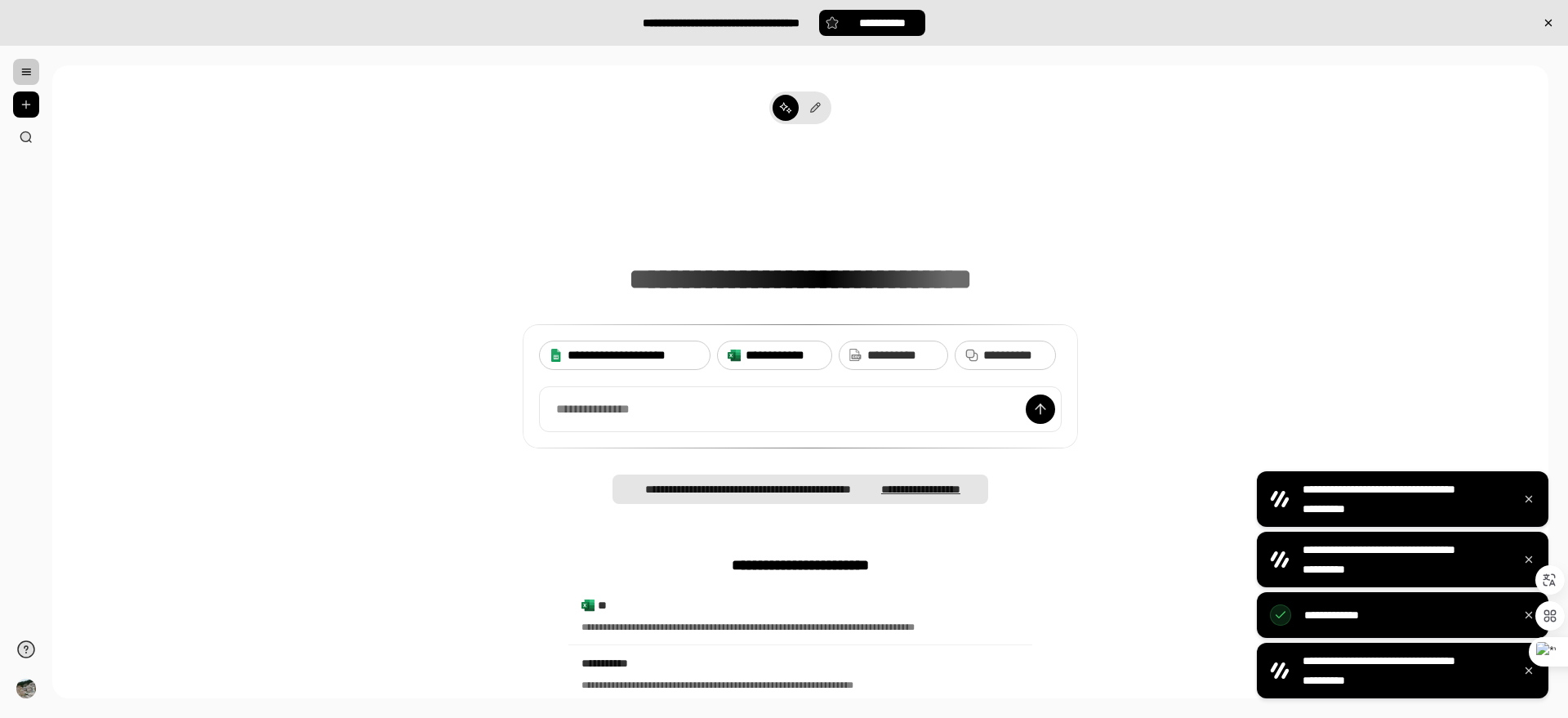 drag, startPoint x: 620, startPoint y: 356, endPoint x: 784, endPoint y: 353, distance: 164.0274 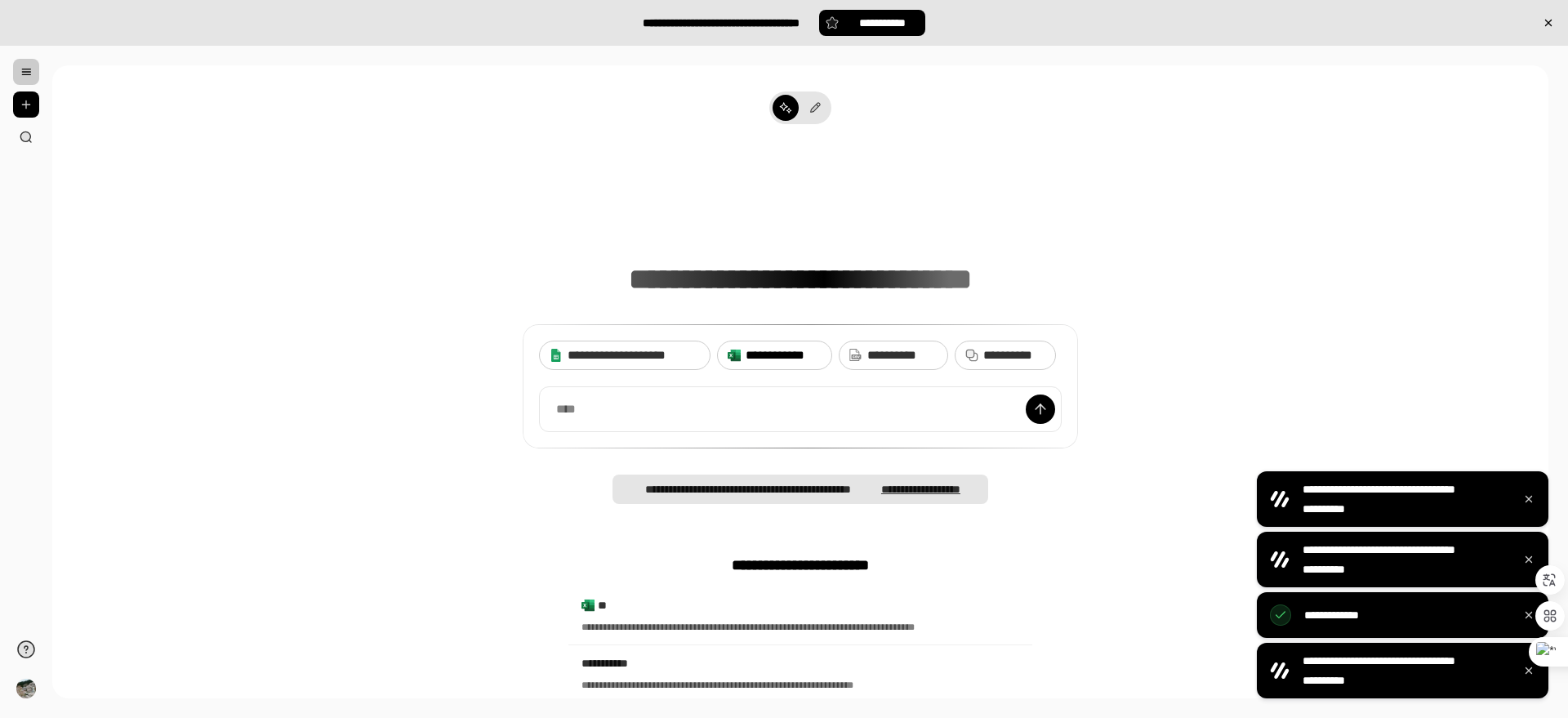 click on "**********" at bounding box center (783, 355) 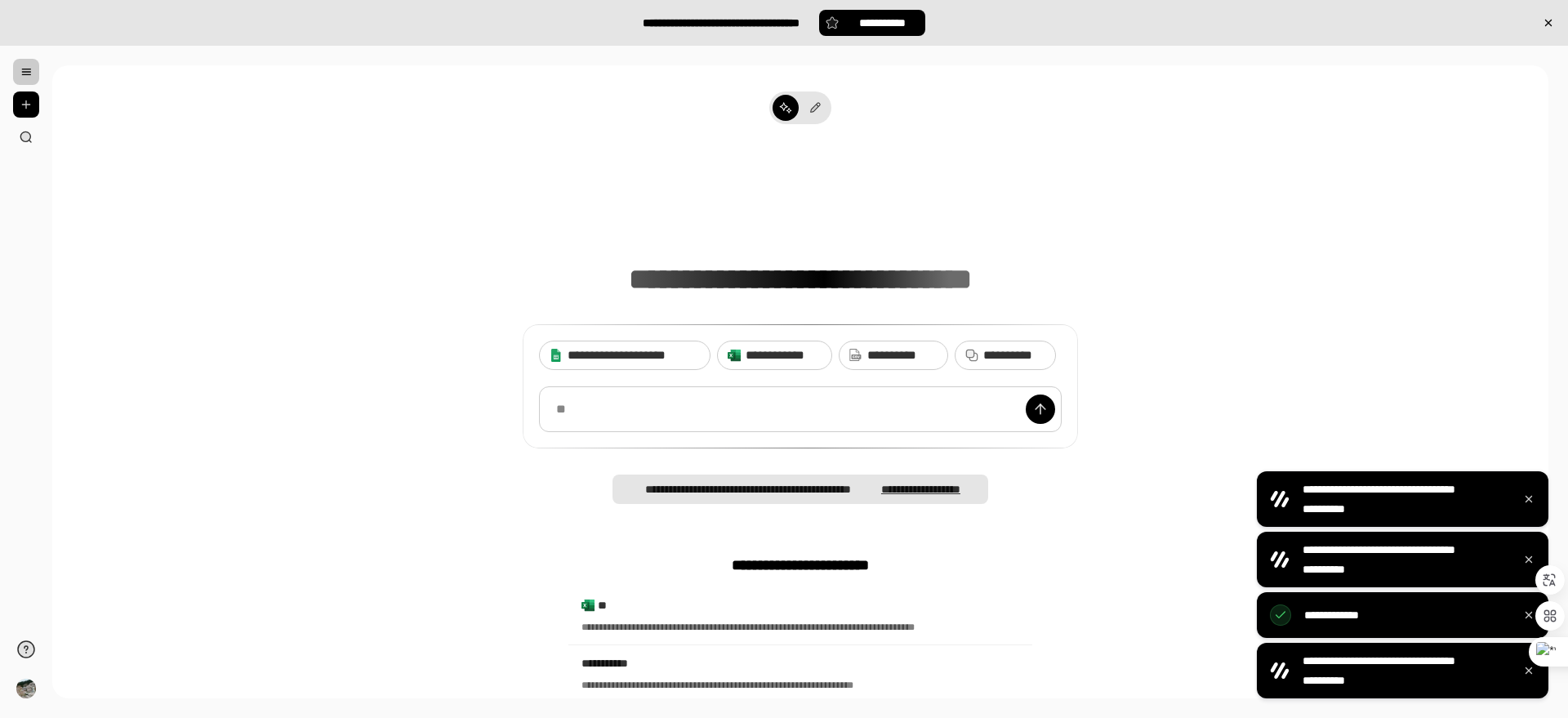 click at bounding box center [800, 409] 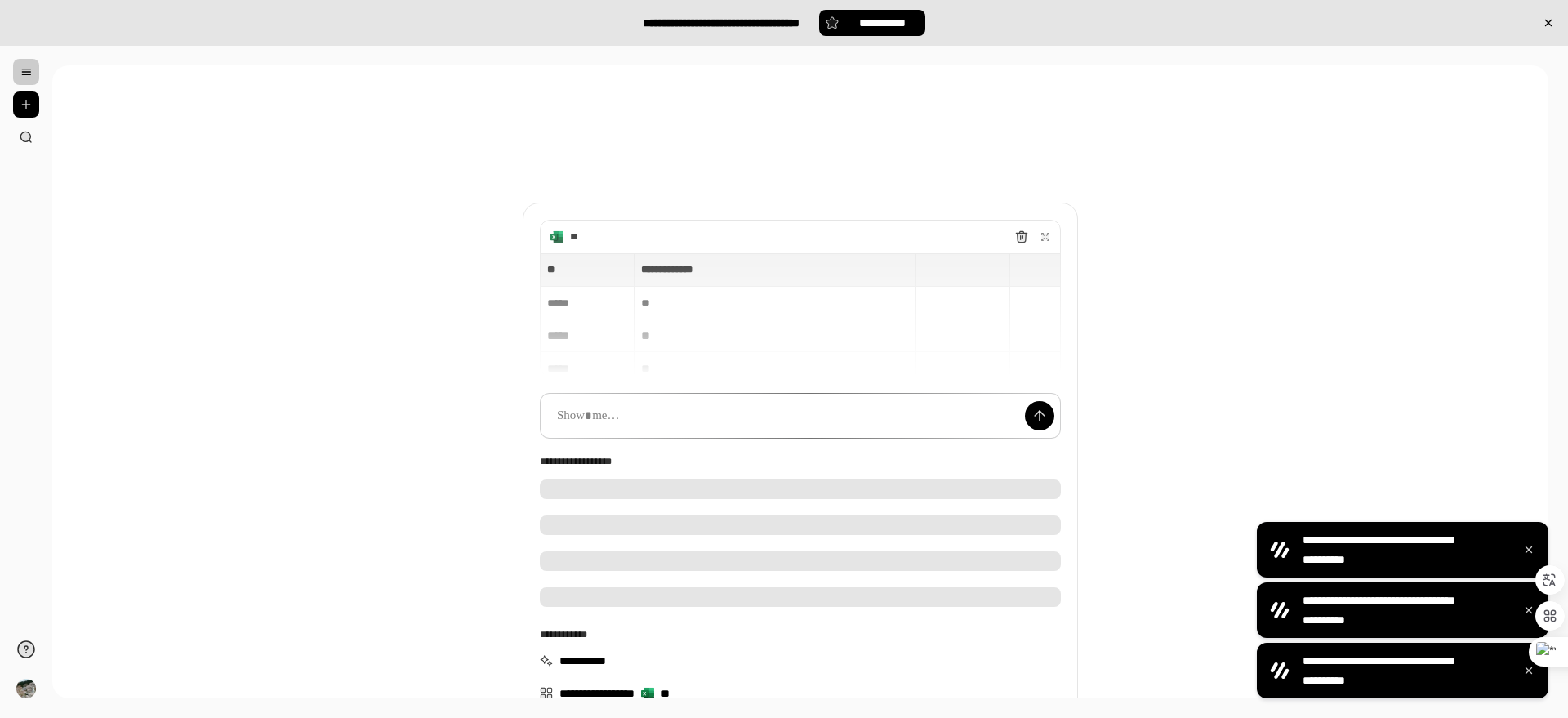 click at bounding box center [800, 416] 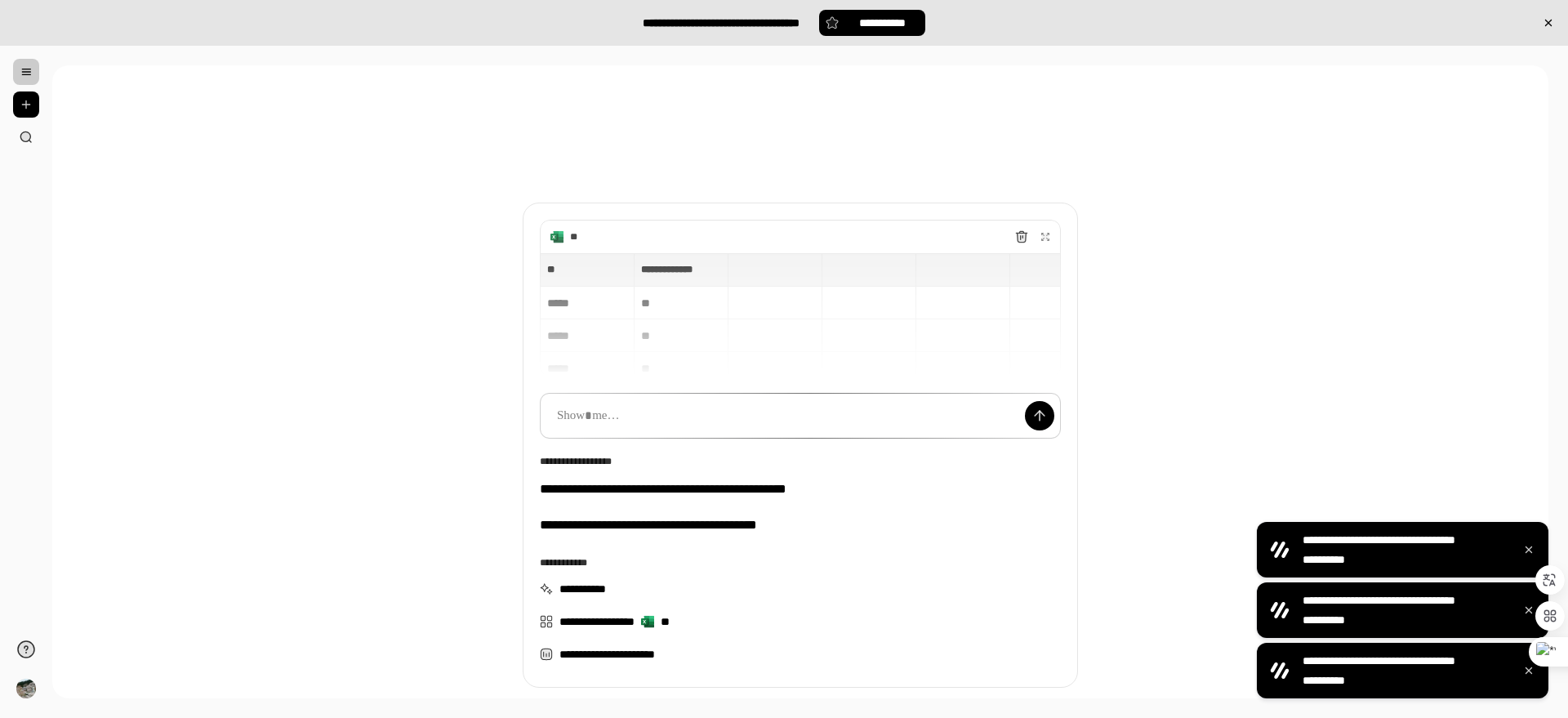 type 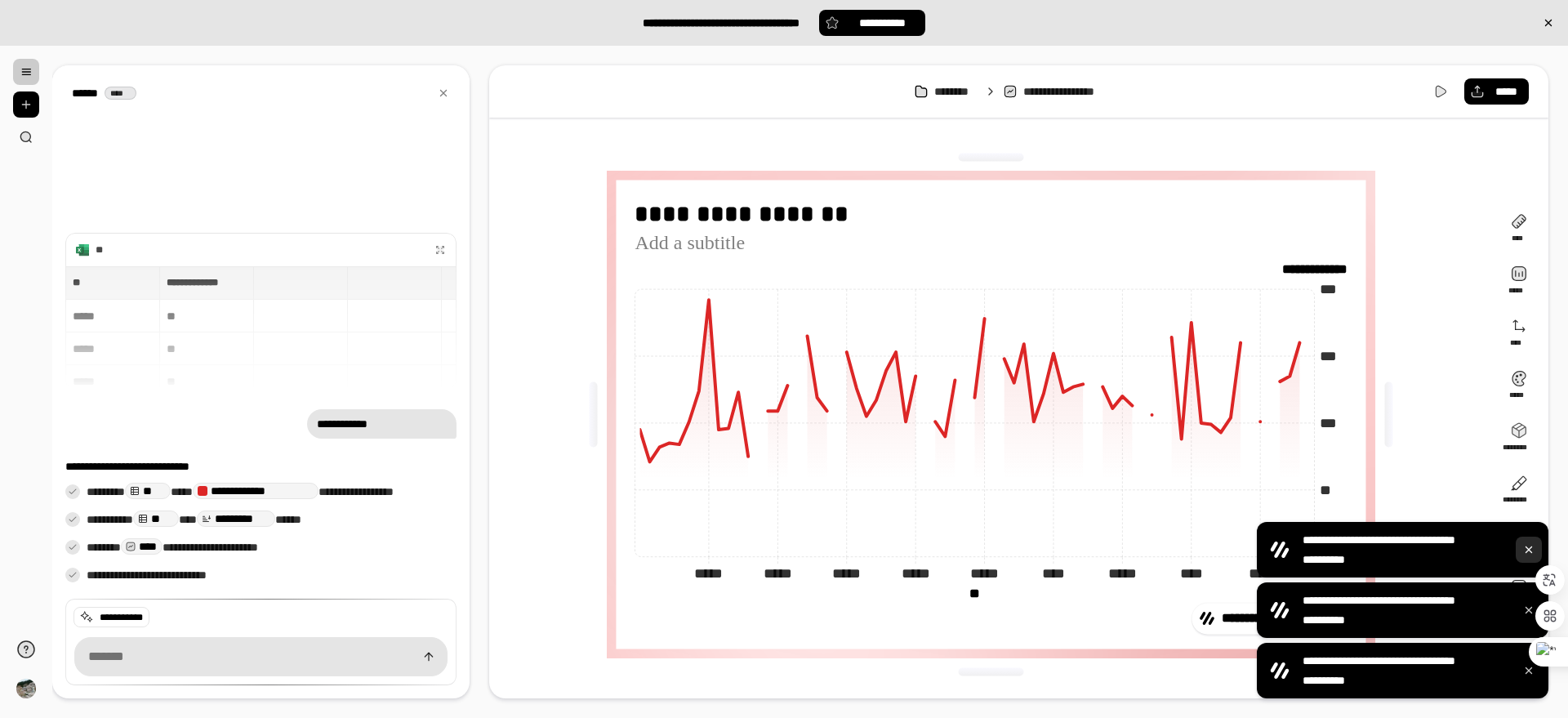 click at bounding box center [1529, 550] 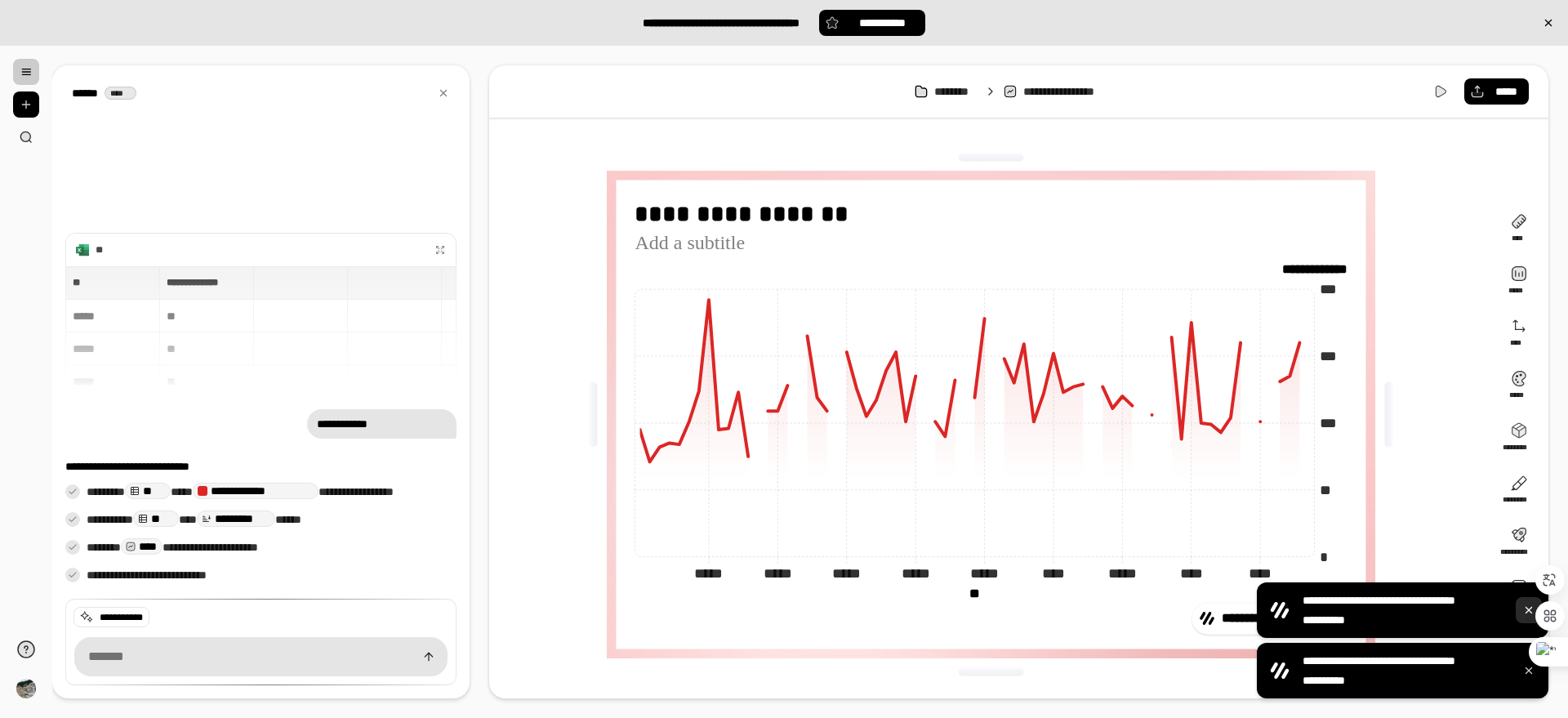 click at bounding box center [1529, 610] 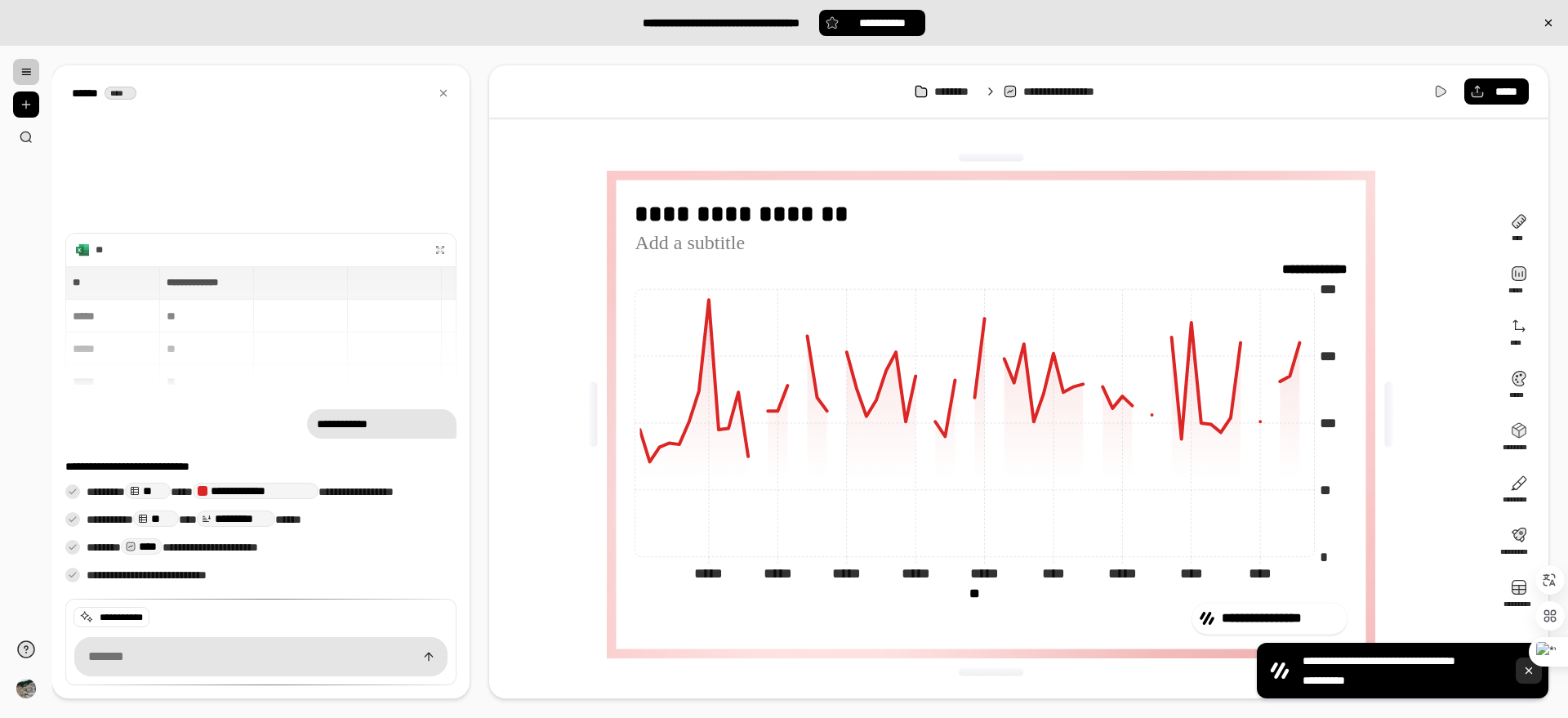 click at bounding box center (1529, 671) 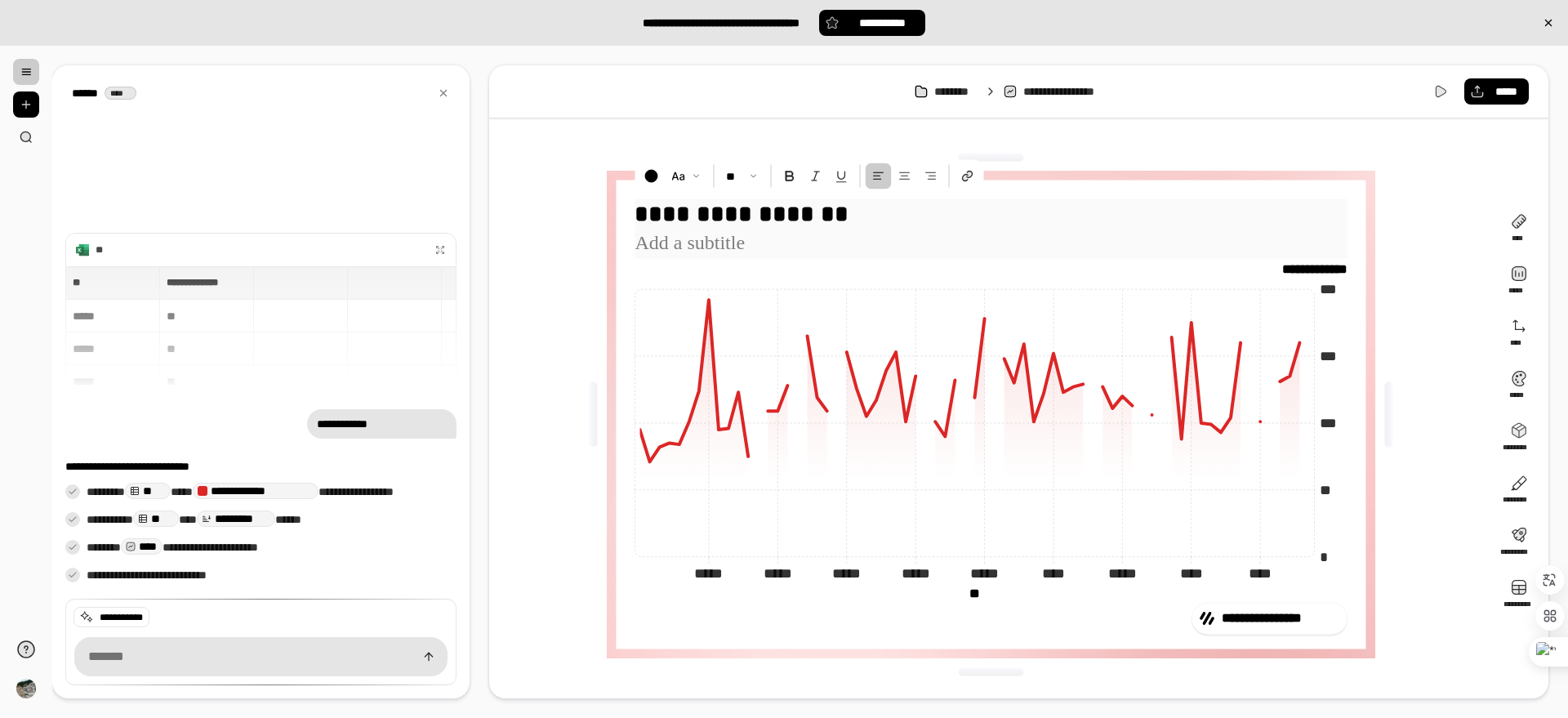 click on "**********" at bounding box center (991, 214) 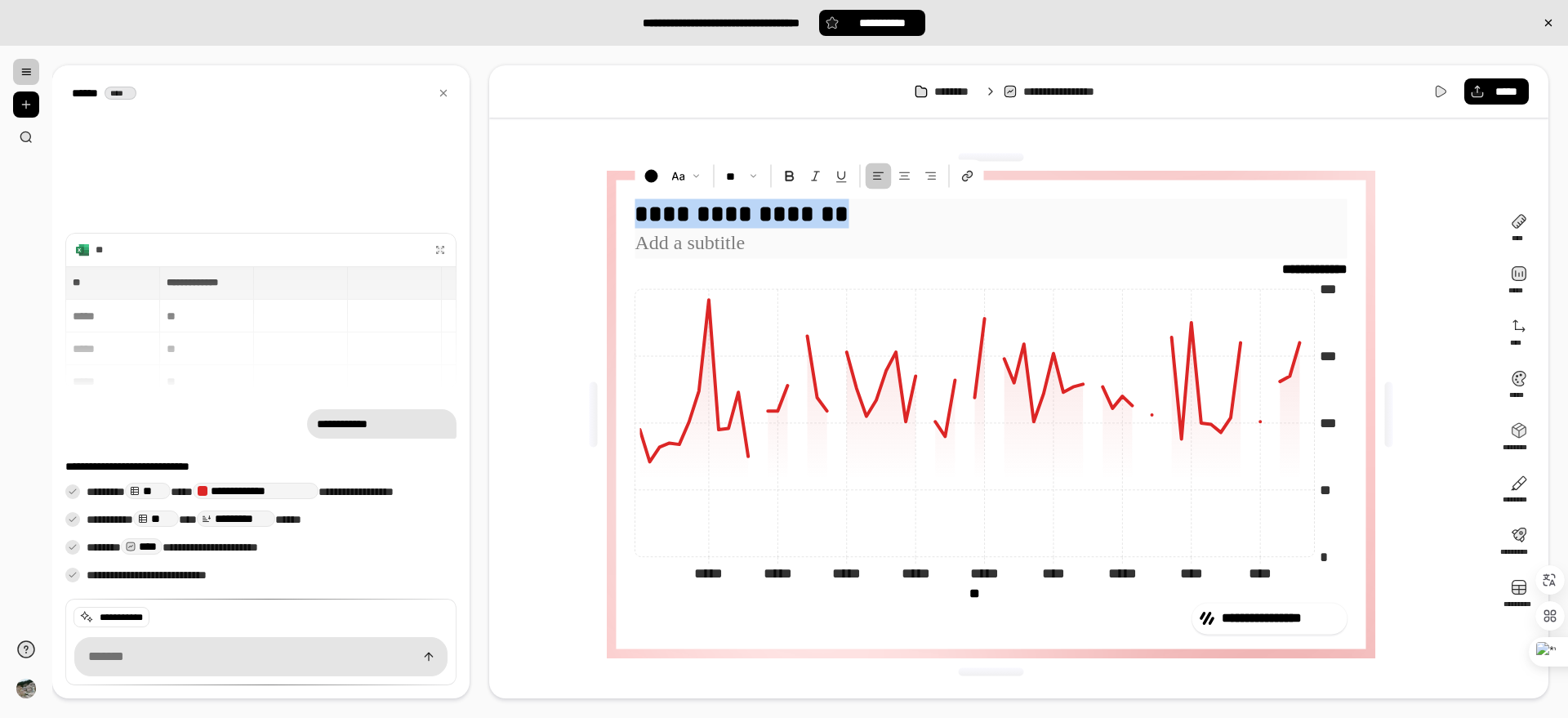drag, startPoint x: 887, startPoint y: 216, endPoint x: 626, endPoint y: 212, distance: 261.031 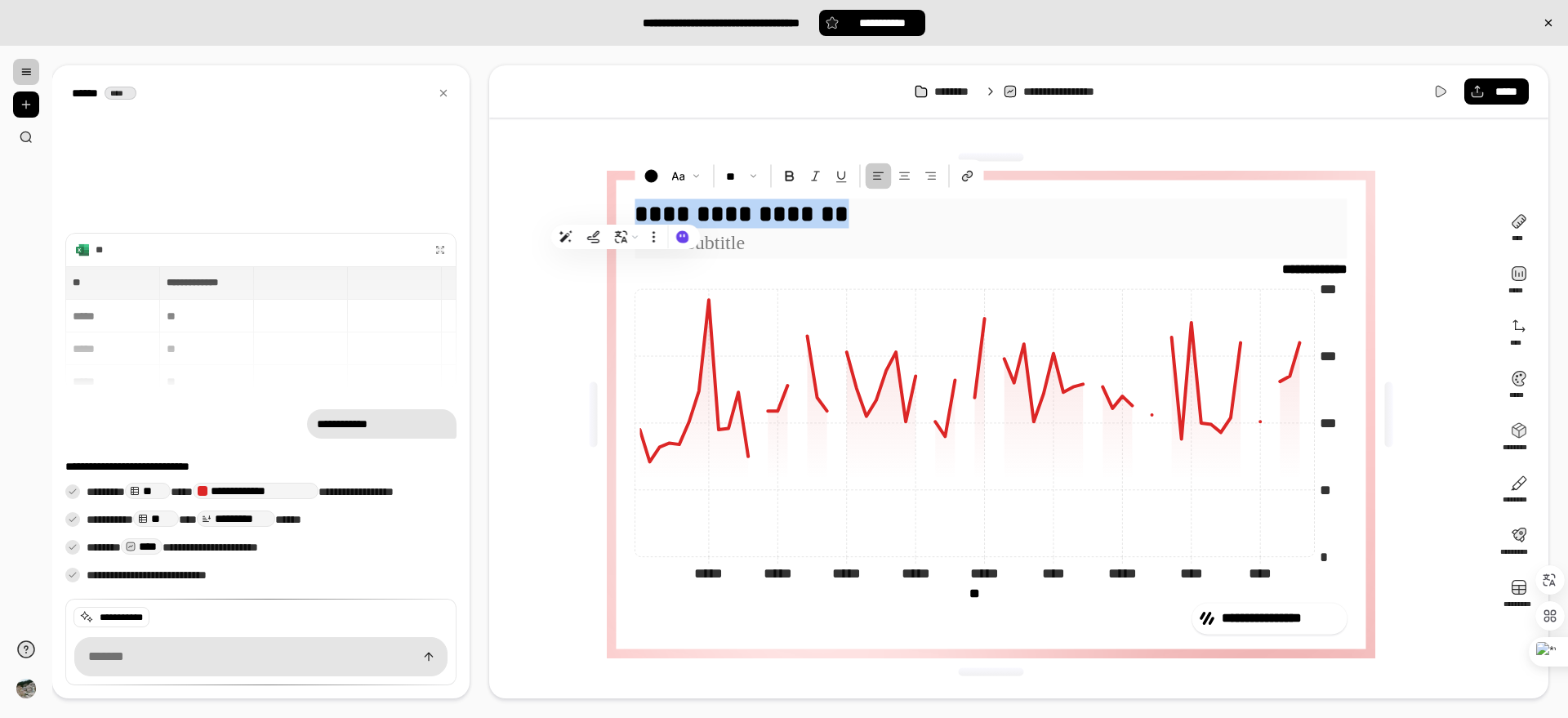 type 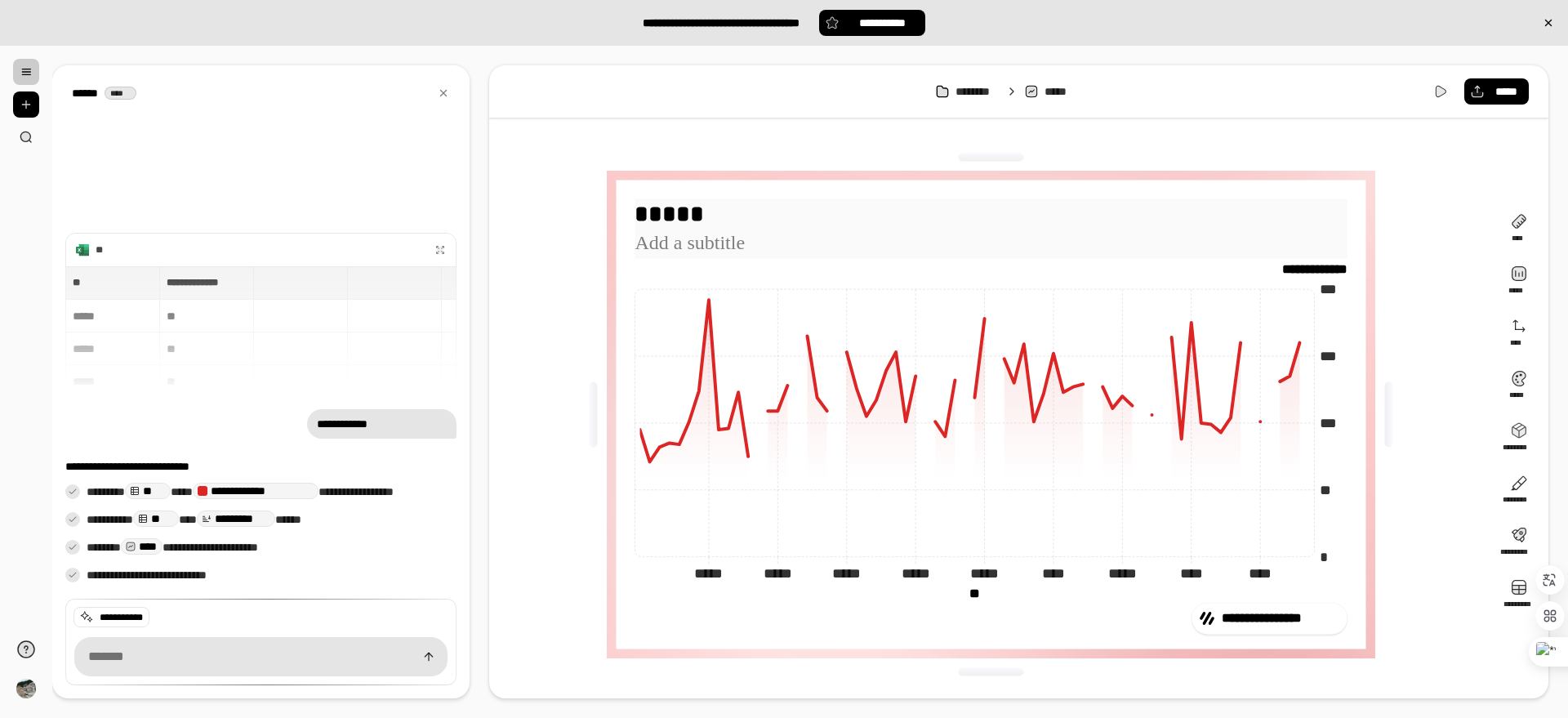 click on "*****" at bounding box center [991, 214] 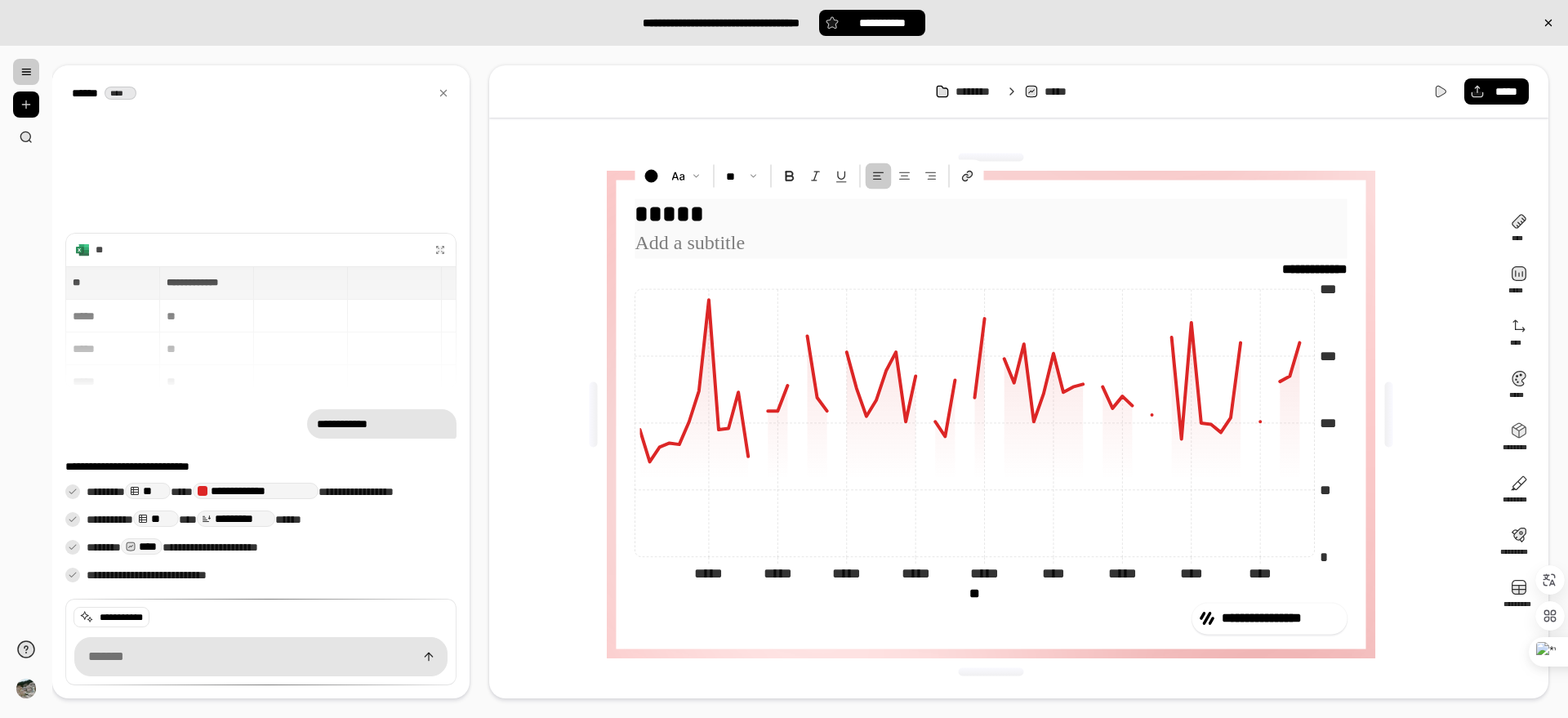 click on "*****" at bounding box center (991, 214) 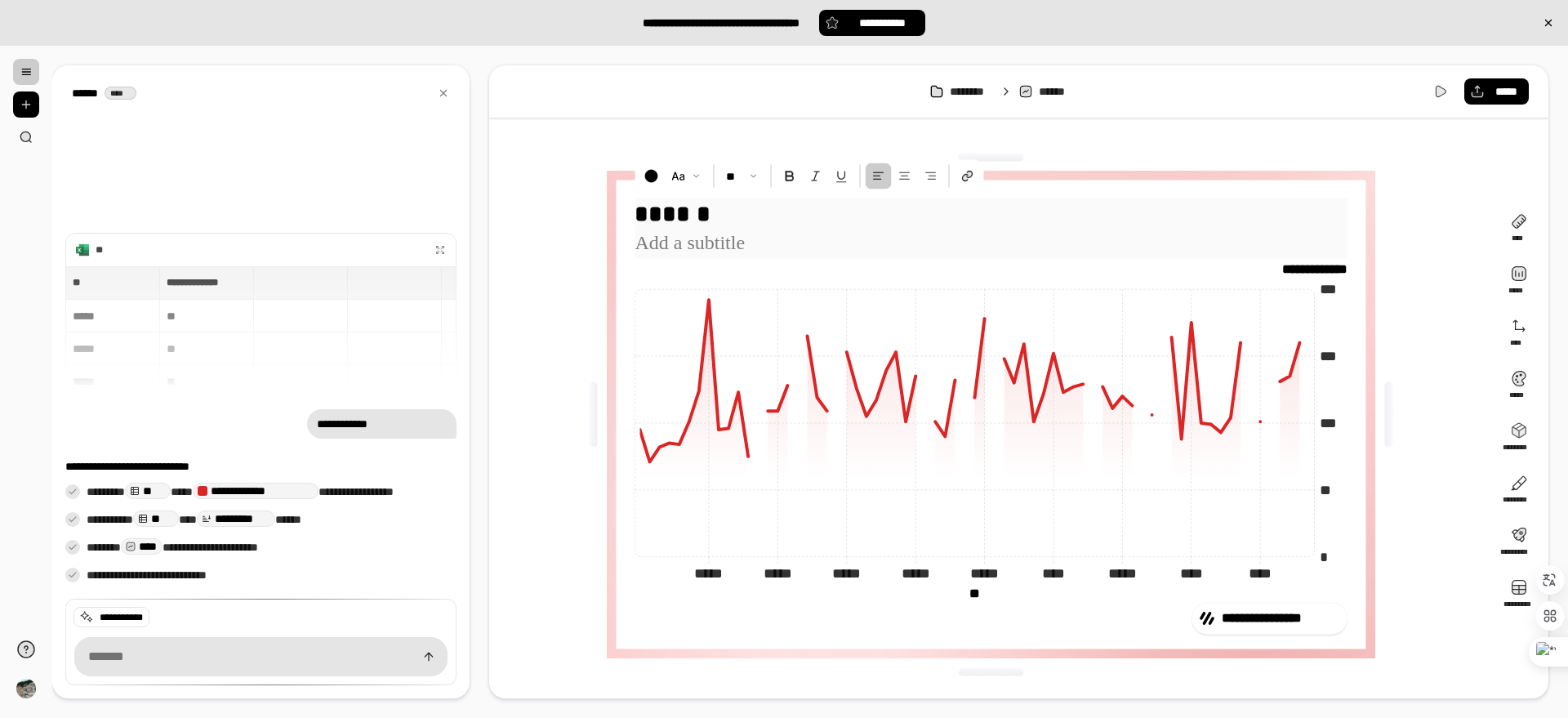 click at bounding box center (991, 243) 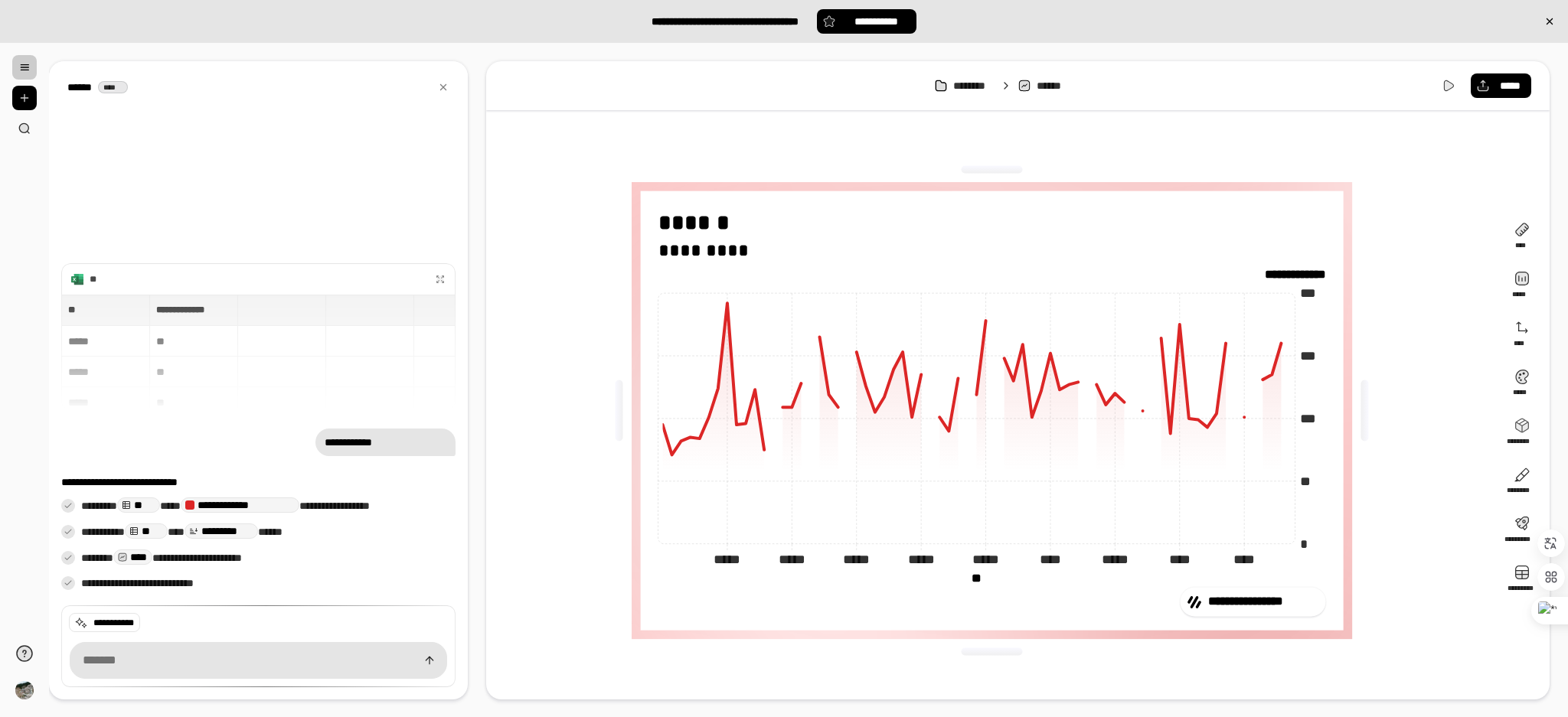 drag, startPoint x: 986, startPoint y: 626, endPoint x: 1070, endPoint y: 645, distance: 86.12201 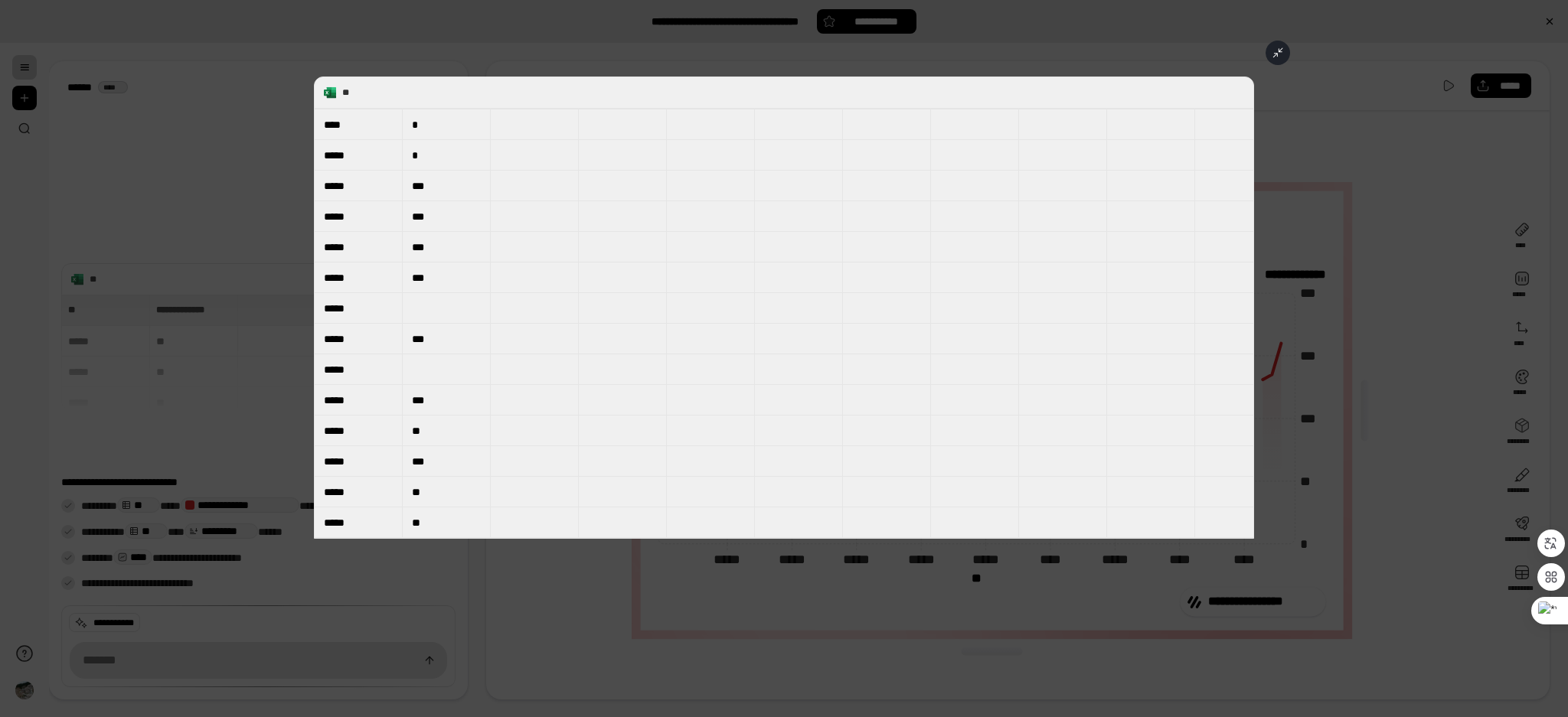 scroll, scrollTop: 1759, scrollLeft: 0, axis: vertical 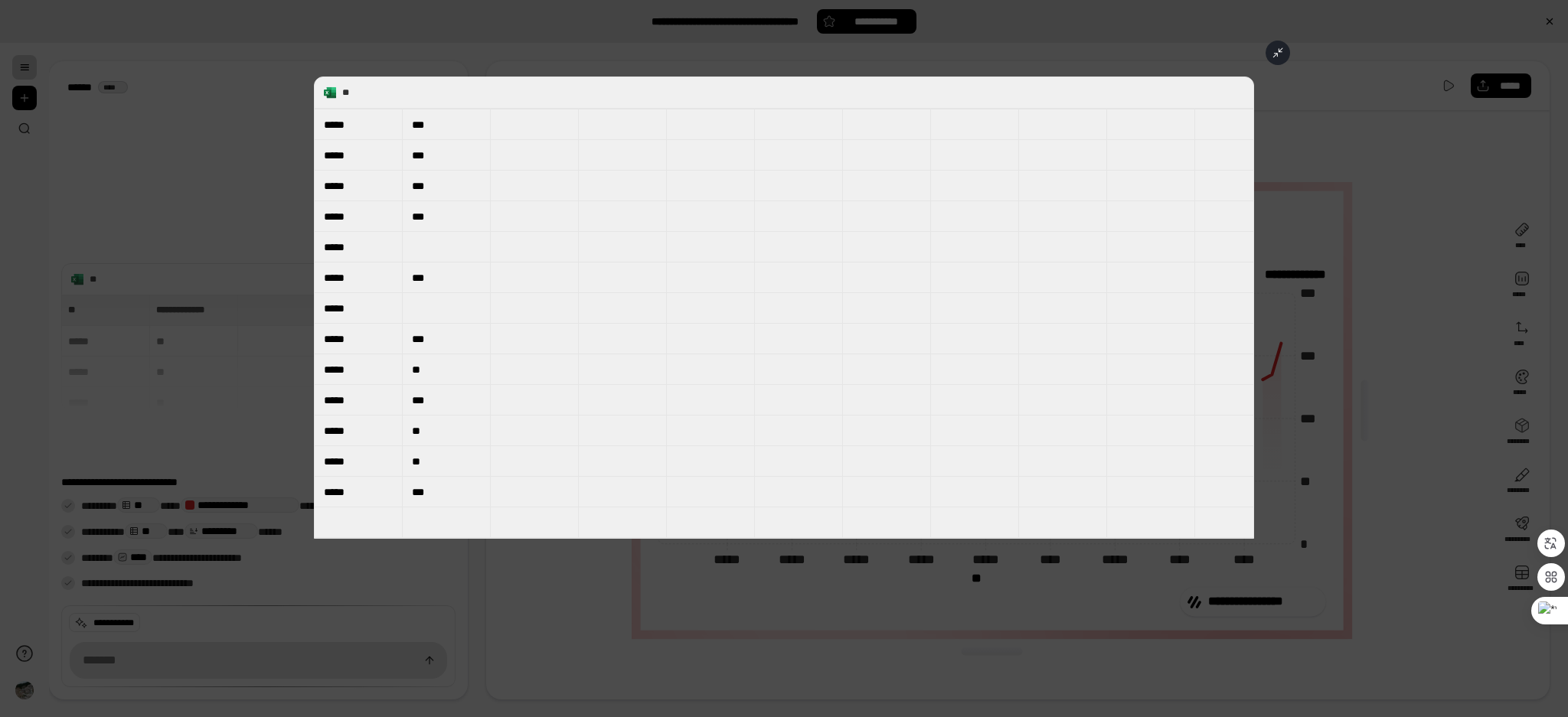 click on "** ***** * ***** *** ***** *** ***** *** ***** *** ***** ***** *** ***** ***** *** ***** ** ***** *** ***** ** ***** ** ***** ***" at bounding box center (784, 308) 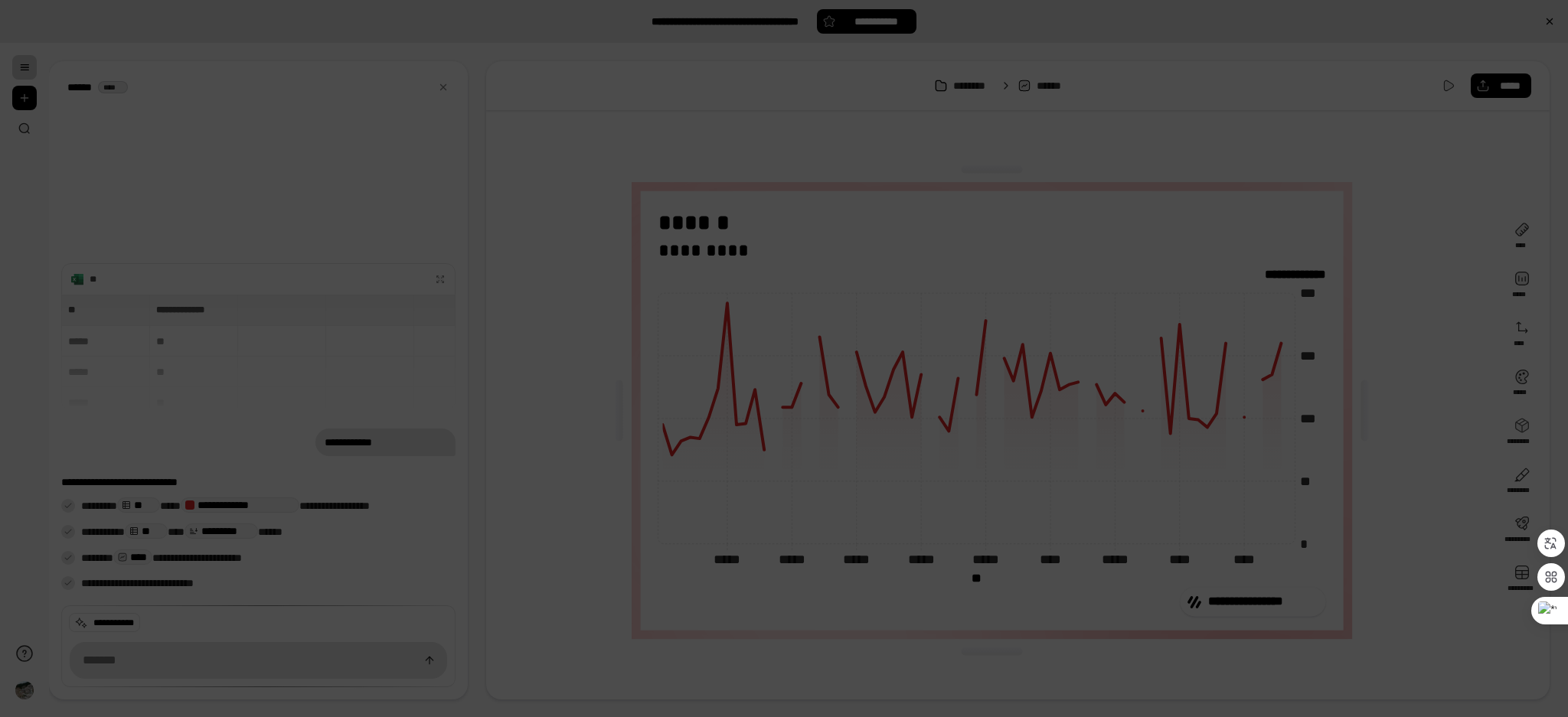click on "** ***** * ***** *** ***** *** ***** *** ***** *** ***** ***** *** ***** ***** *** ***** ** ***** *** ***** ** ***** ** ***** ***" at bounding box center [783, 310] 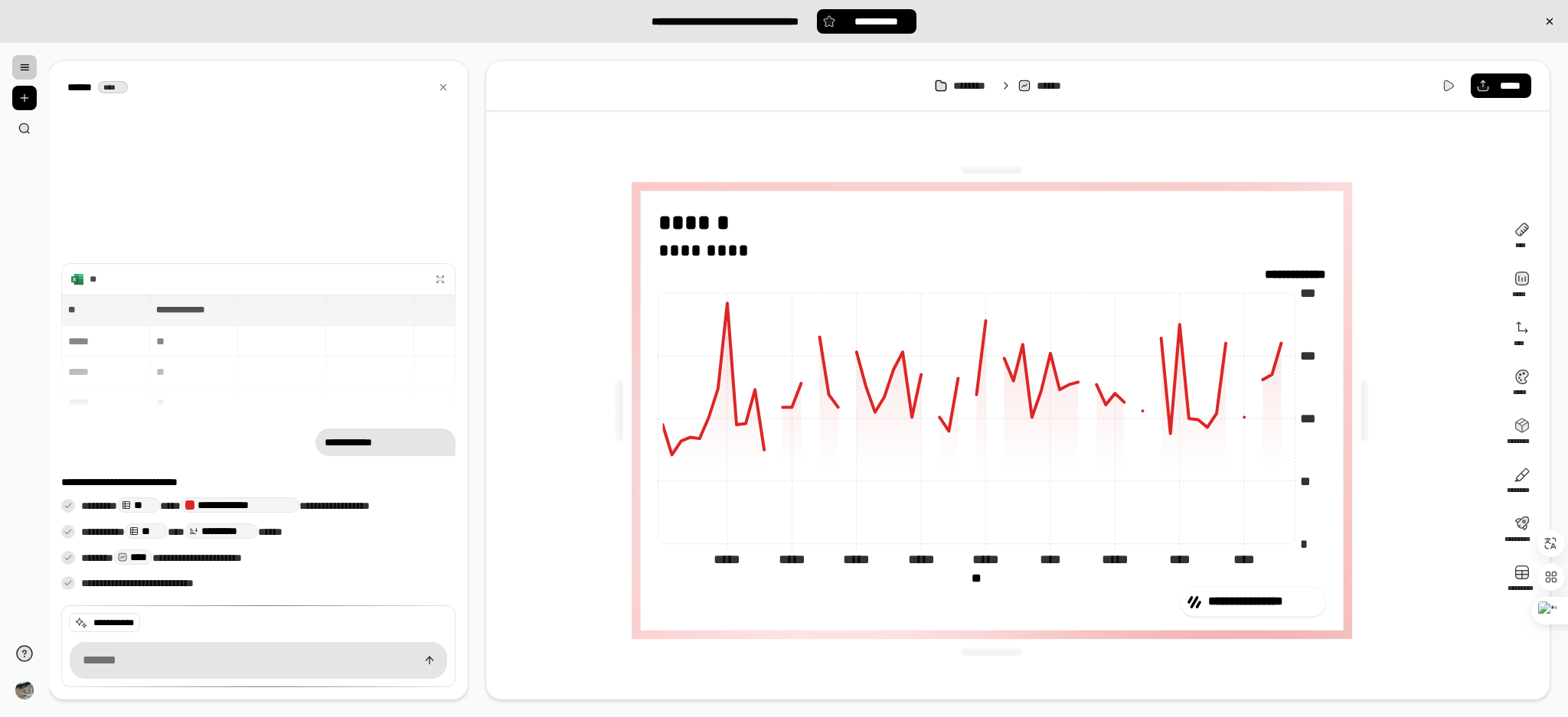 click at bounding box center [24, 67] 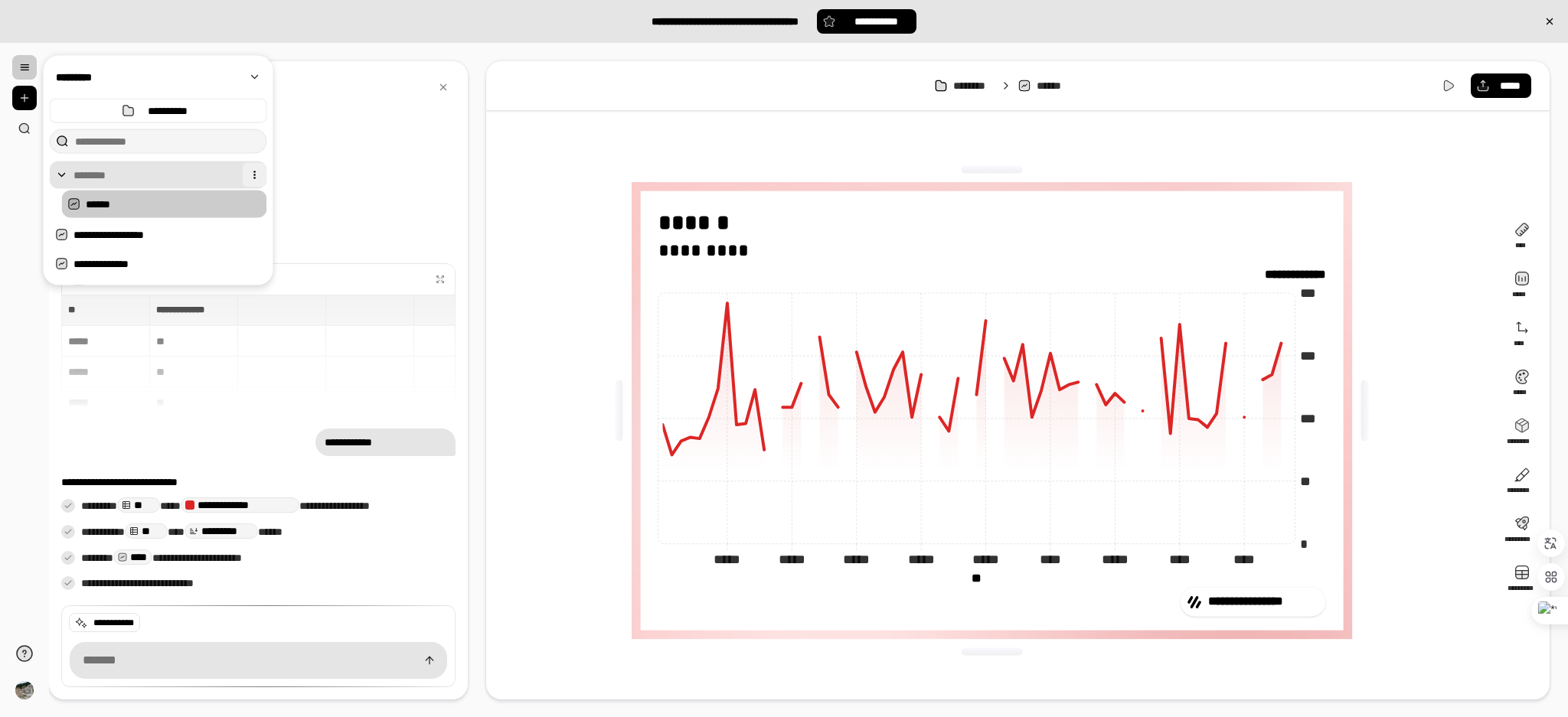 click at bounding box center (255, 175) 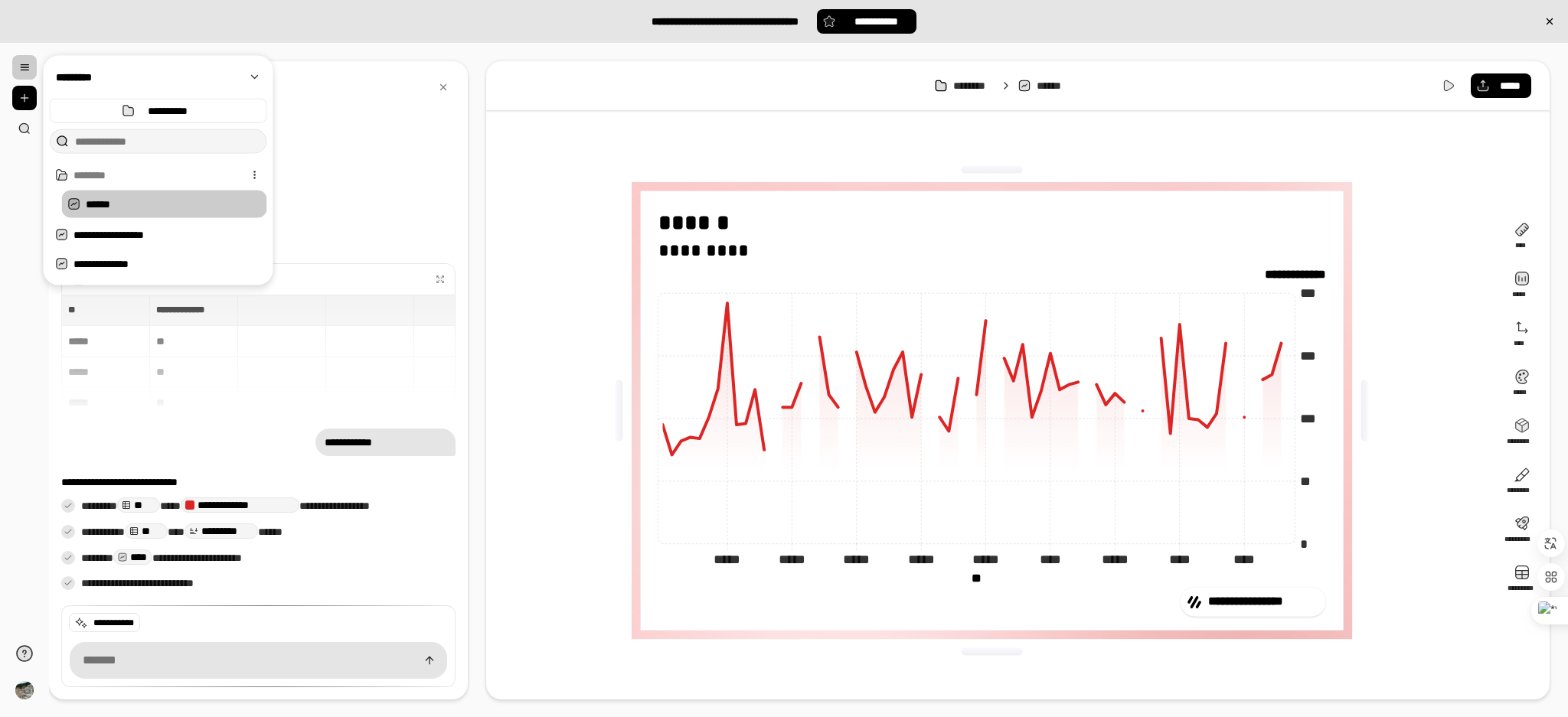click on "**********" at bounding box center [784, 358] 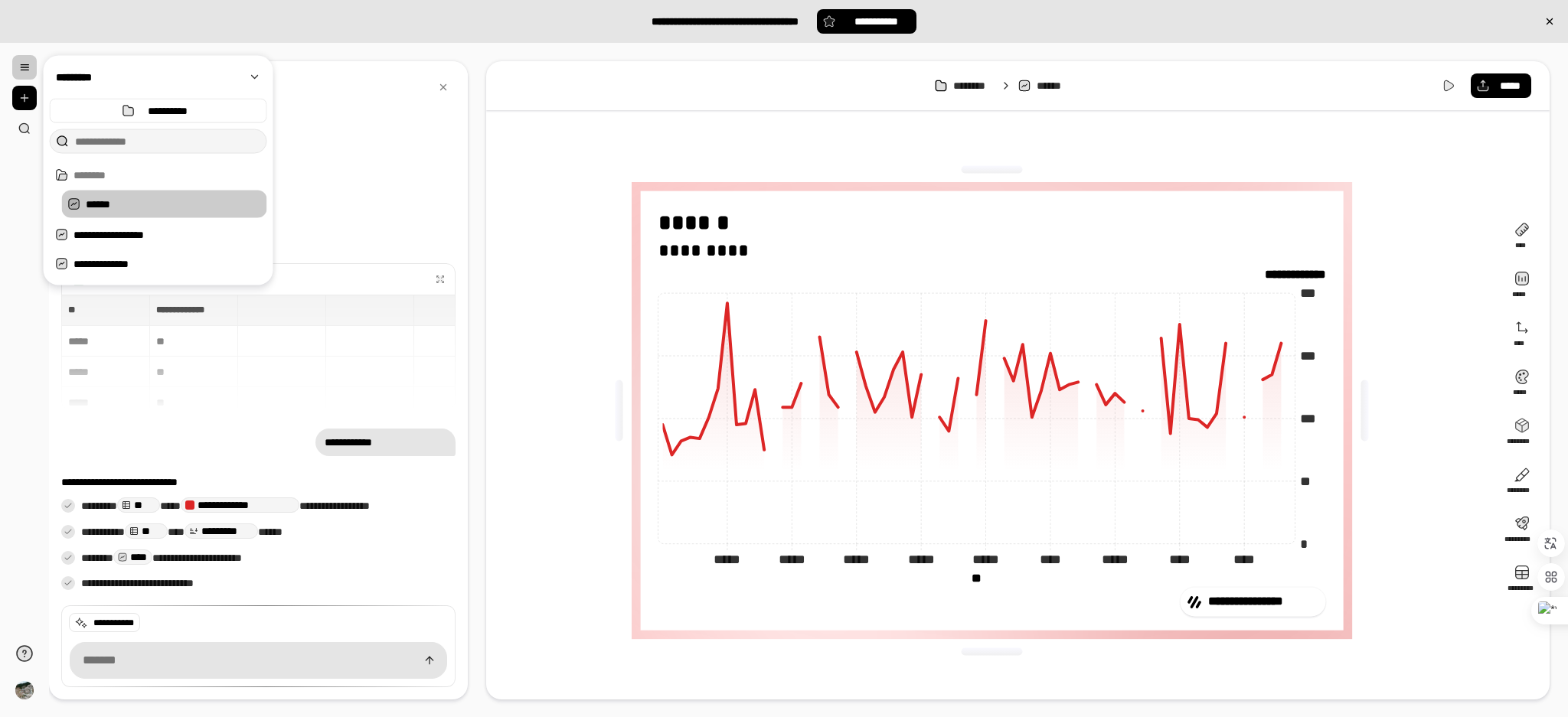 click at bounding box center (24, 67) 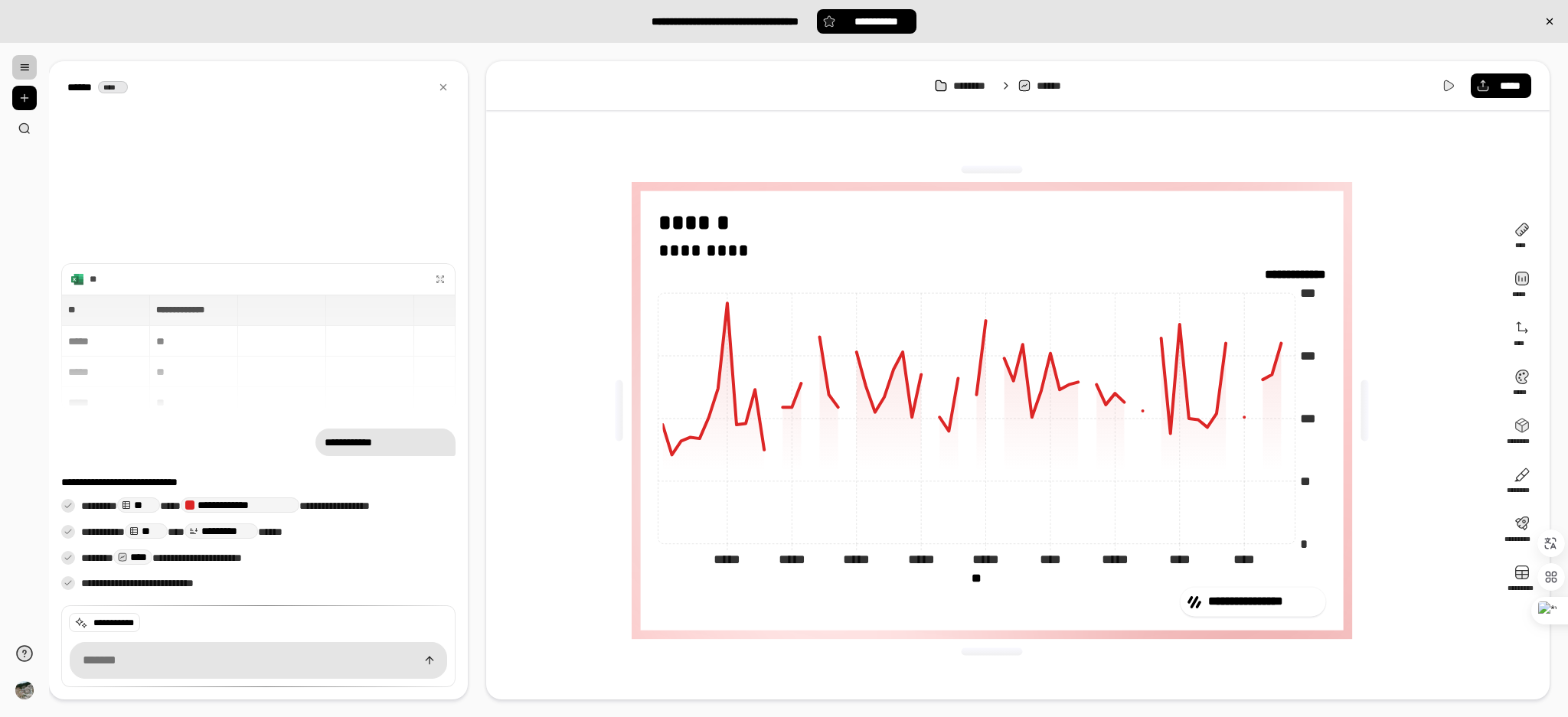 click at bounding box center (24, 67) 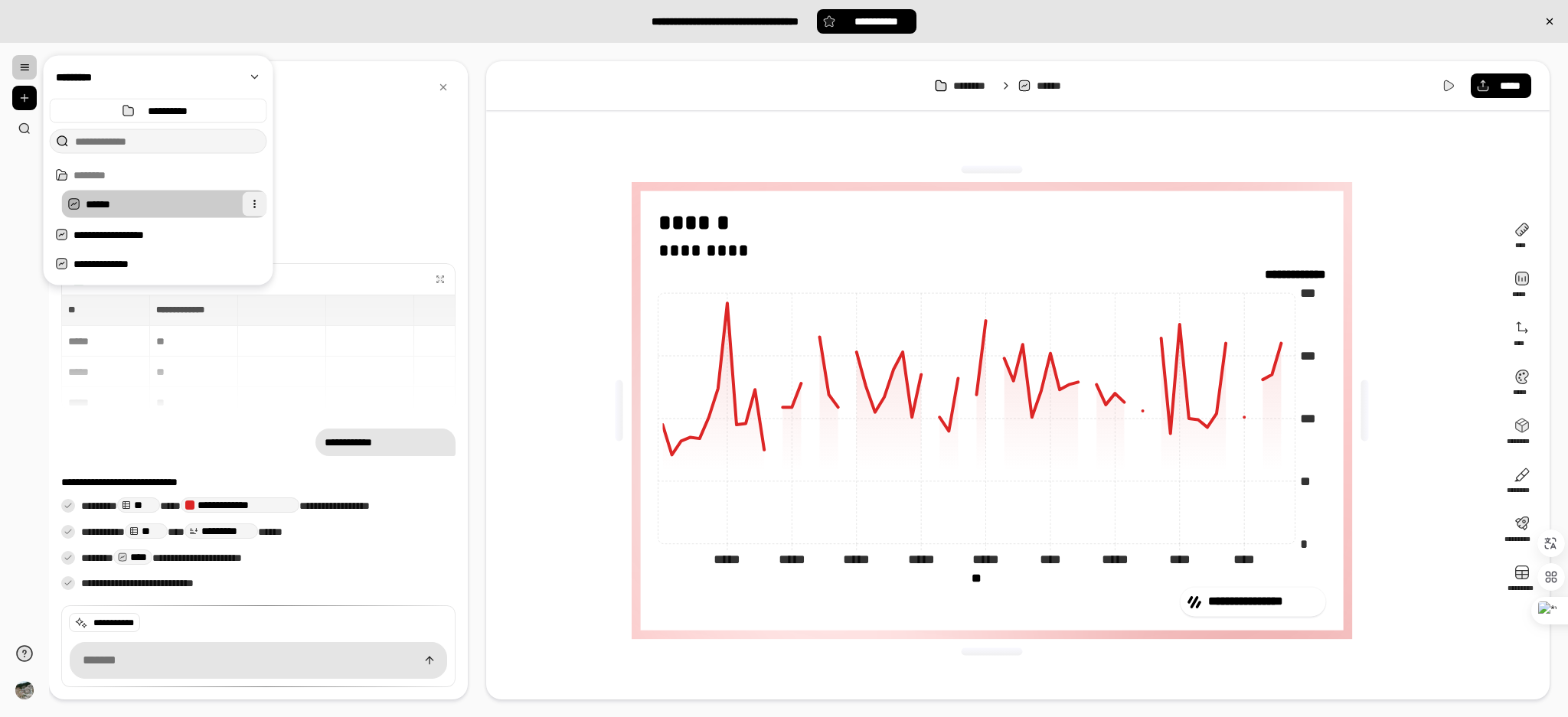 click at bounding box center [255, 204] 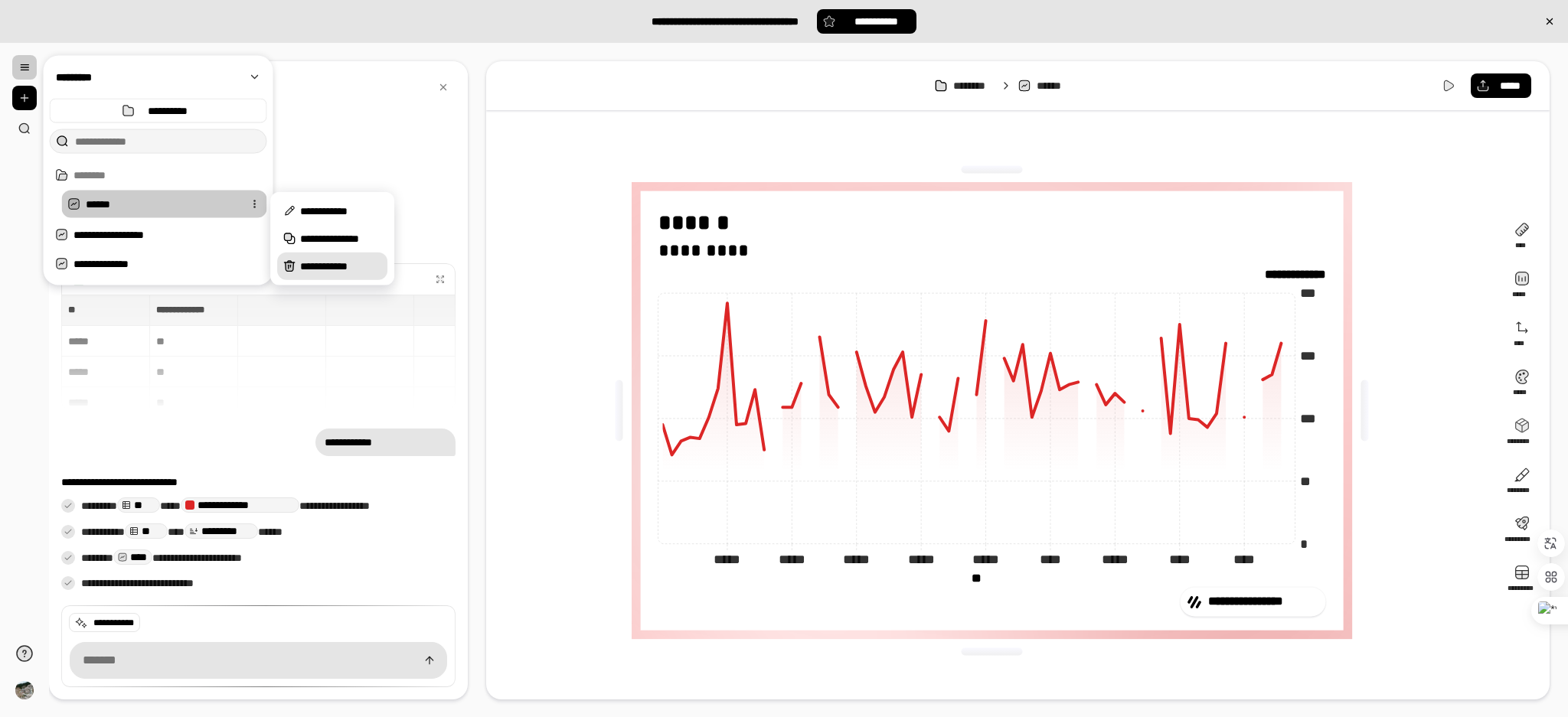 click on "**********" at bounding box center (341, 266) 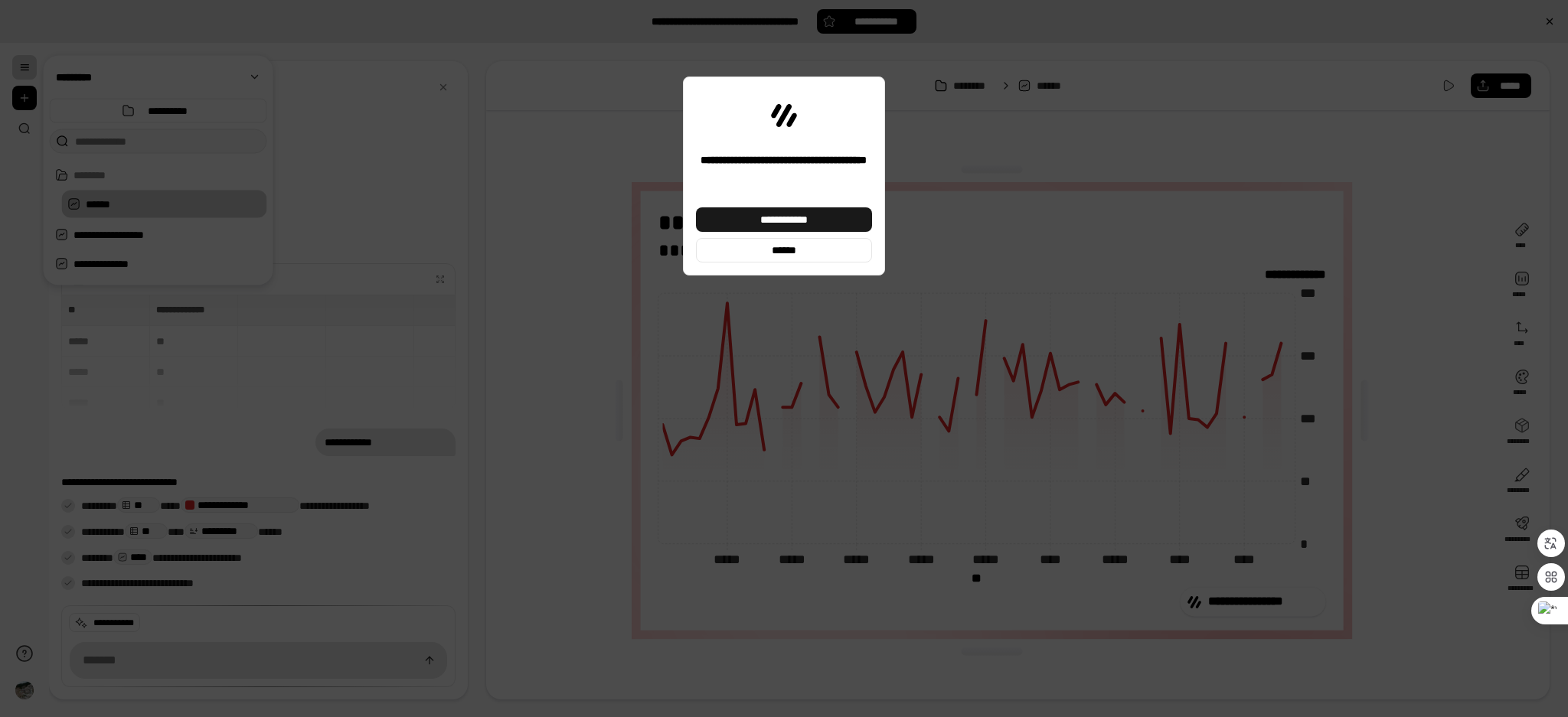 click on "**********" at bounding box center [784, 220] 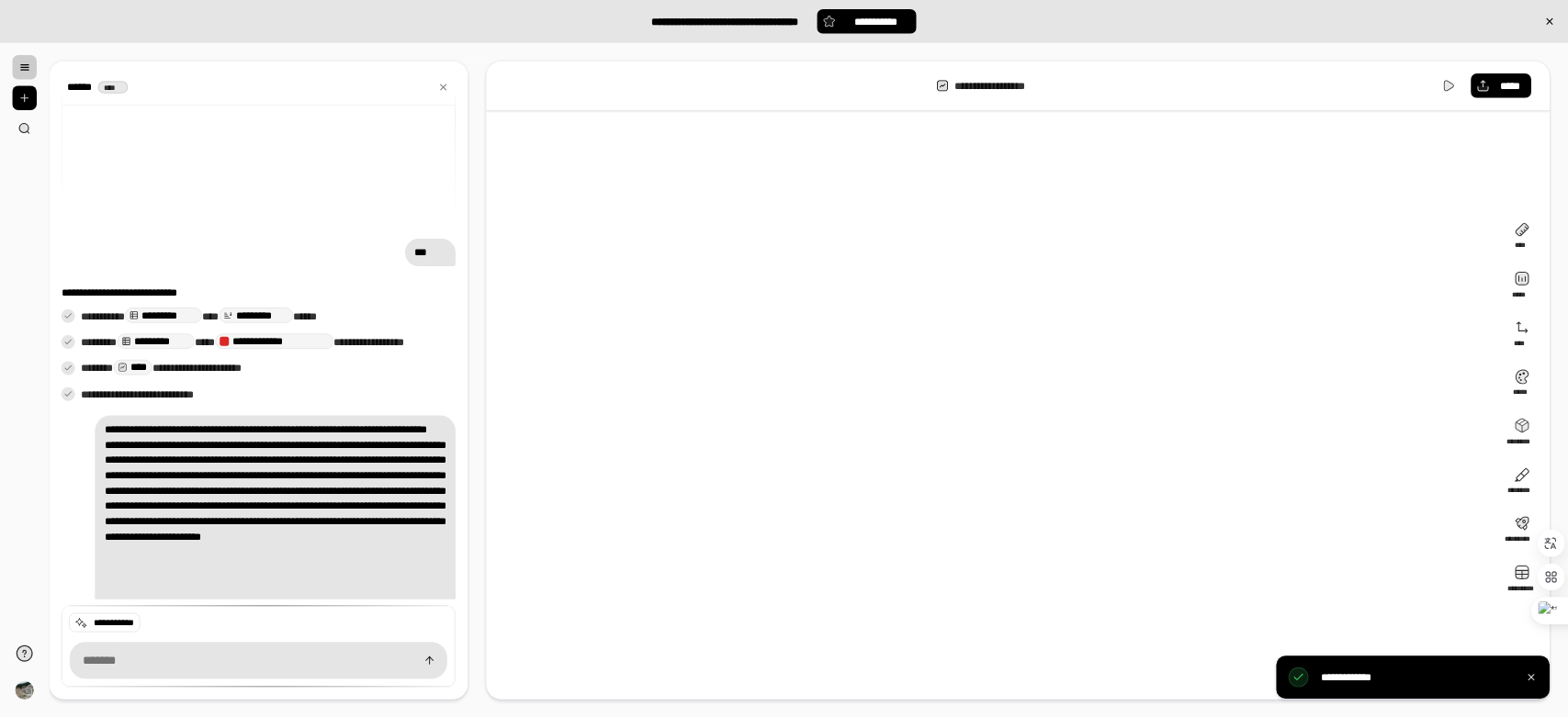 scroll, scrollTop: 112, scrollLeft: 0, axis: vertical 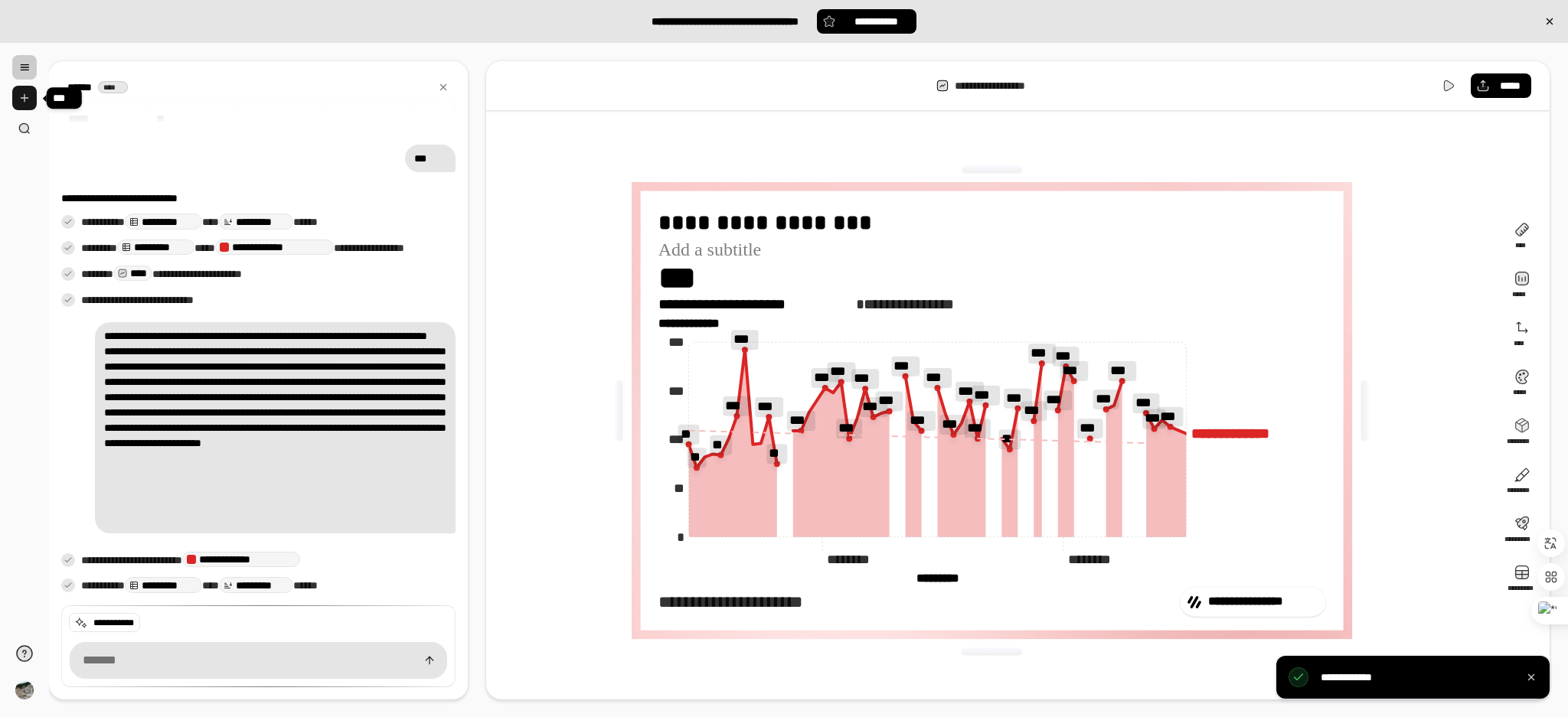click at bounding box center (24, 98) 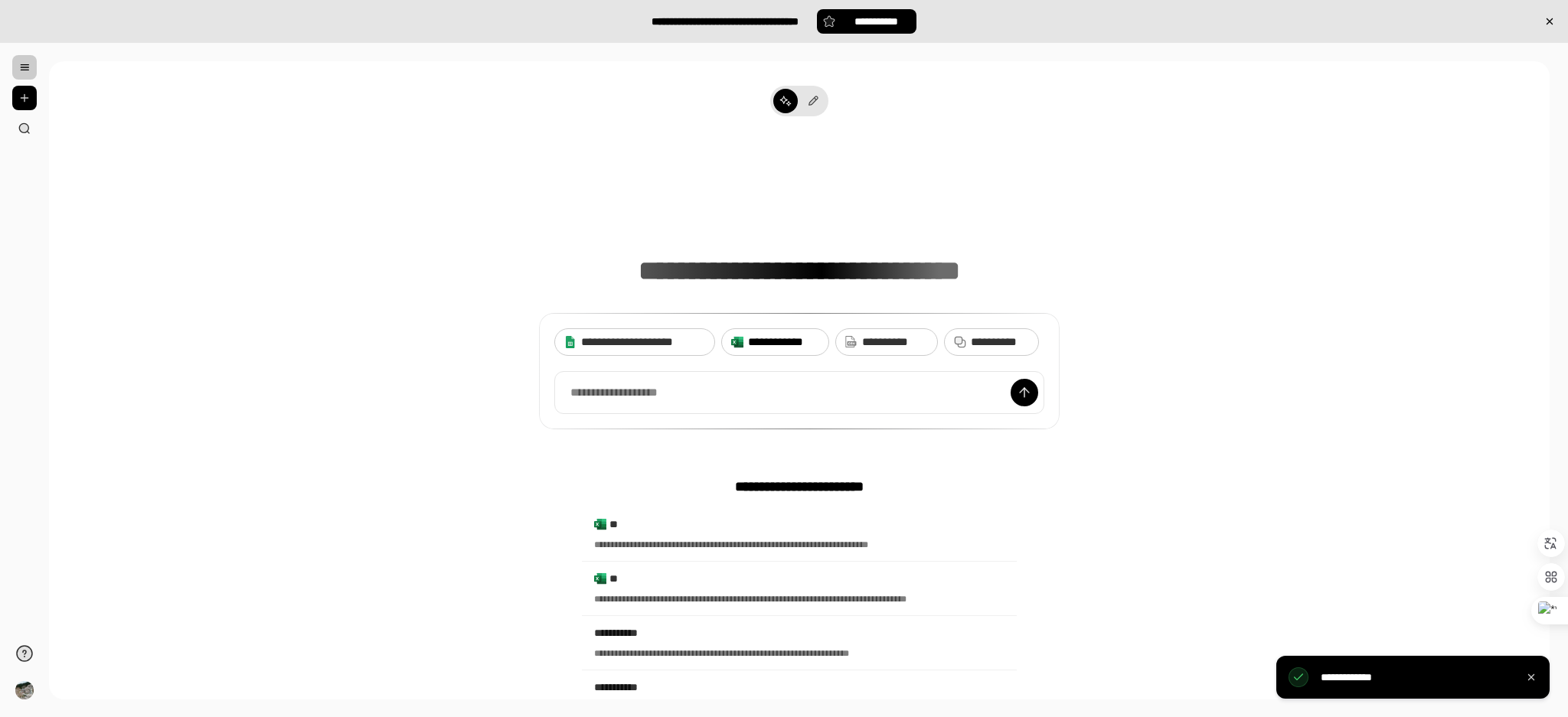 click on "**********" at bounding box center [783, 342] 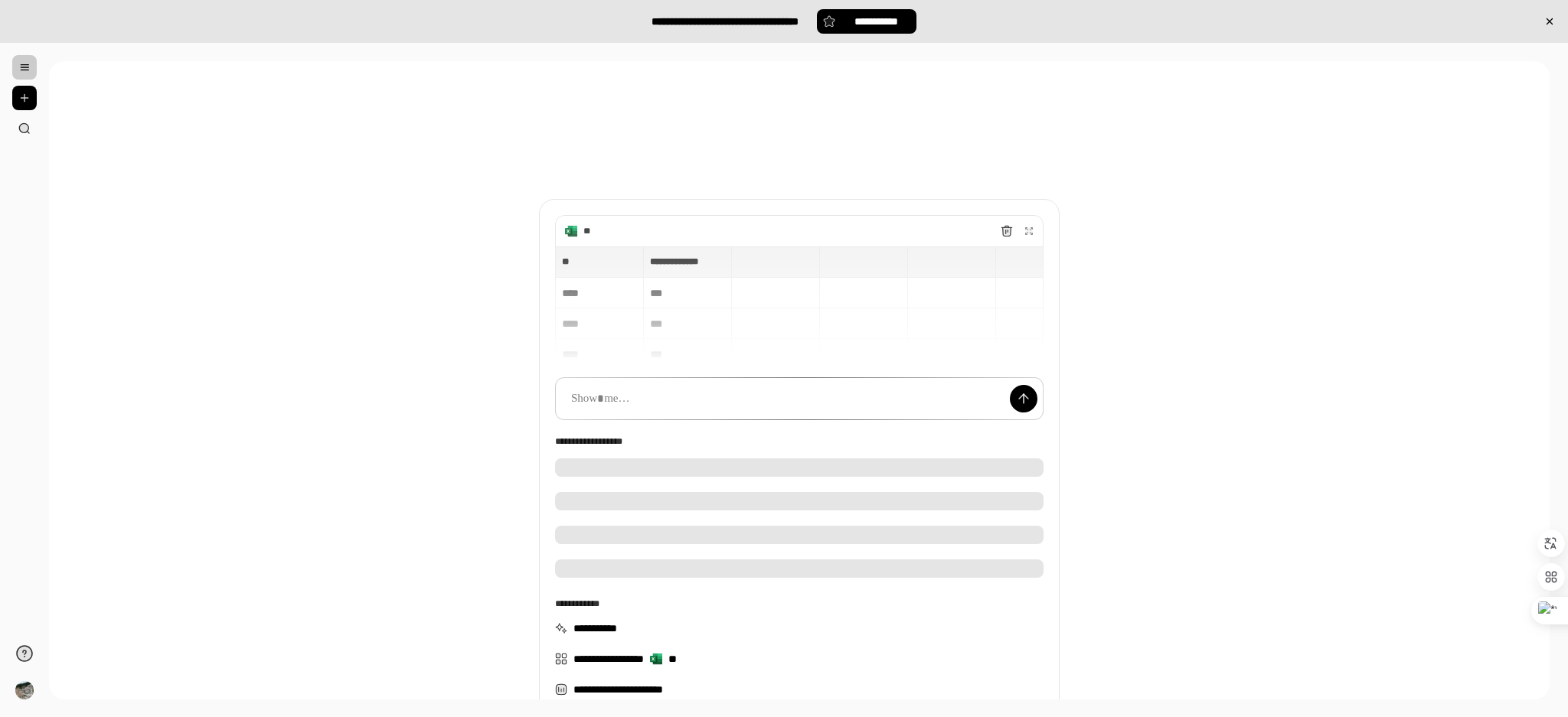 click at bounding box center (799, 399) 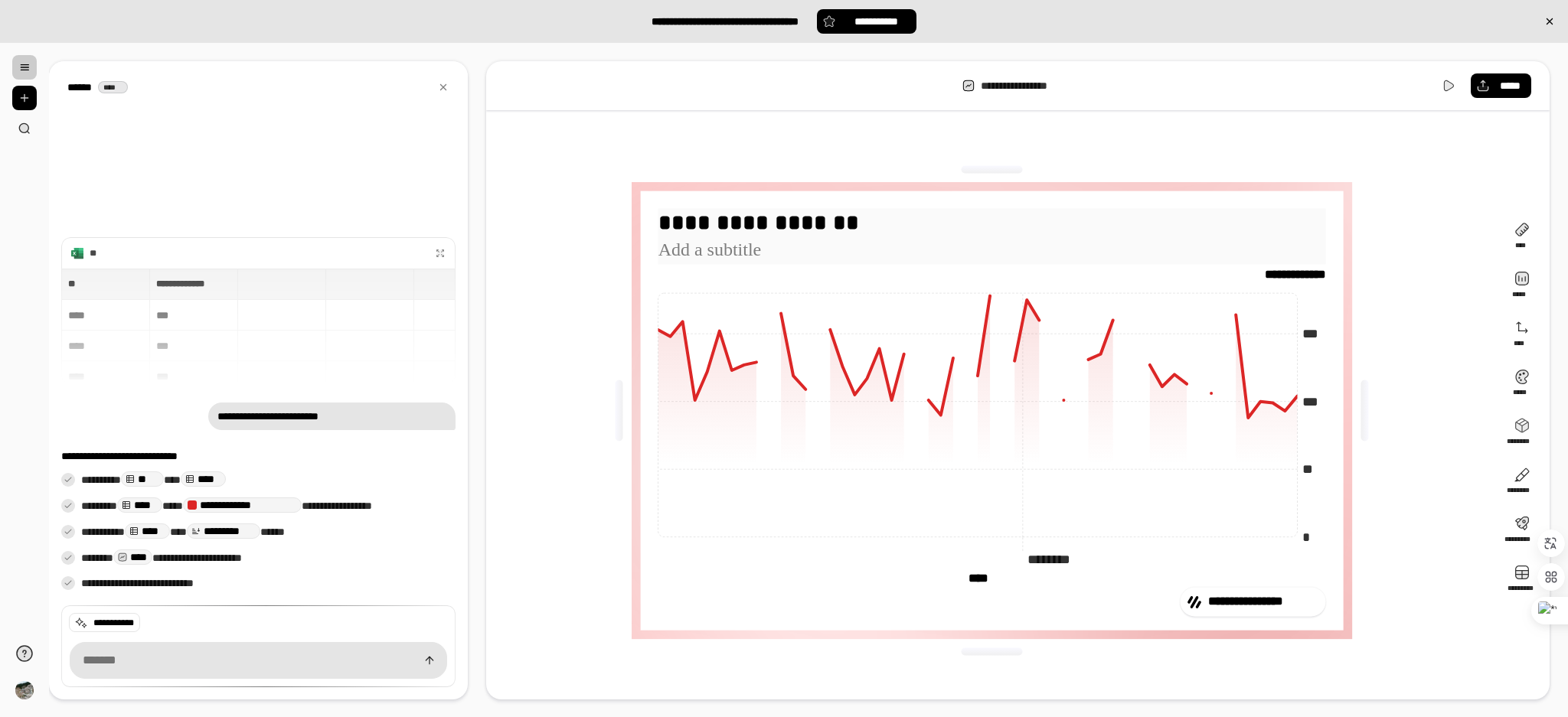 click on "**********" at bounding box center (992, 235) 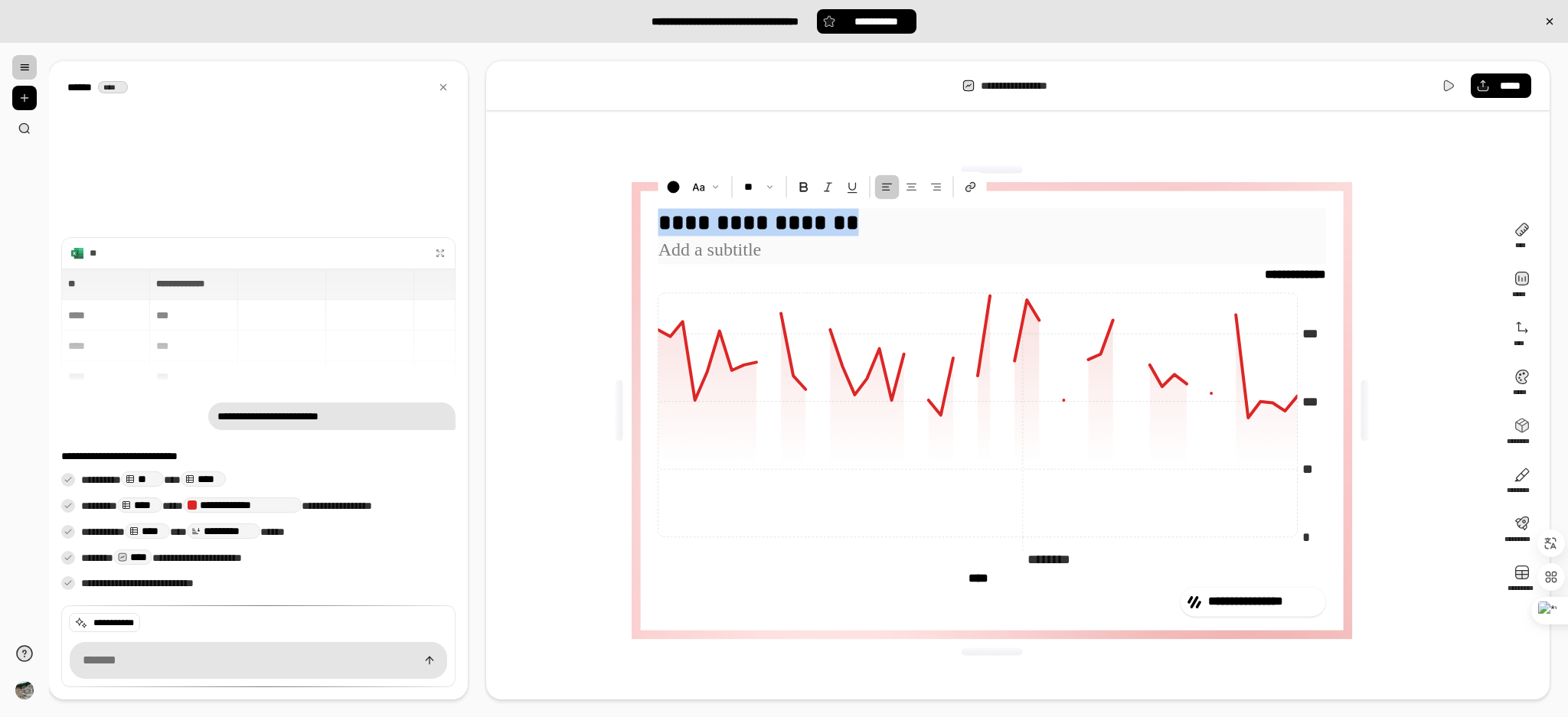 drag, startPoint x: 862, startPoint y: 214, endPoint x: 633, endPoint y: 228, distance: 229.42755 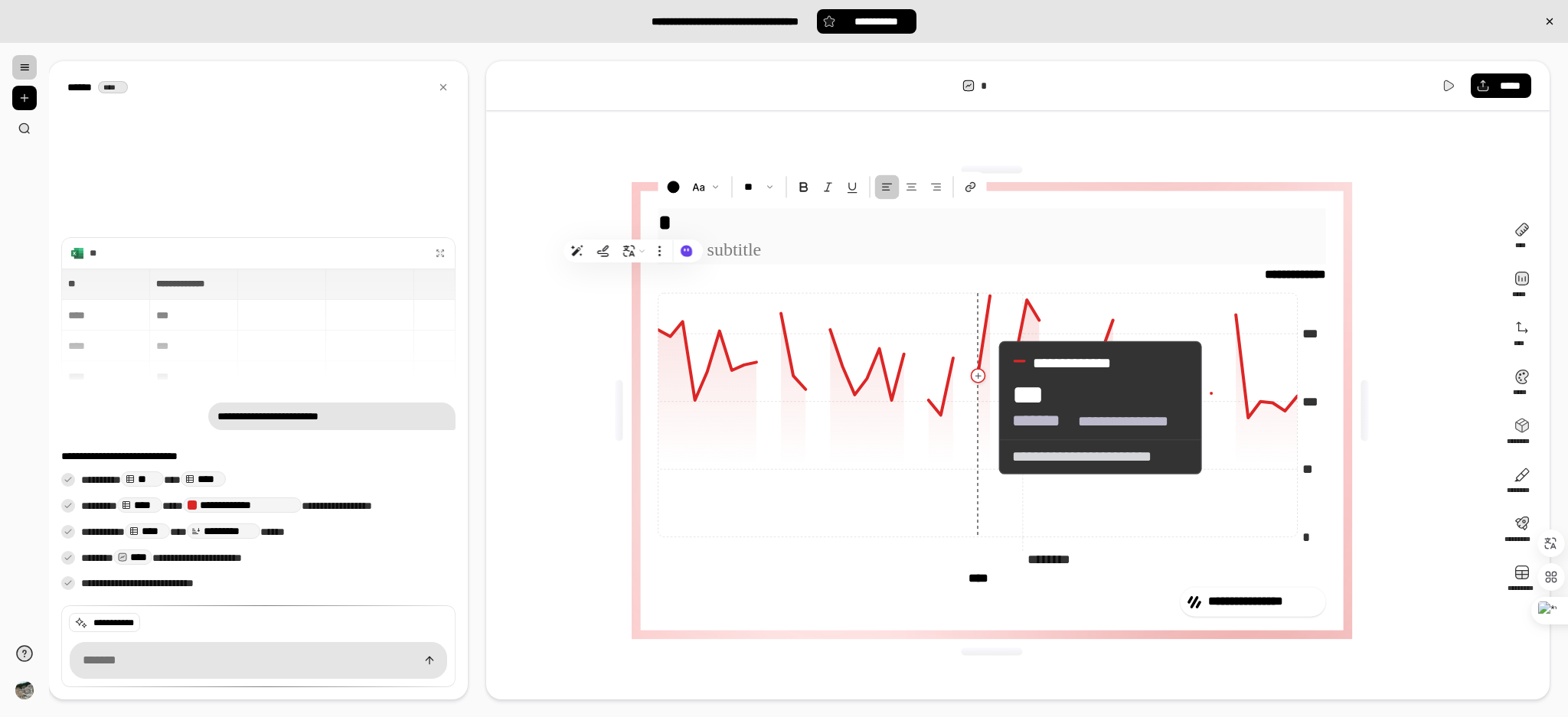 type 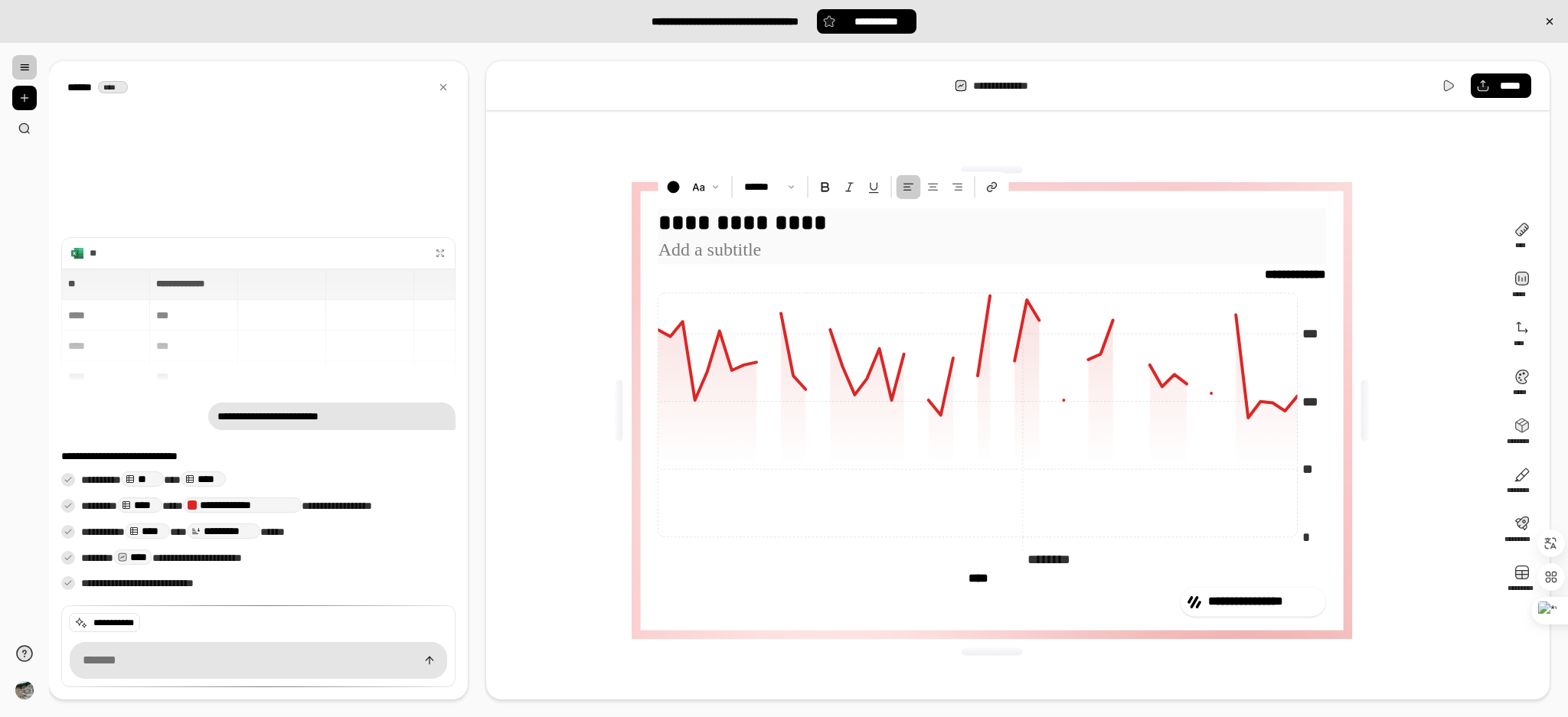 click at bounding box center (992, 250) 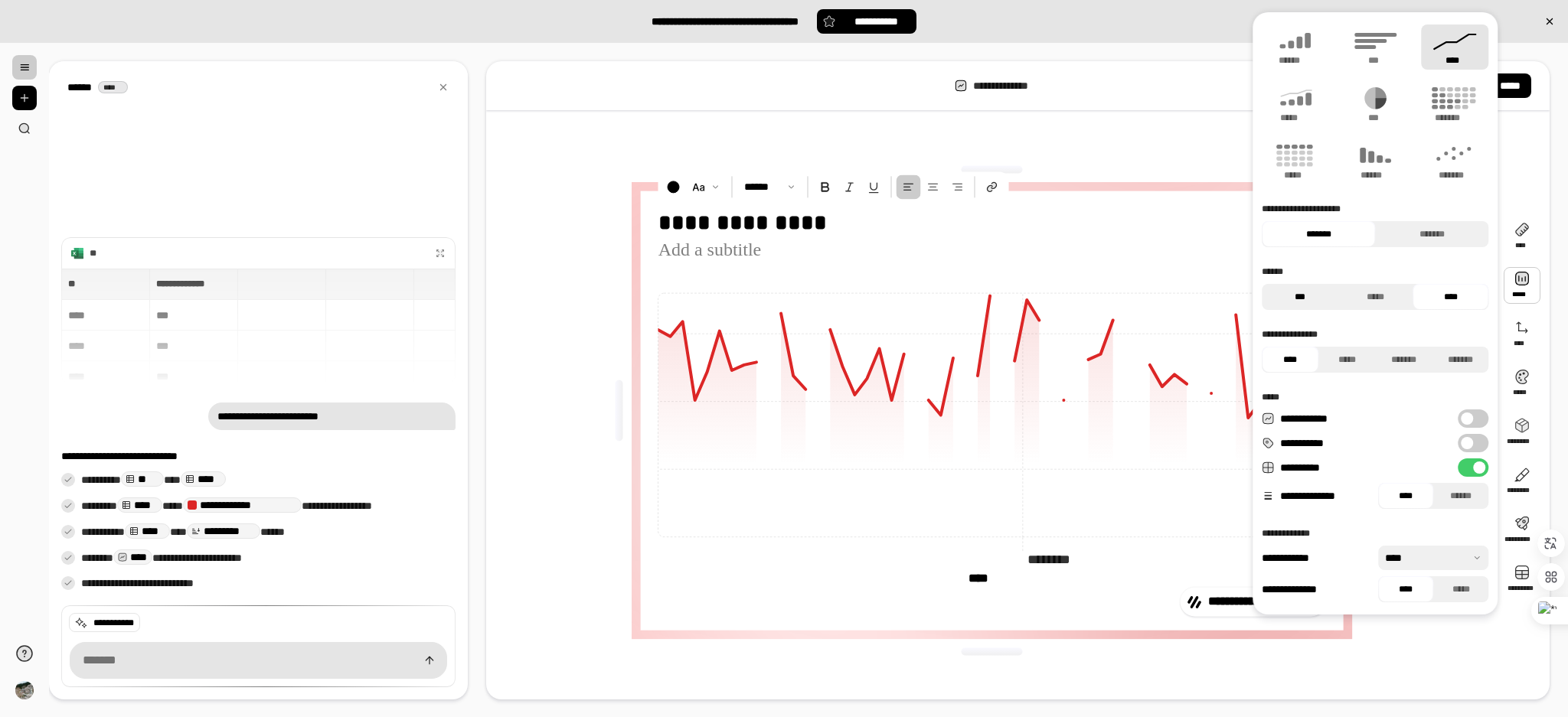 click on "***" at bounding box center (1299, 297) 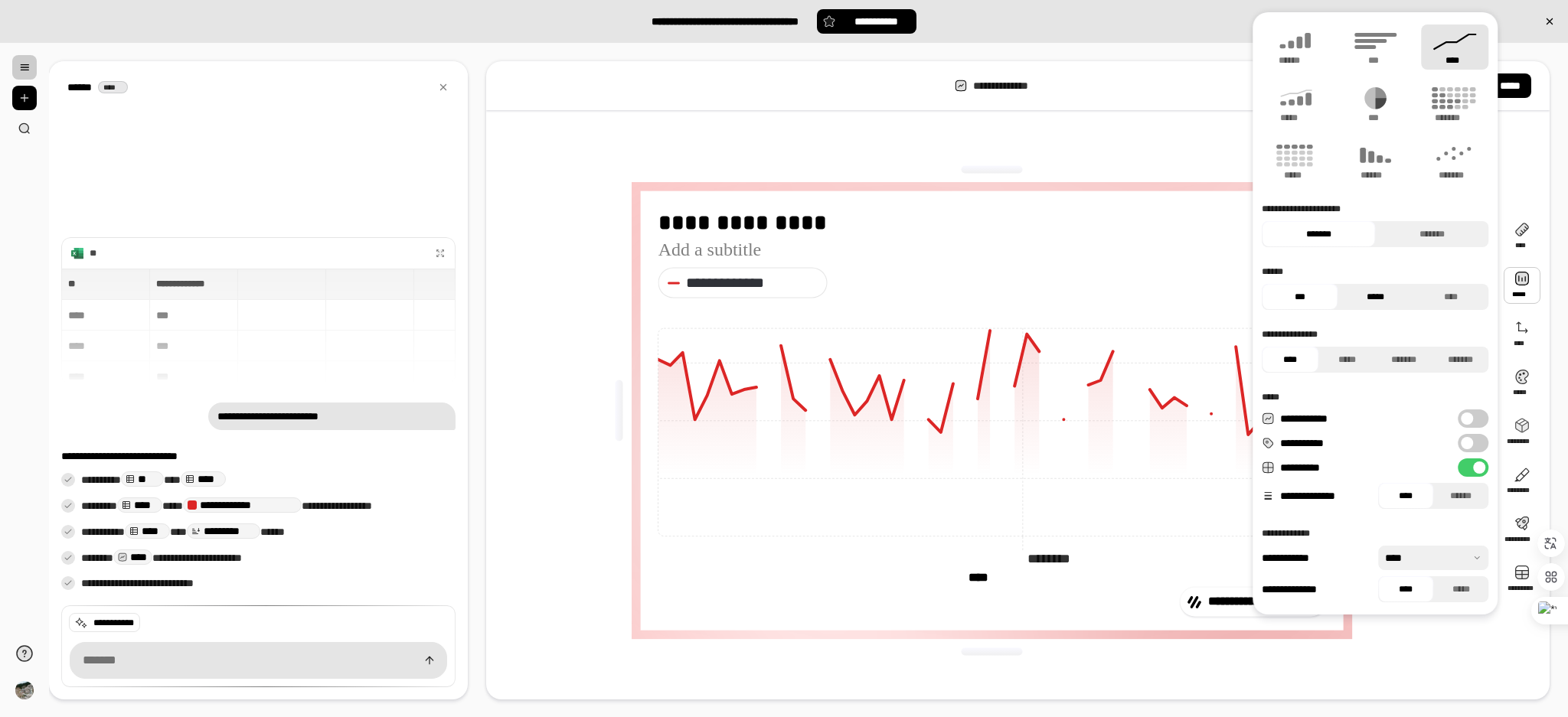 click on "*****" at bounding box center [1375, 297] 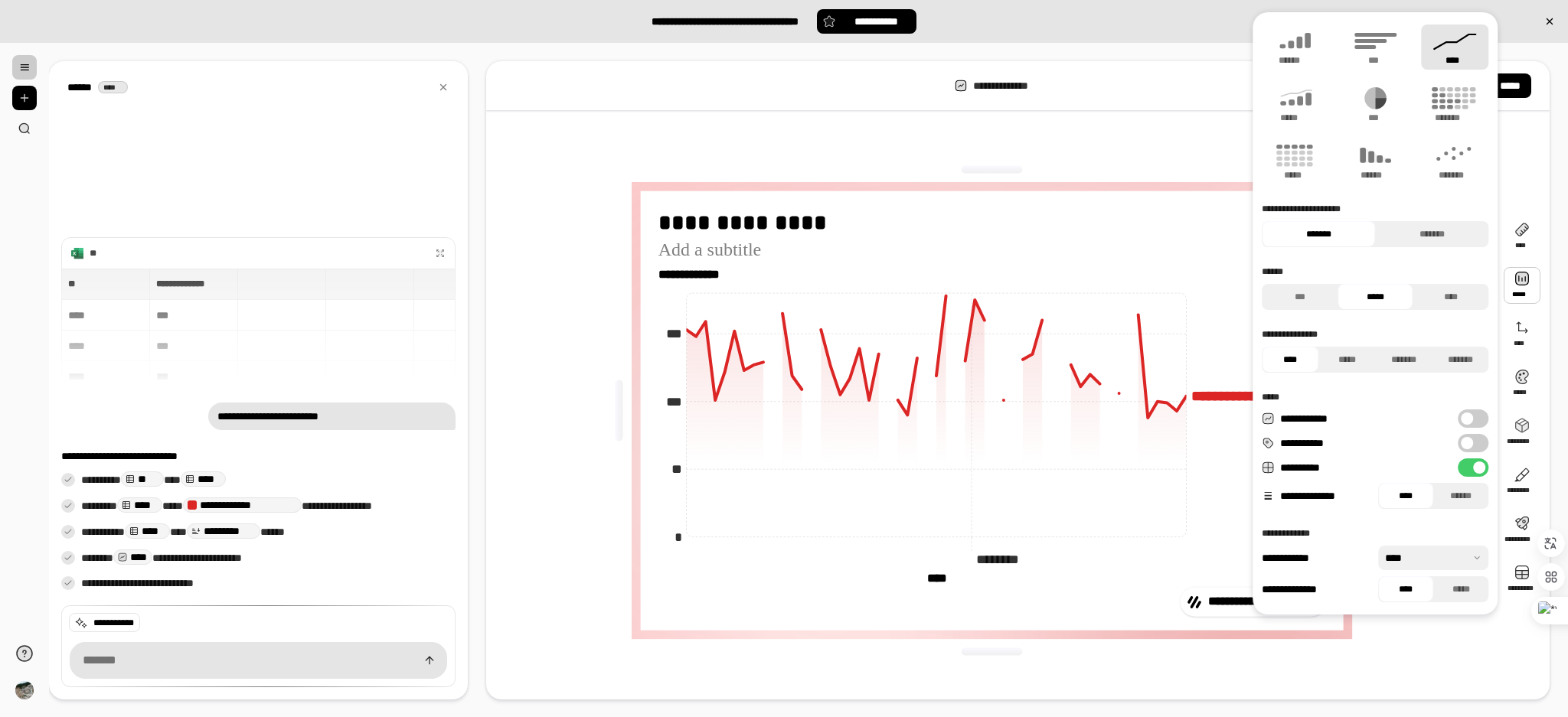 click on "*******" at bounding box center [1318, 234] 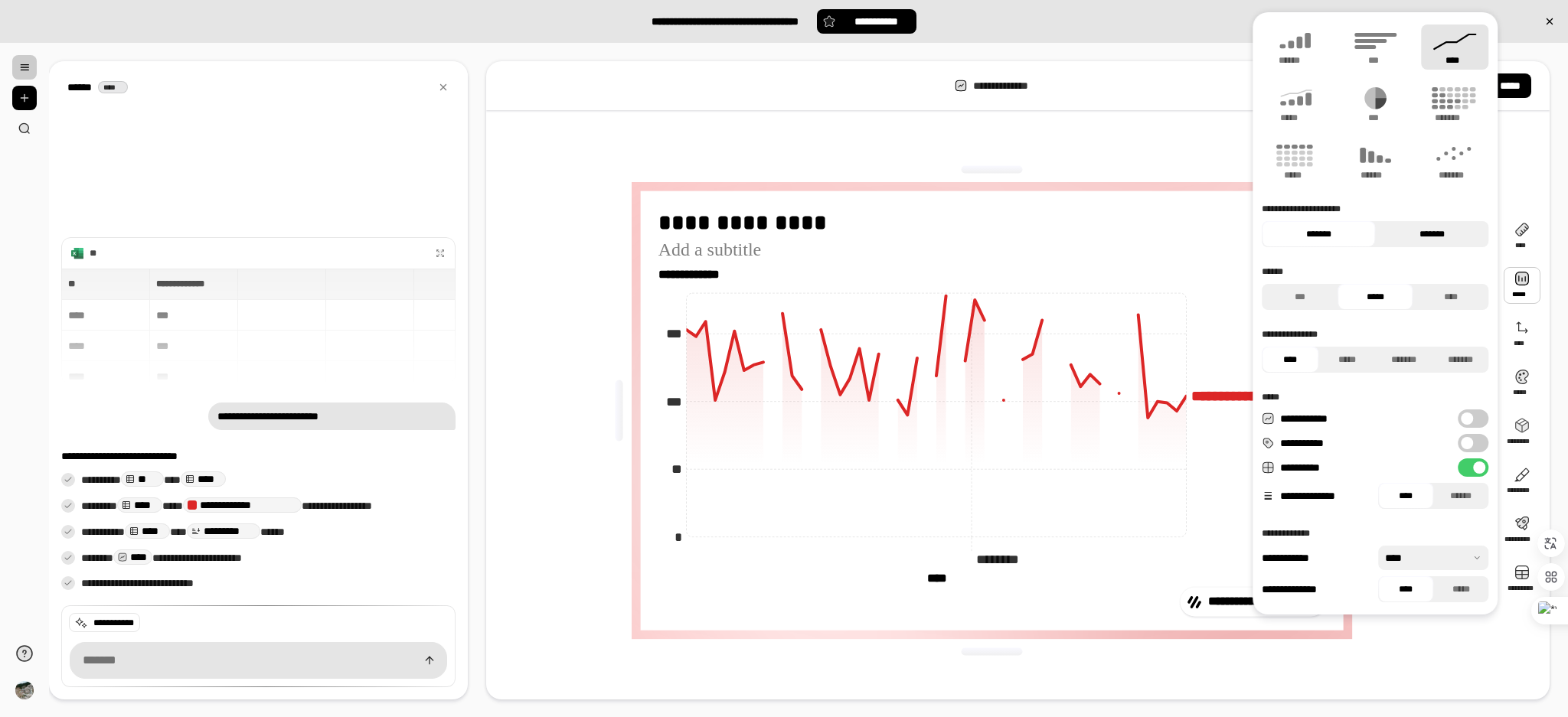 click on "*******" at bounding box center (1432, 234) 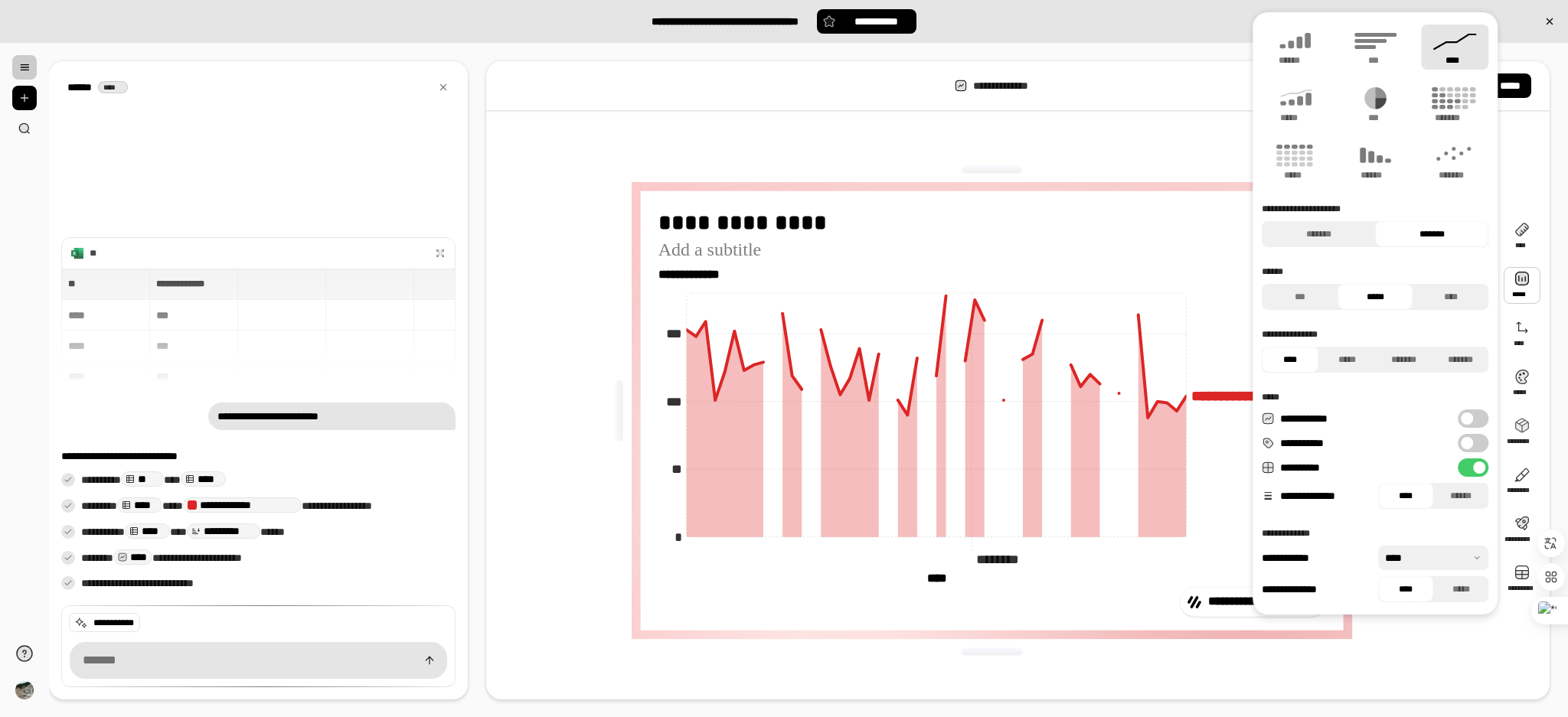 click on "**********" at bounding box center [1473, 419] 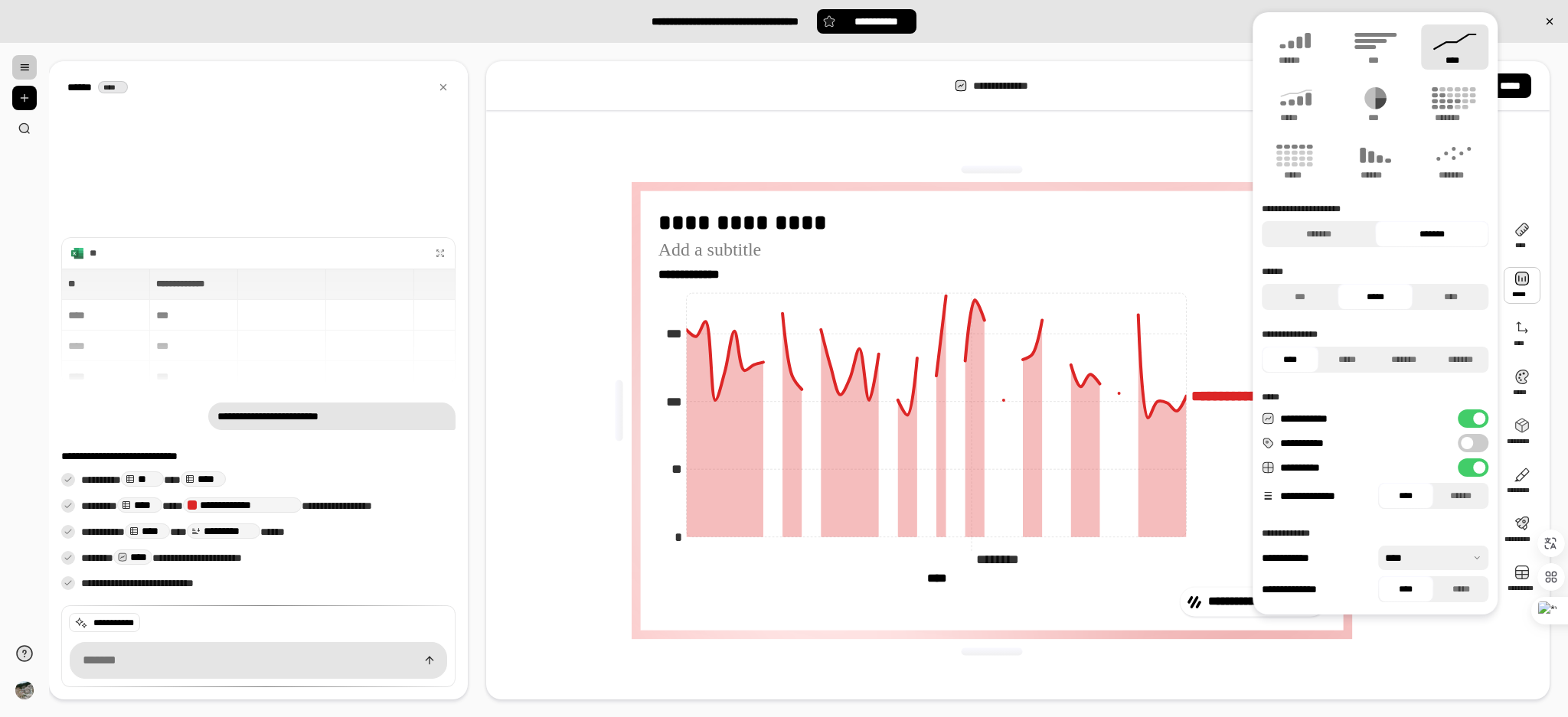 click at bounding box center (1479, 419) 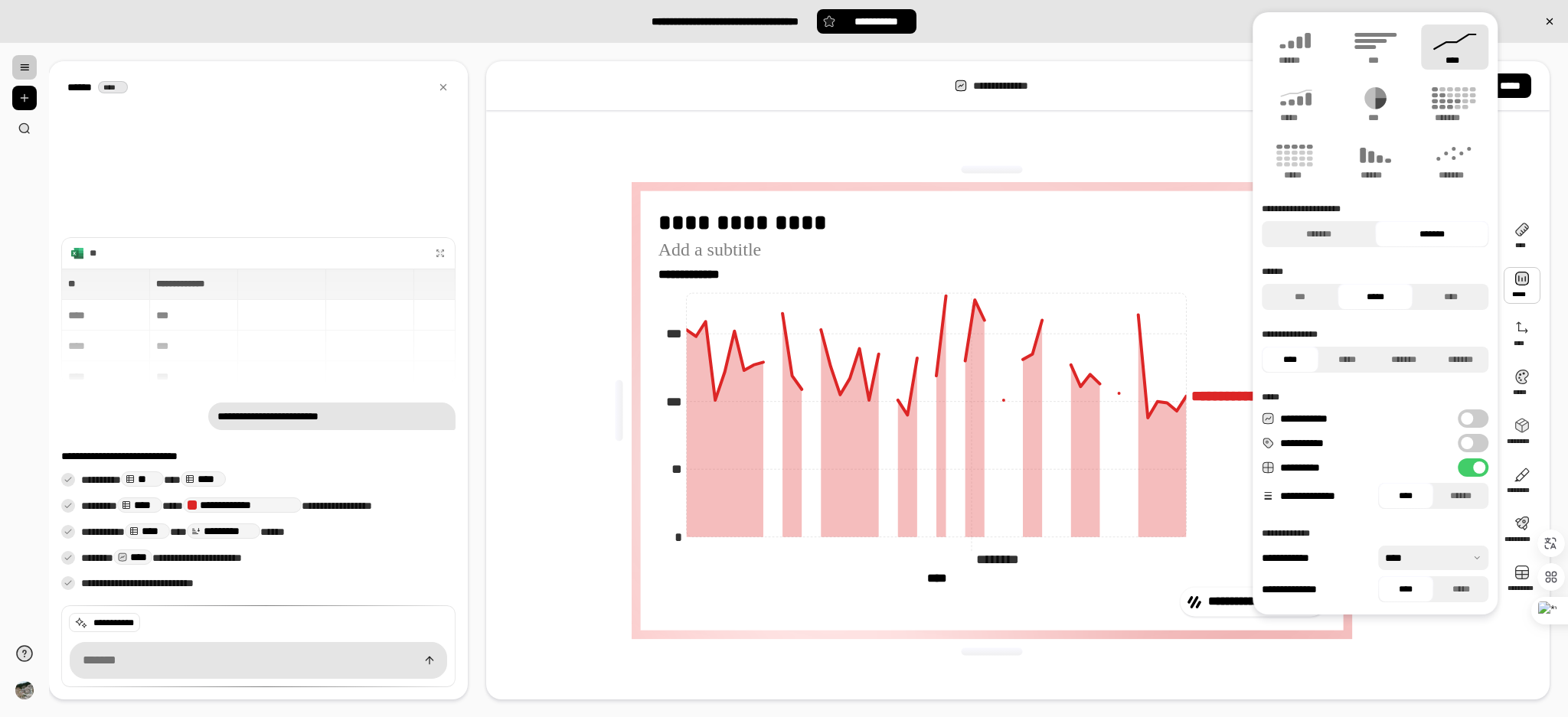 click on "**********" at bounding box center (1473, 443) 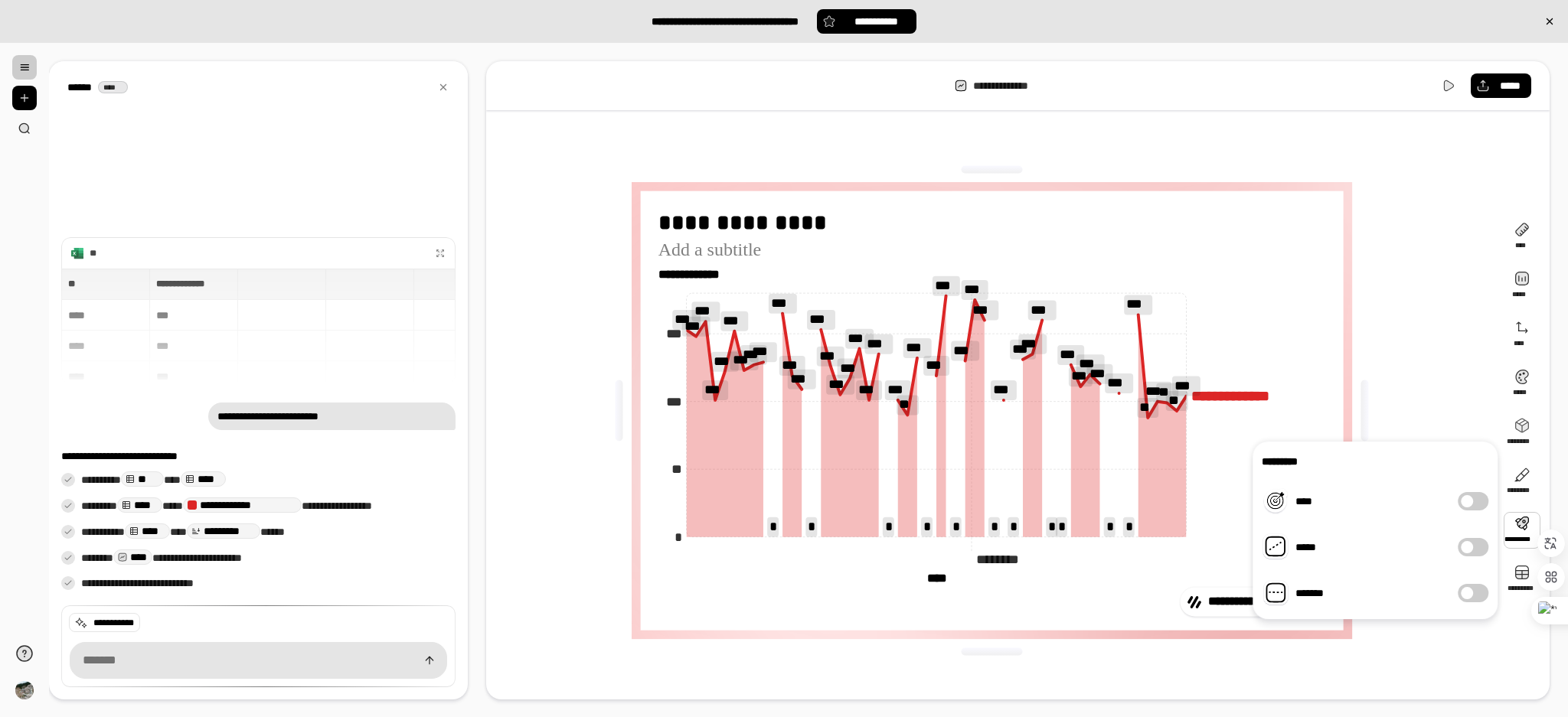 click on "*****" at bounding box center [1473, 547] 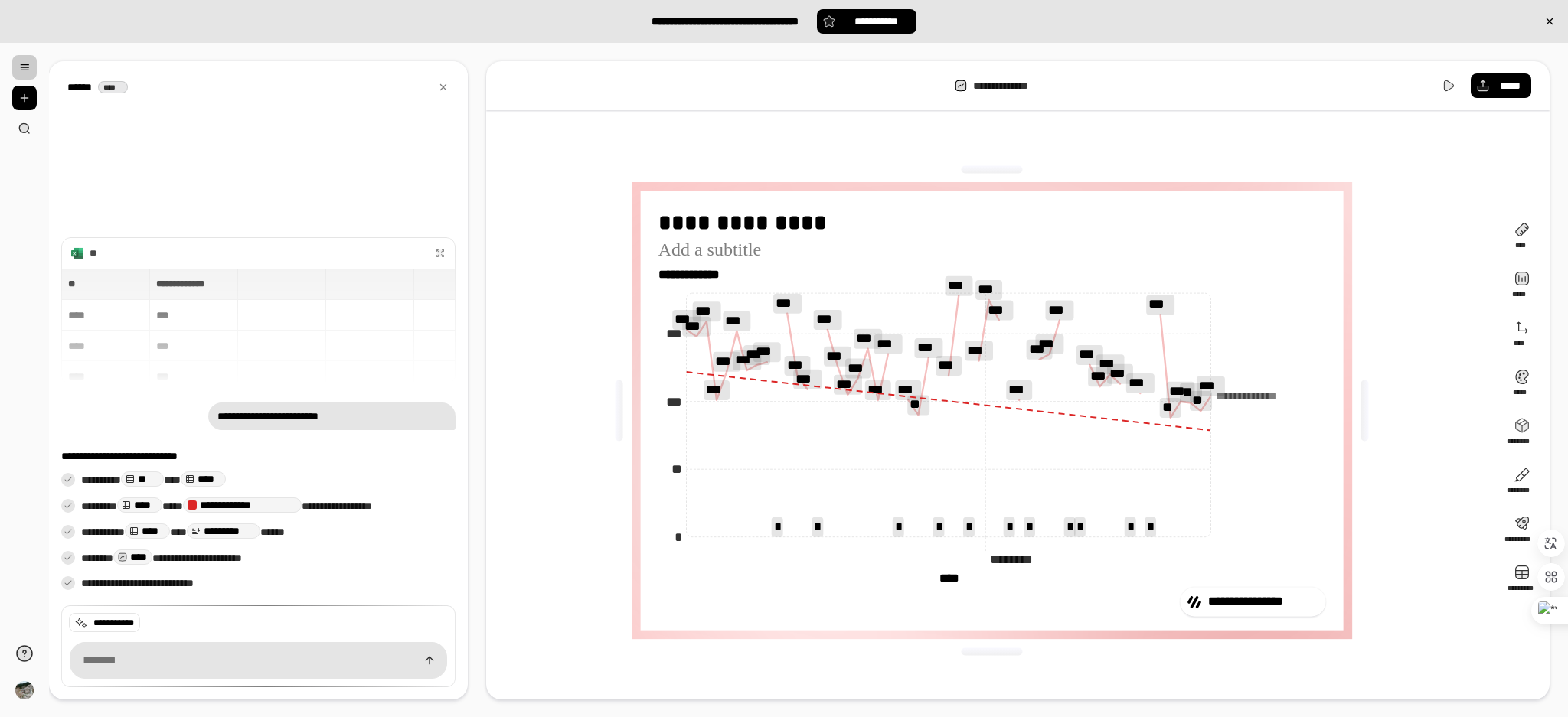 click on "**********" at bounding box center [991, 410] 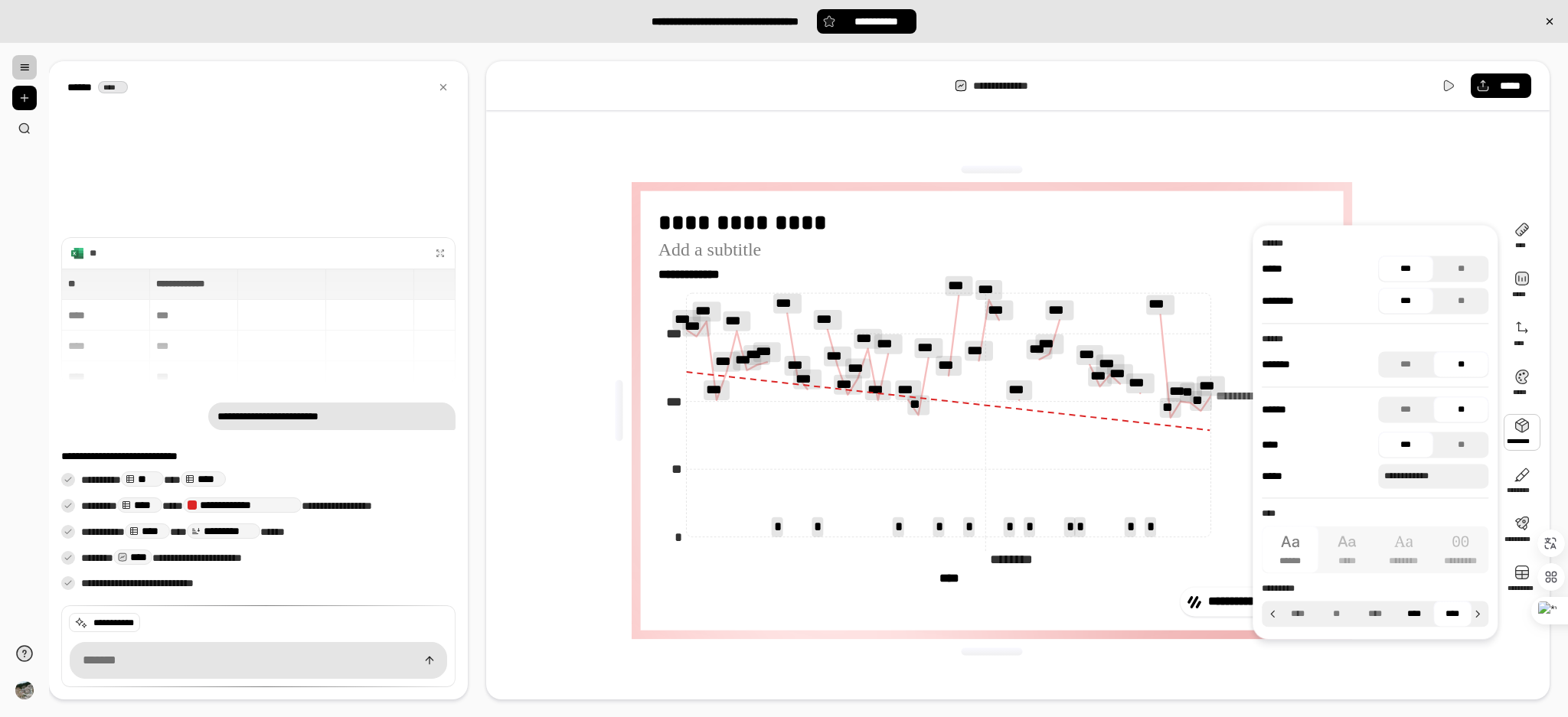 click on "****" at bounding box center (1413, 614) 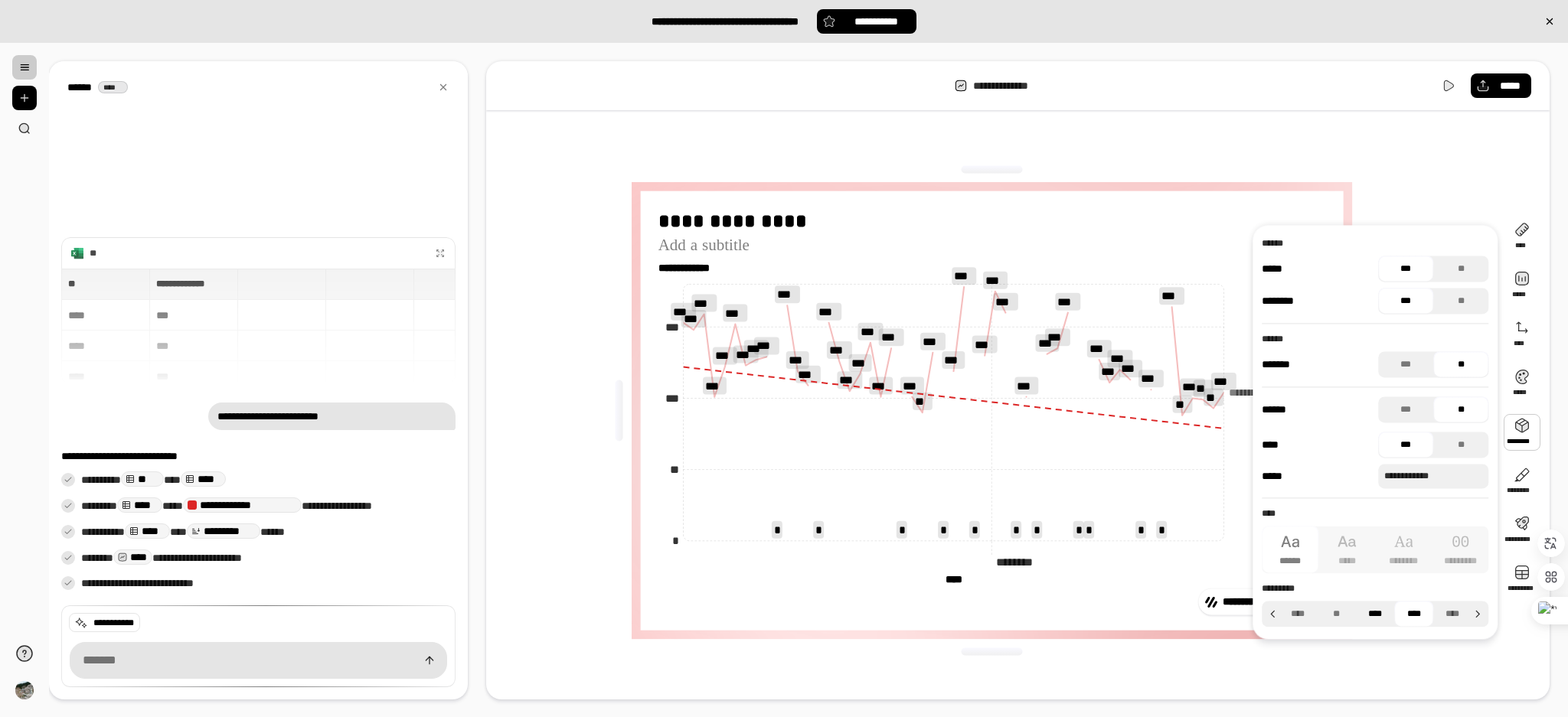 click on "****" at bounding box center [1375, 614] 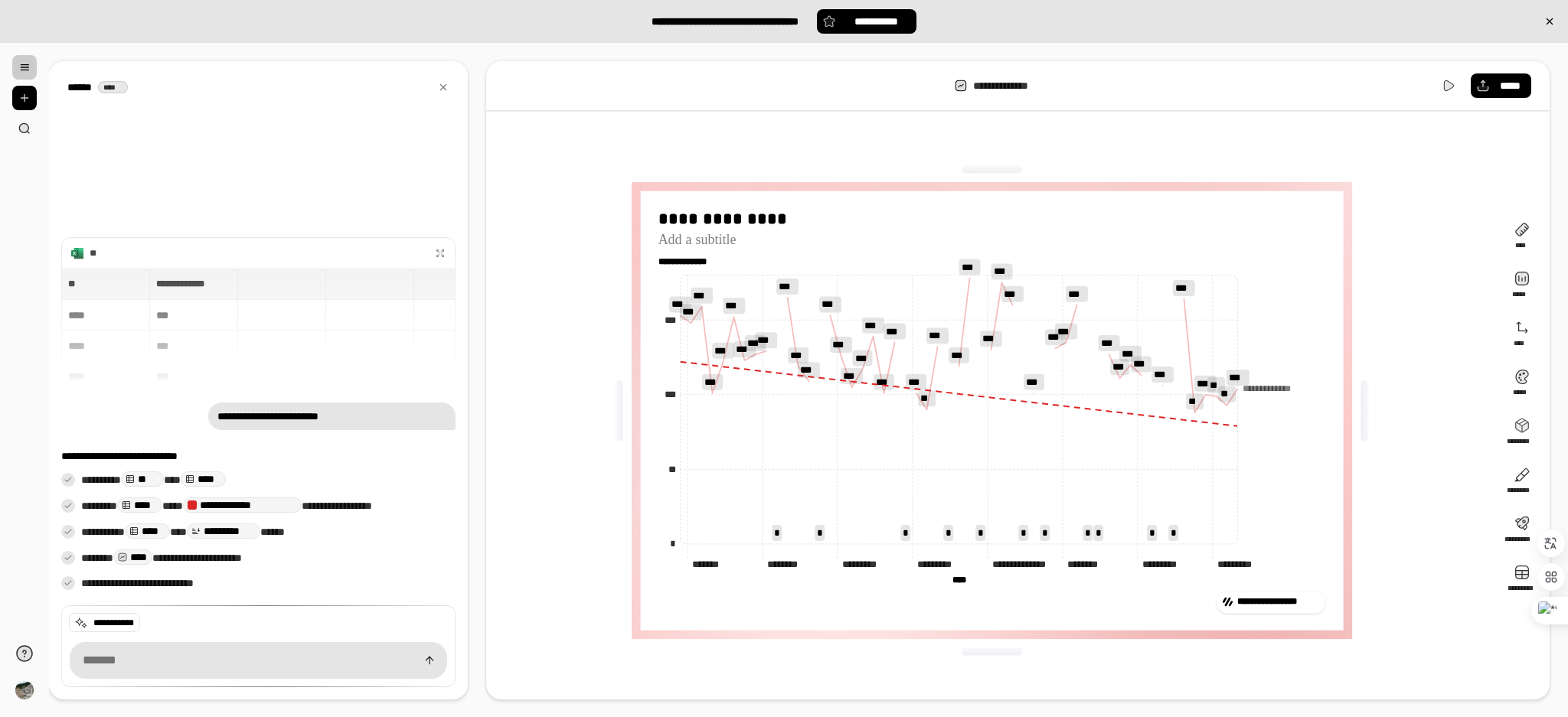 click on "**********" at bounding box center [991, 410] 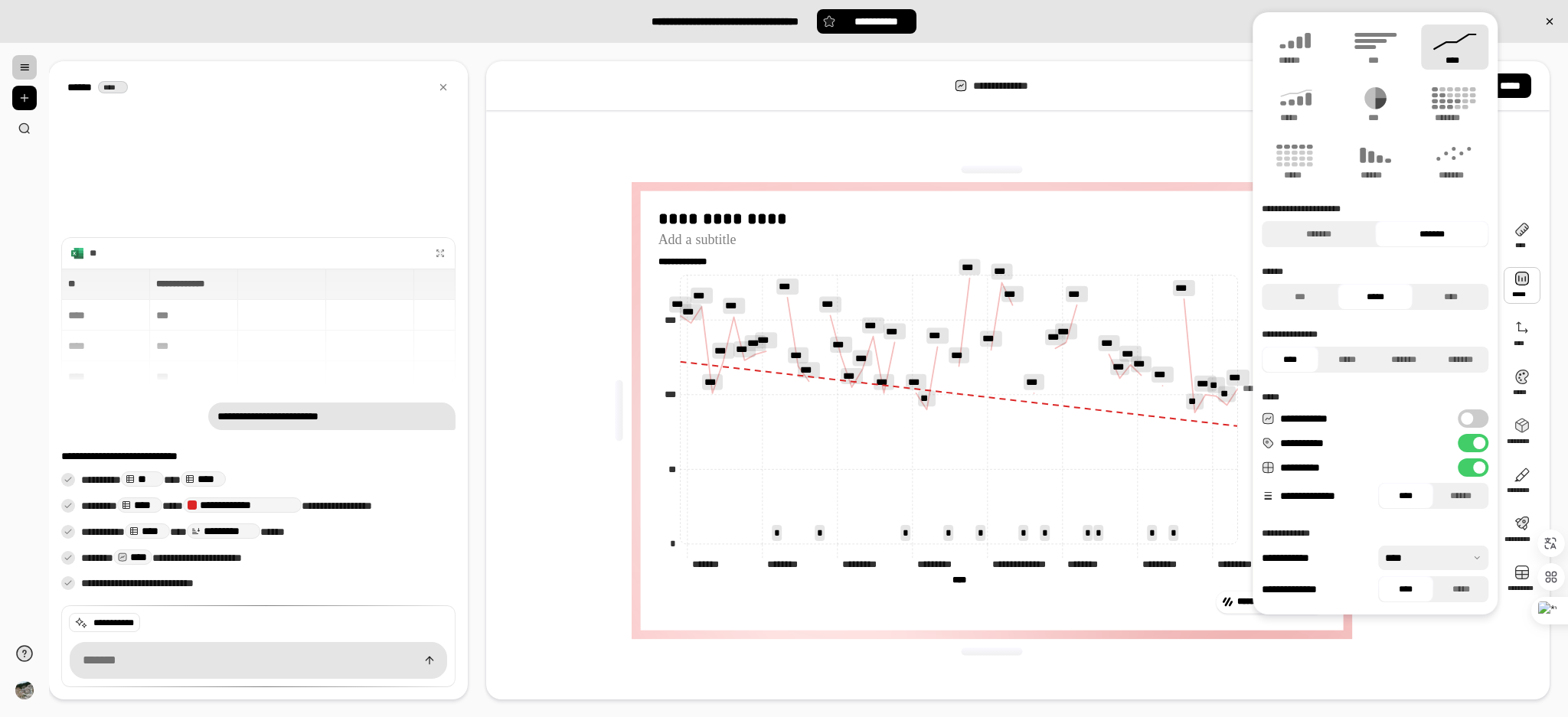 click on "**********" at bounding box center [1473, 419] 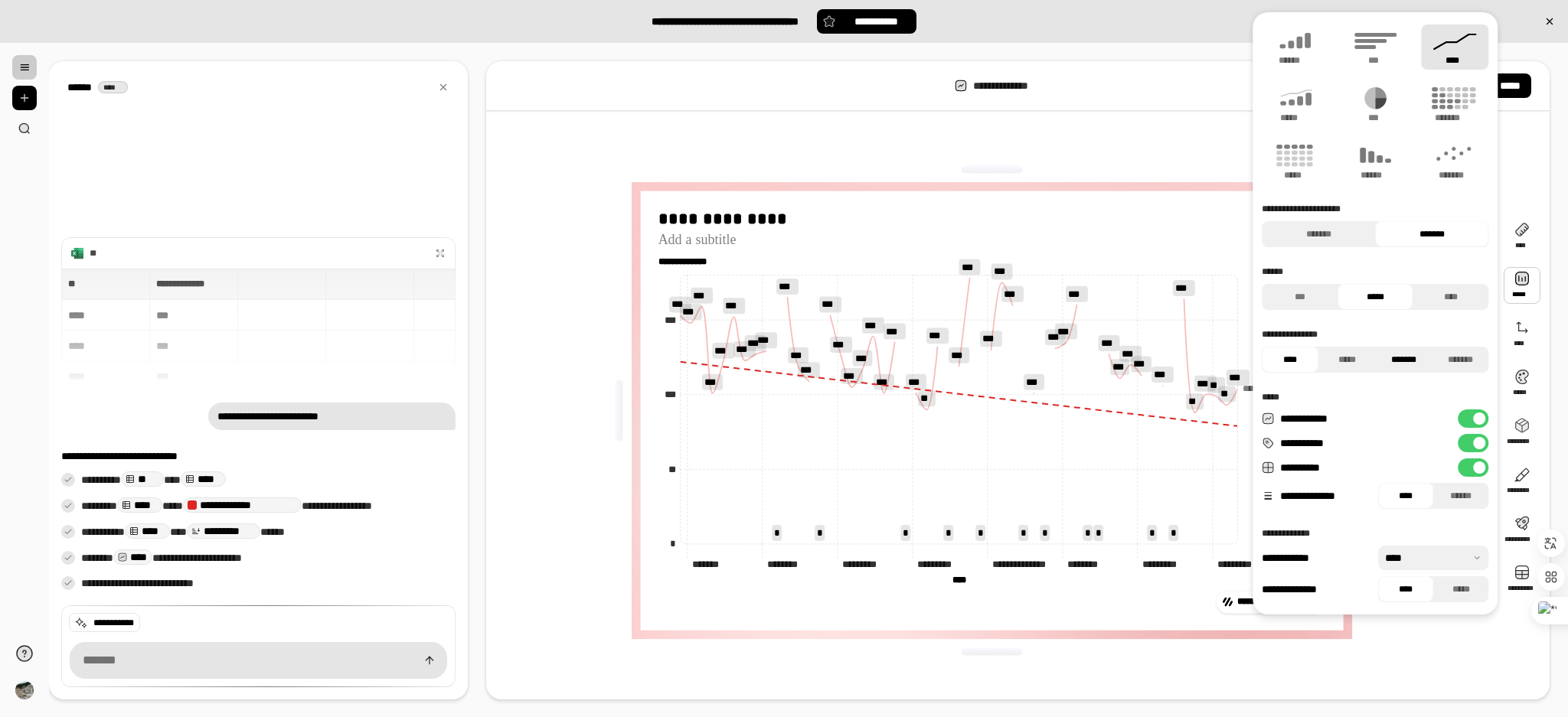 click on "*******" at bounding box center [1403, 360] 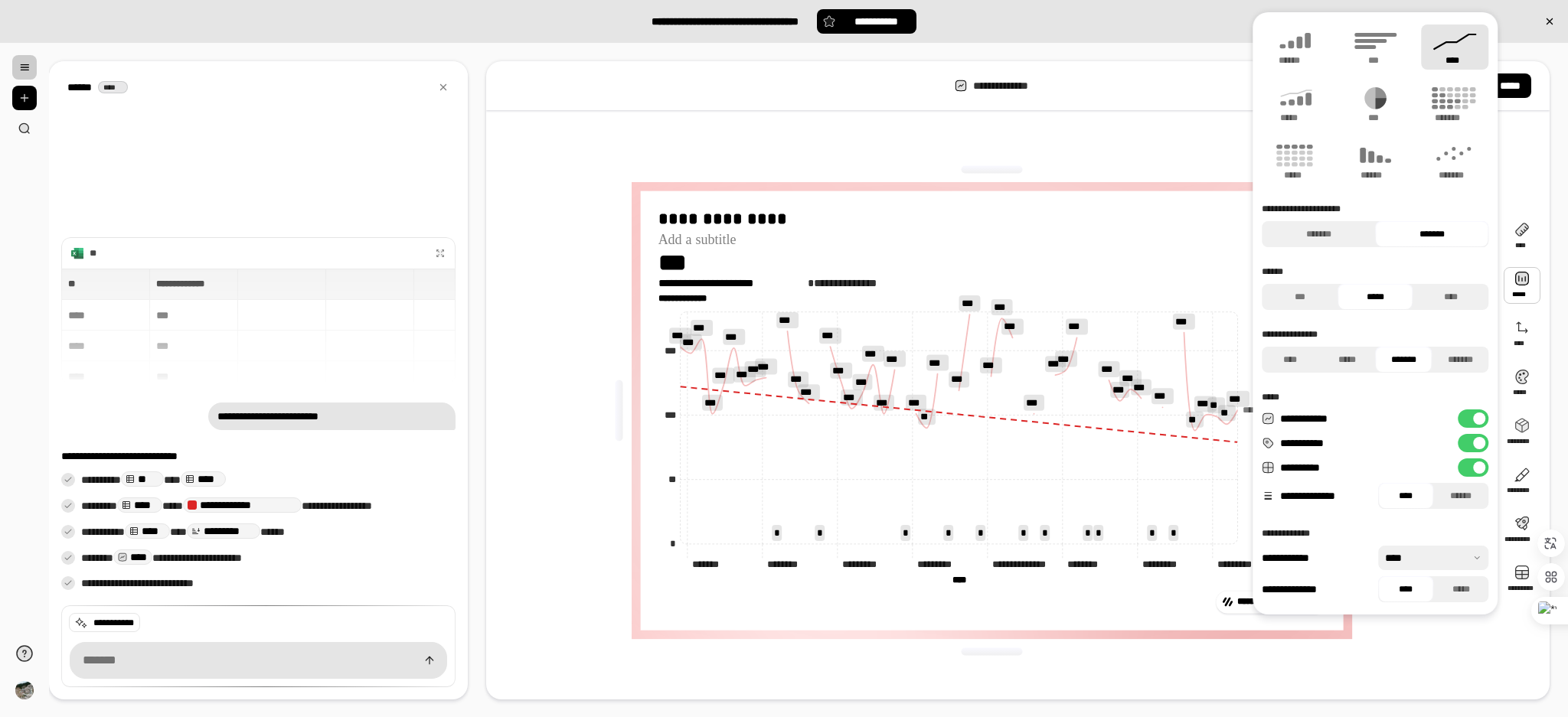 click on "**********" at bounding box center [991, 410] 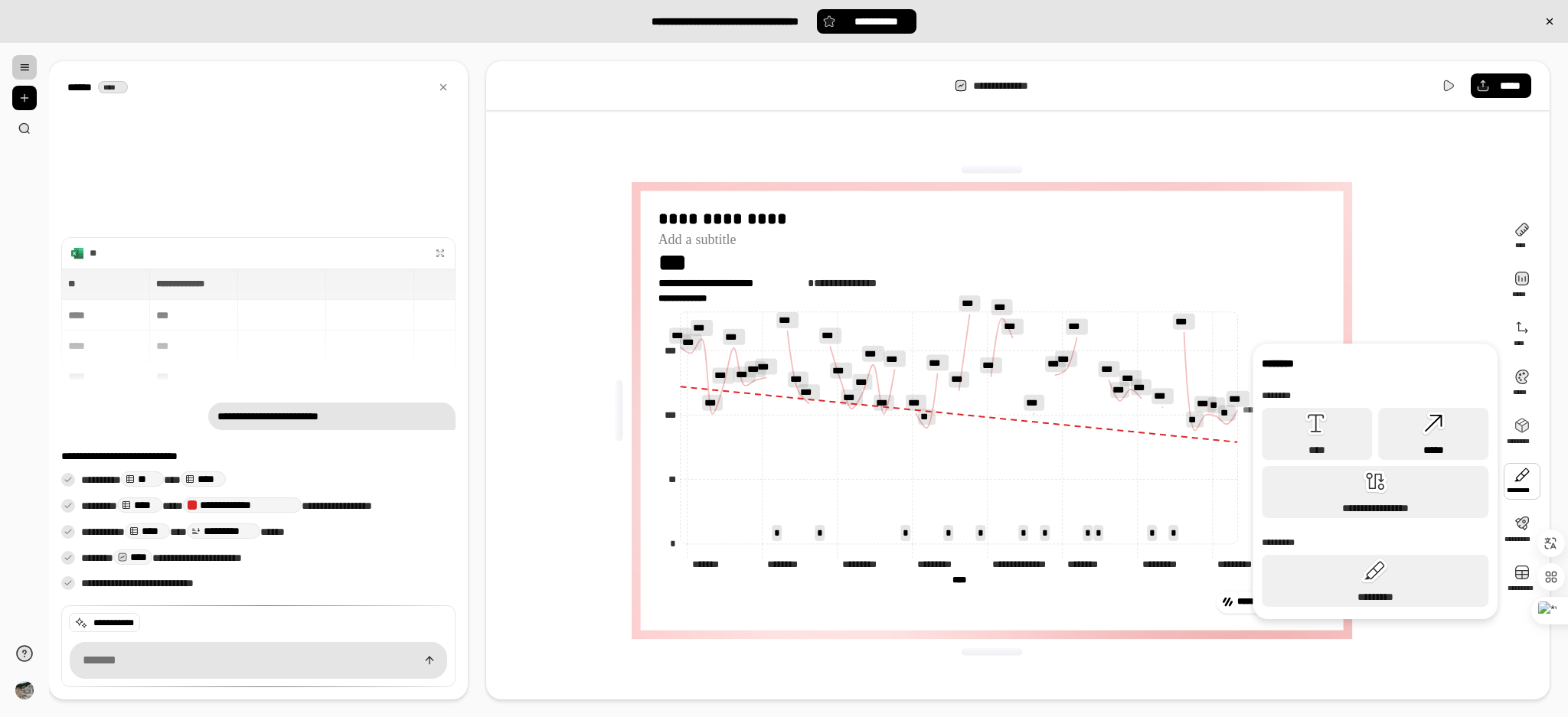 click 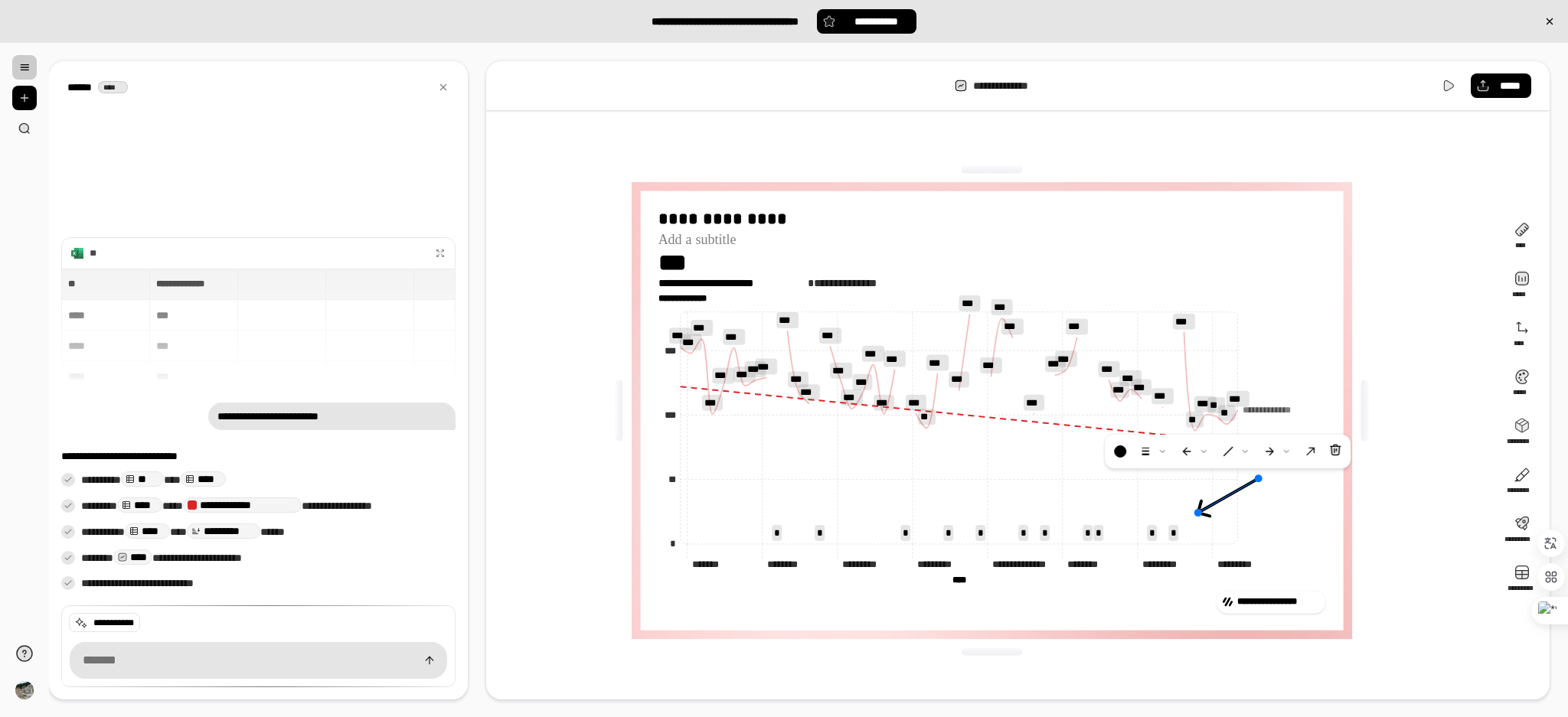 drag, startPoint x: 960, startPoint y: 425, endPoint x: 1230, endPoint y: 493, distance: 278.43132 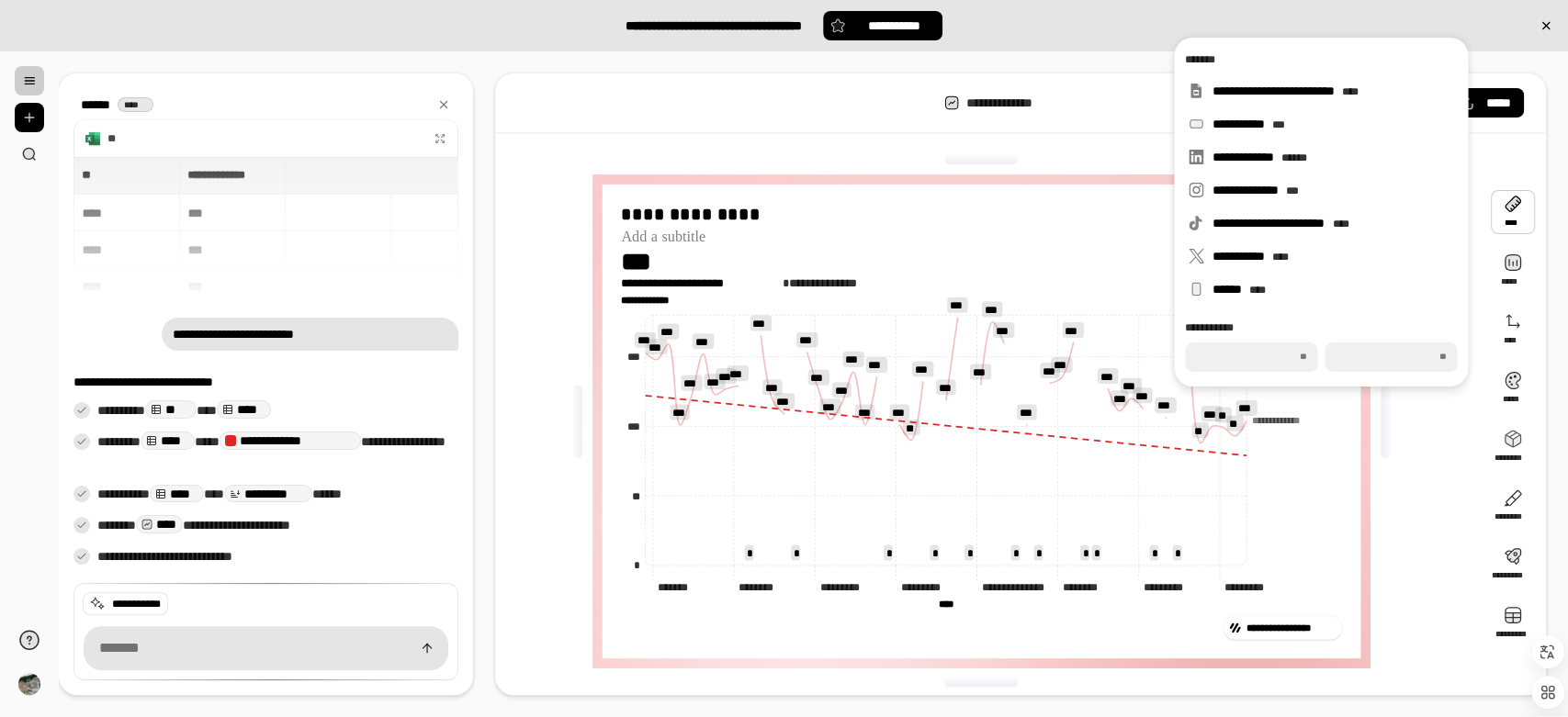 click at bounding box center (1513, 212) 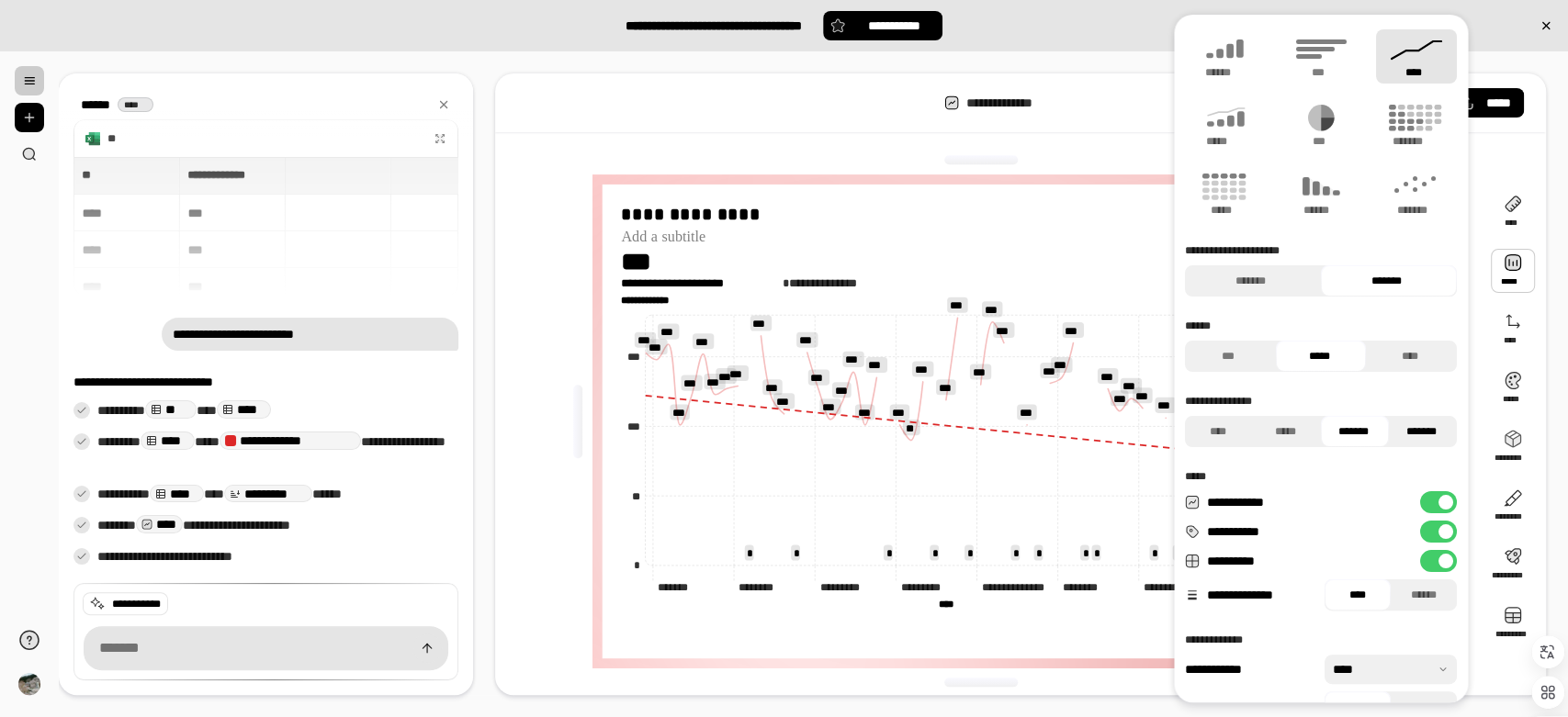 click on "*******" at bounding box center [1421, 431] 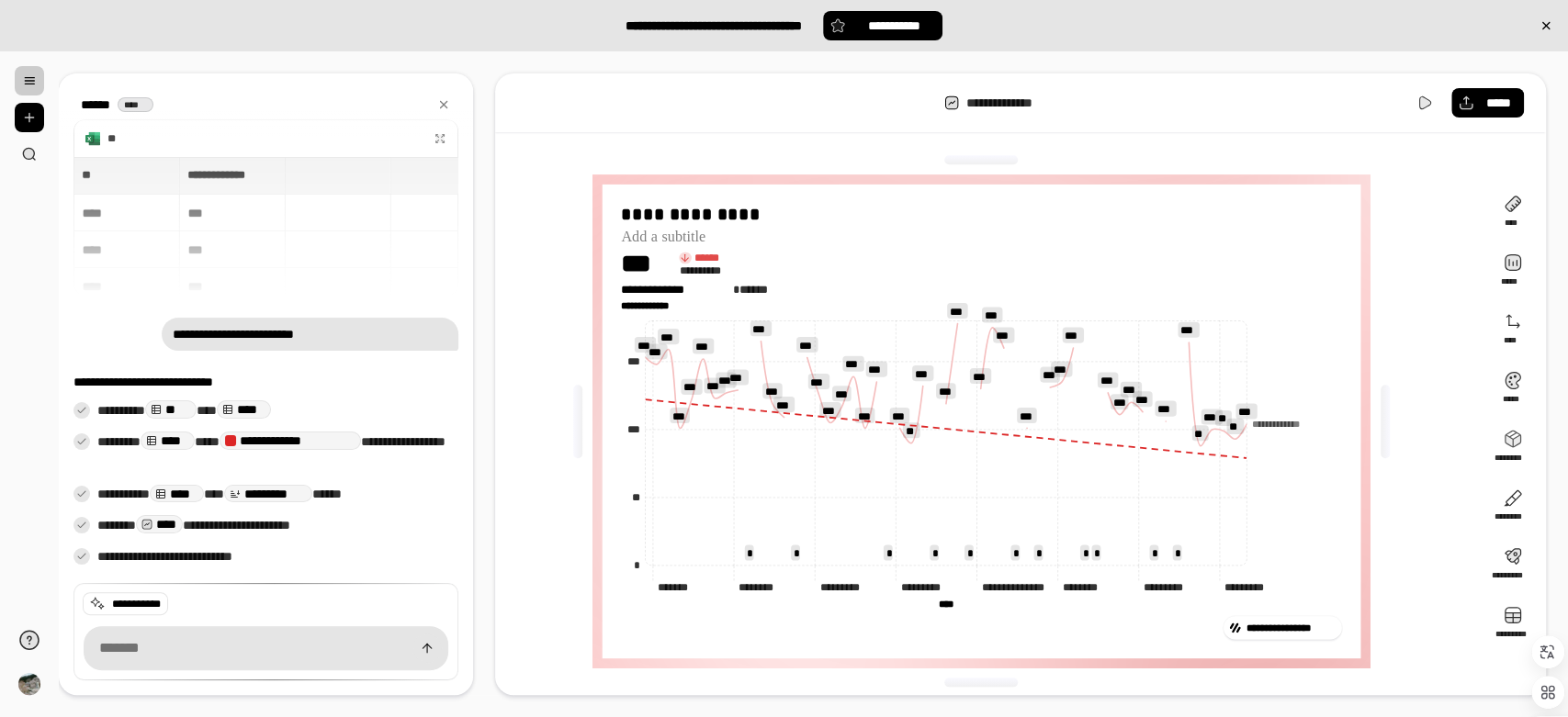 click on "**********" at bounding box center [813, 385] 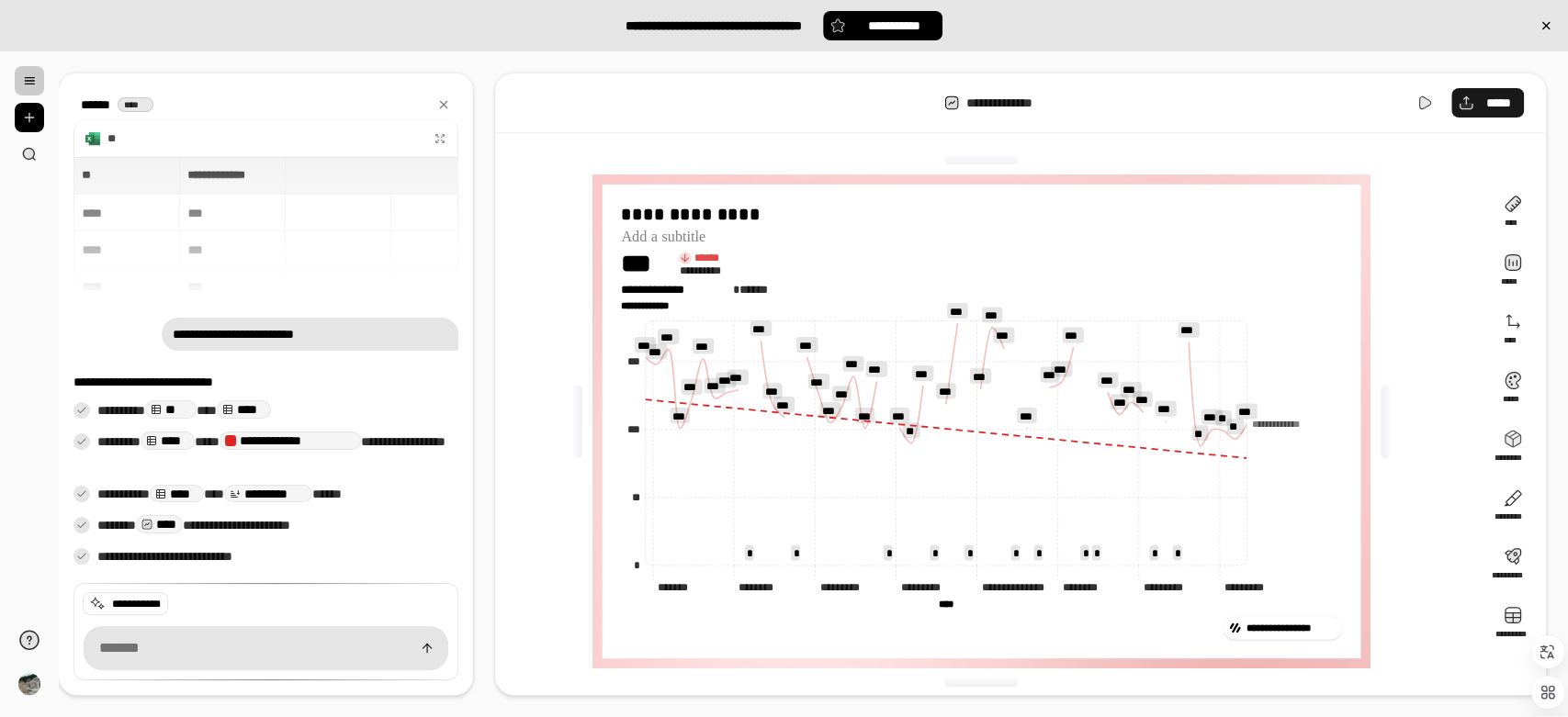 click on "*****" at bounding box center (1498, 103) 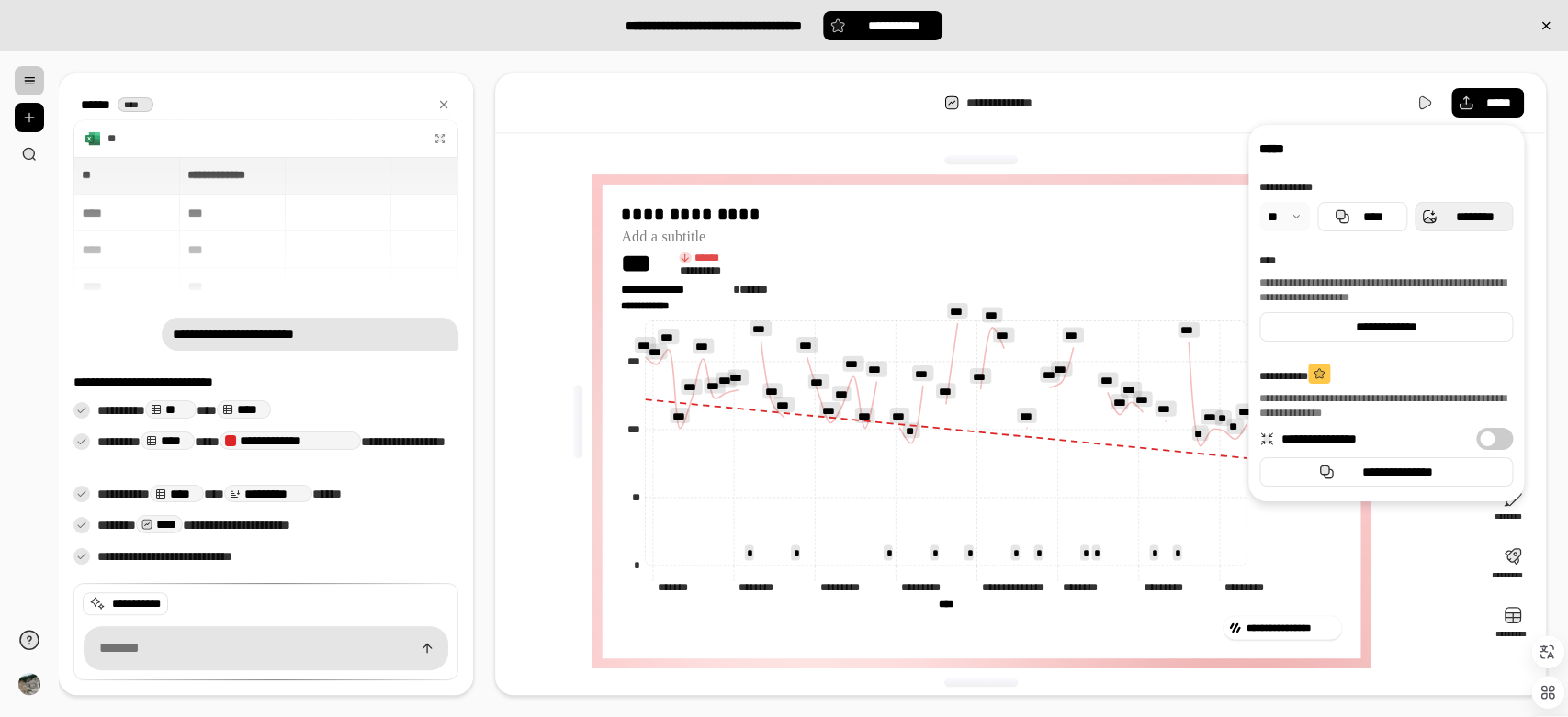 click on "********" at bounding box center [1474, 217] 